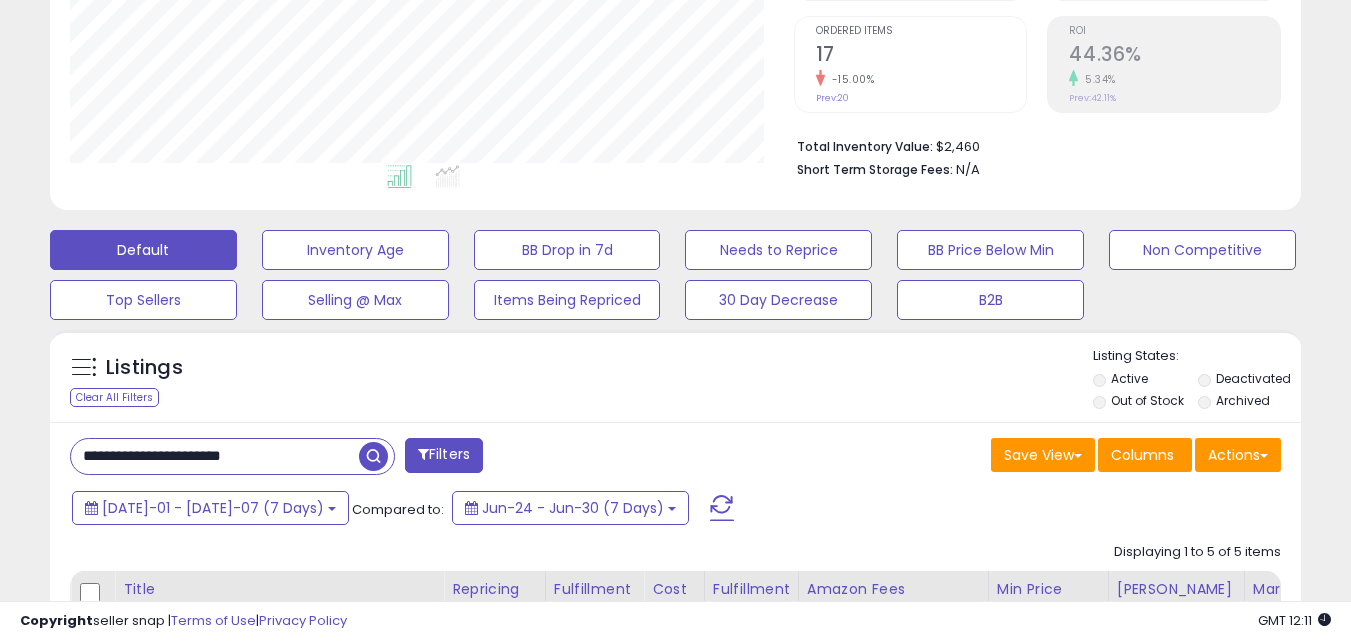 scroll, scrollTop: 400, scrollLeft: 0, axis: vertical 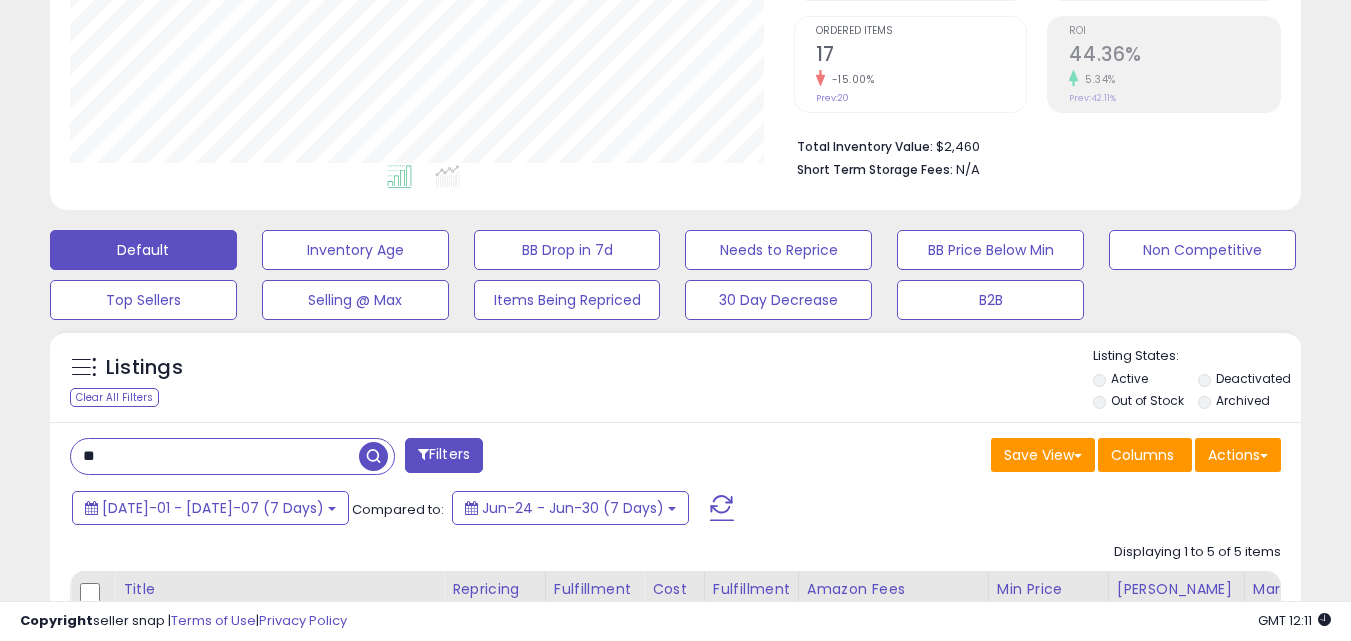 type on "*" 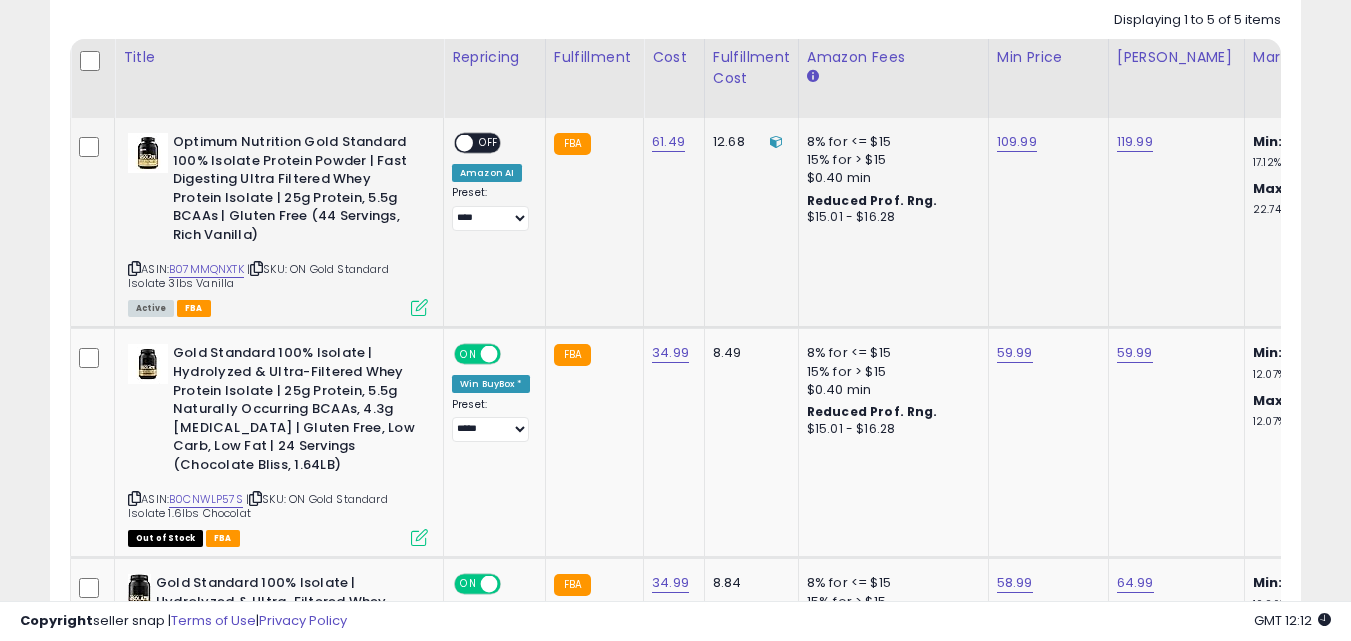 scroll, scrollTop: 930, scrollLeft: 0, axis: vertical 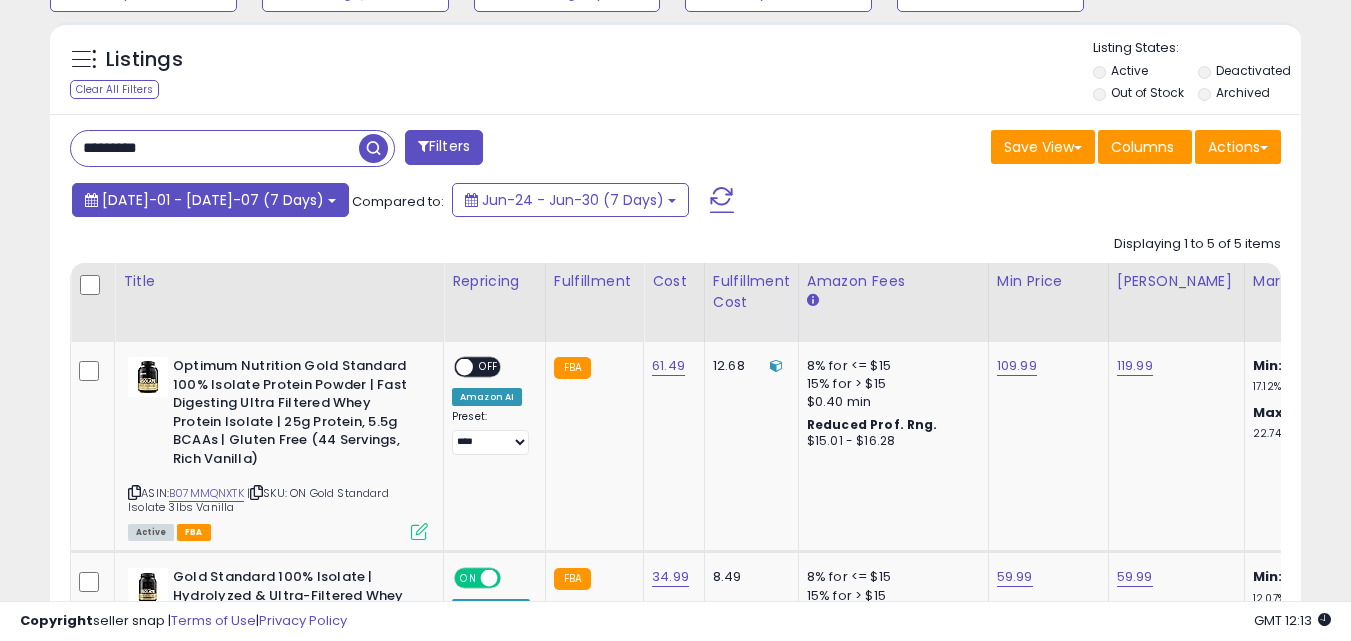 type on "*********" 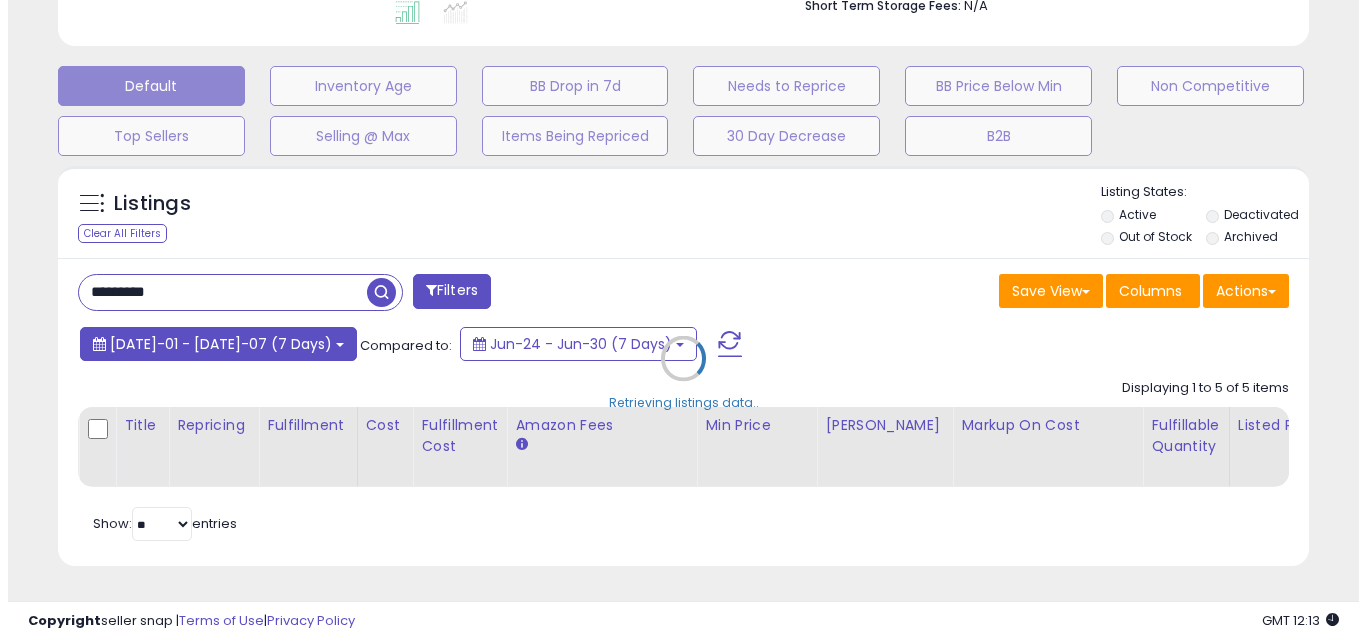 scroll, scrollTop: 579, scrollLeft: 0, axis: vertical 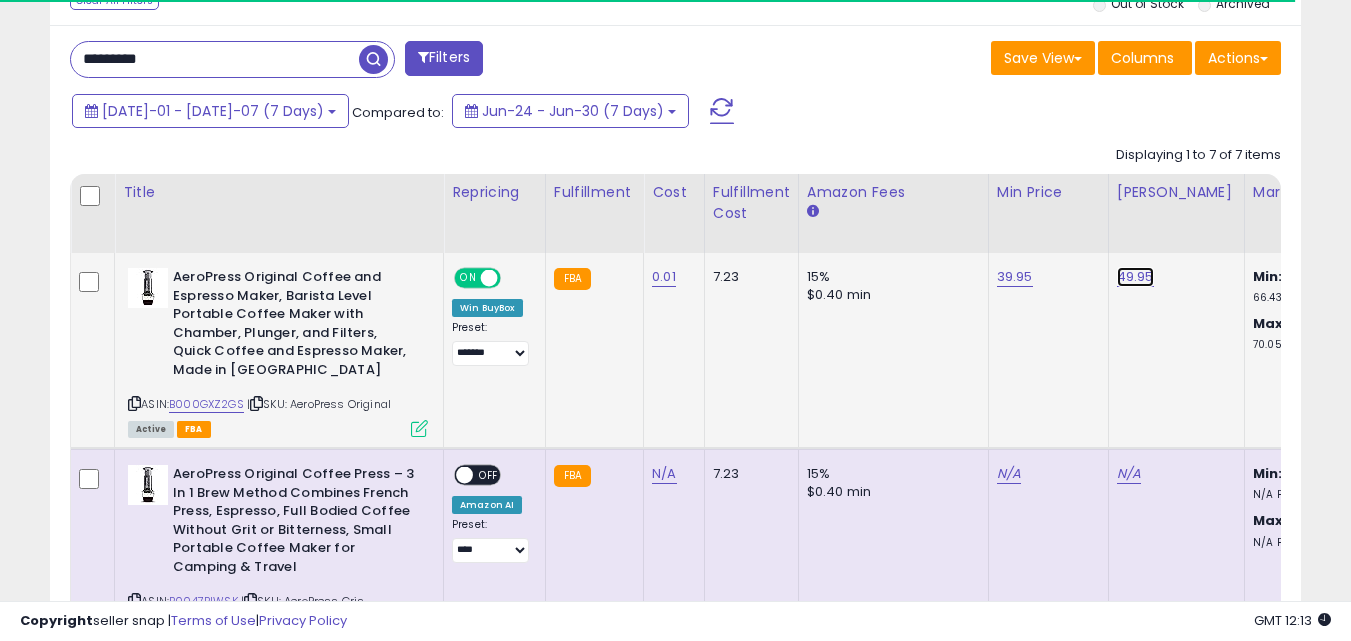 click on "49.95" at bounding box center (1135, 277) 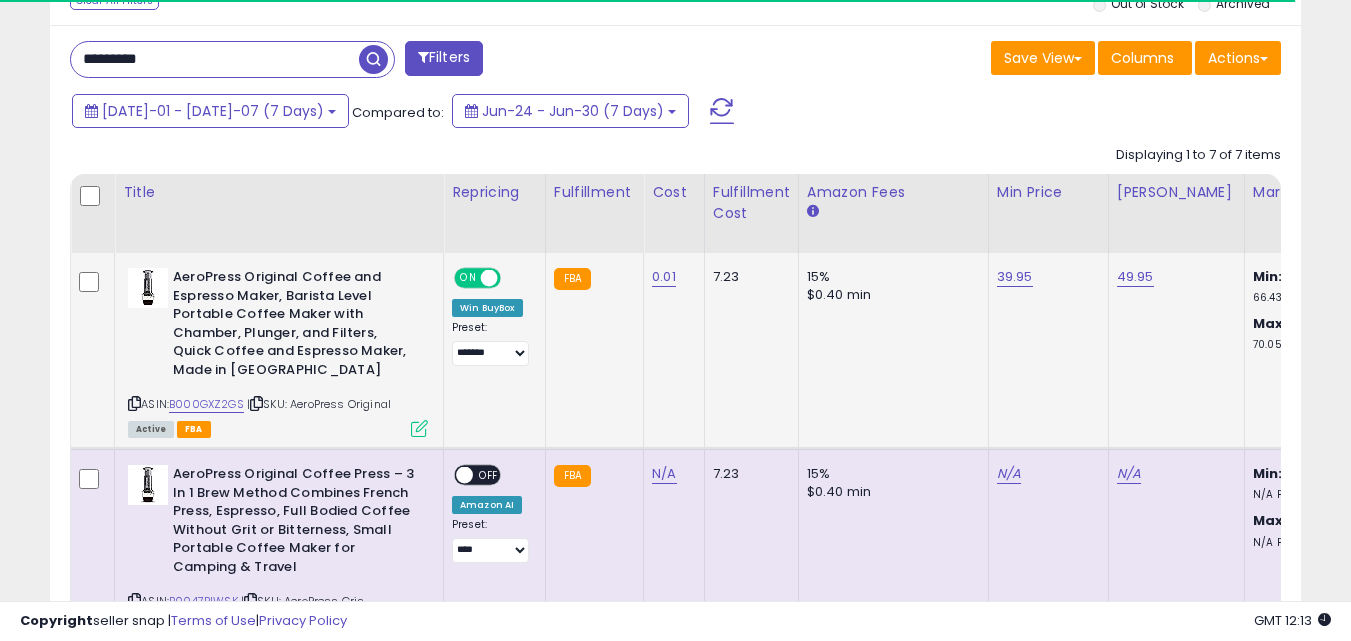 scroll, scrollTop: 0, scrollLeft: 45, axis: horizontal 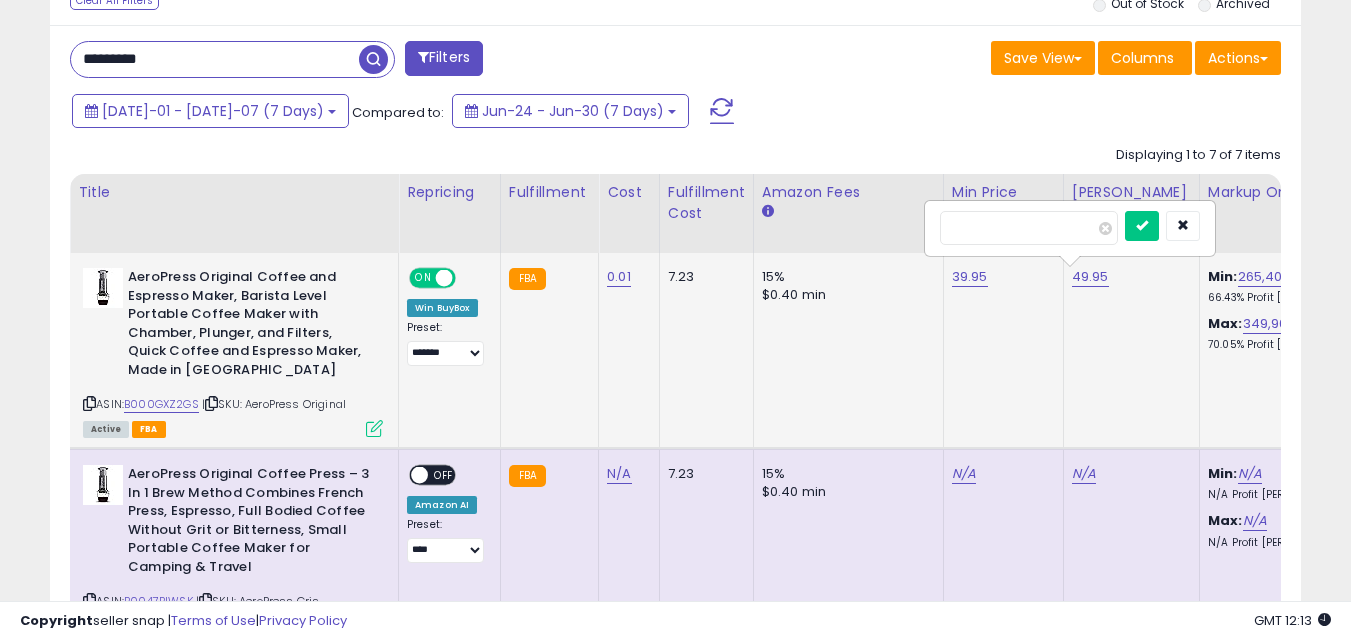 click on "*****" at bounding box center (1029, 228) 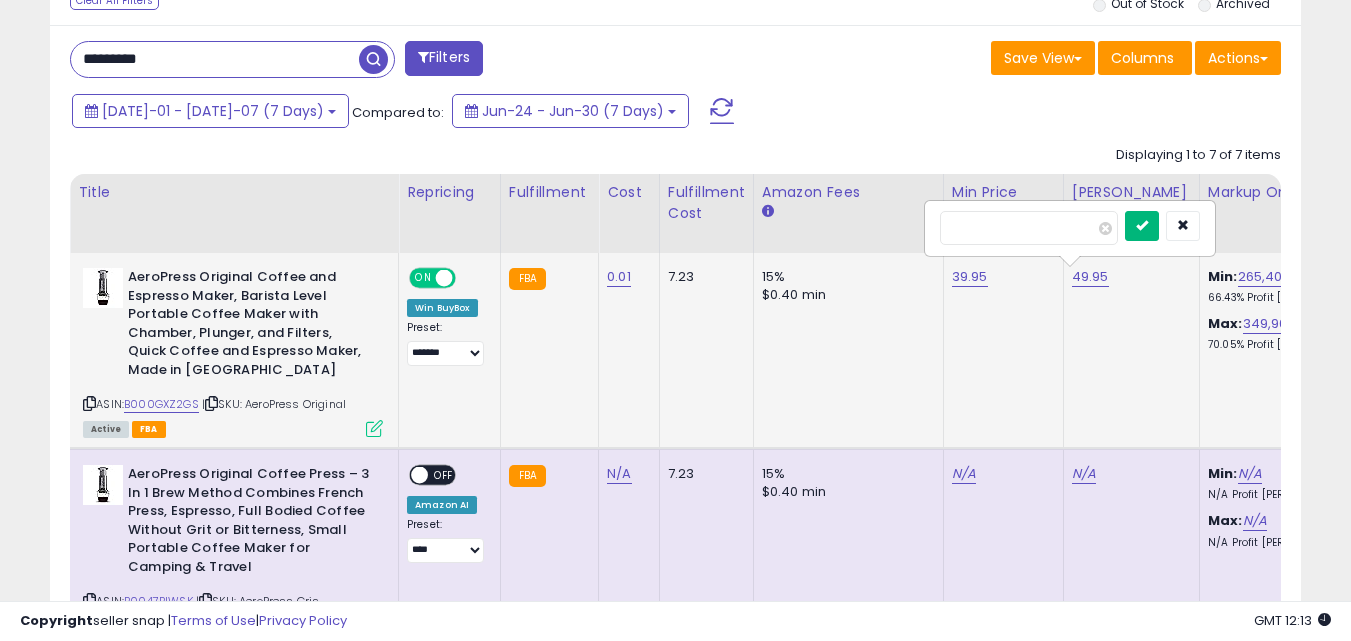 type on "*****" 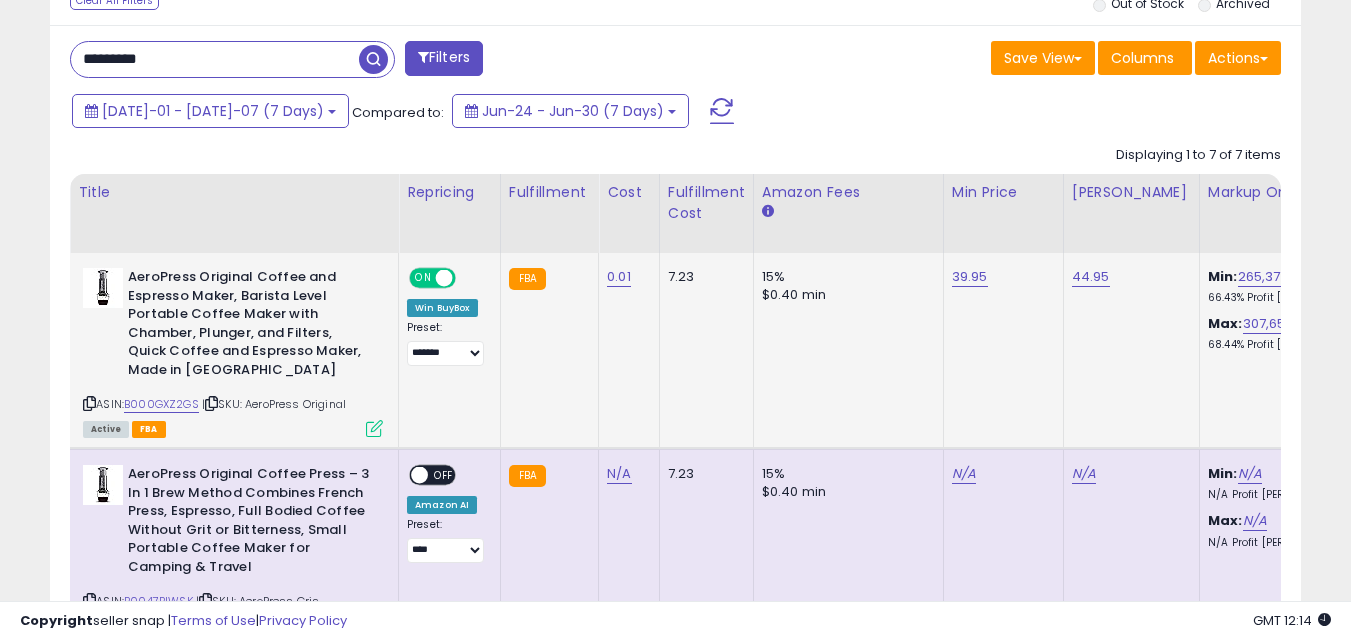 click on "*********" at bounding box center [215, 59] 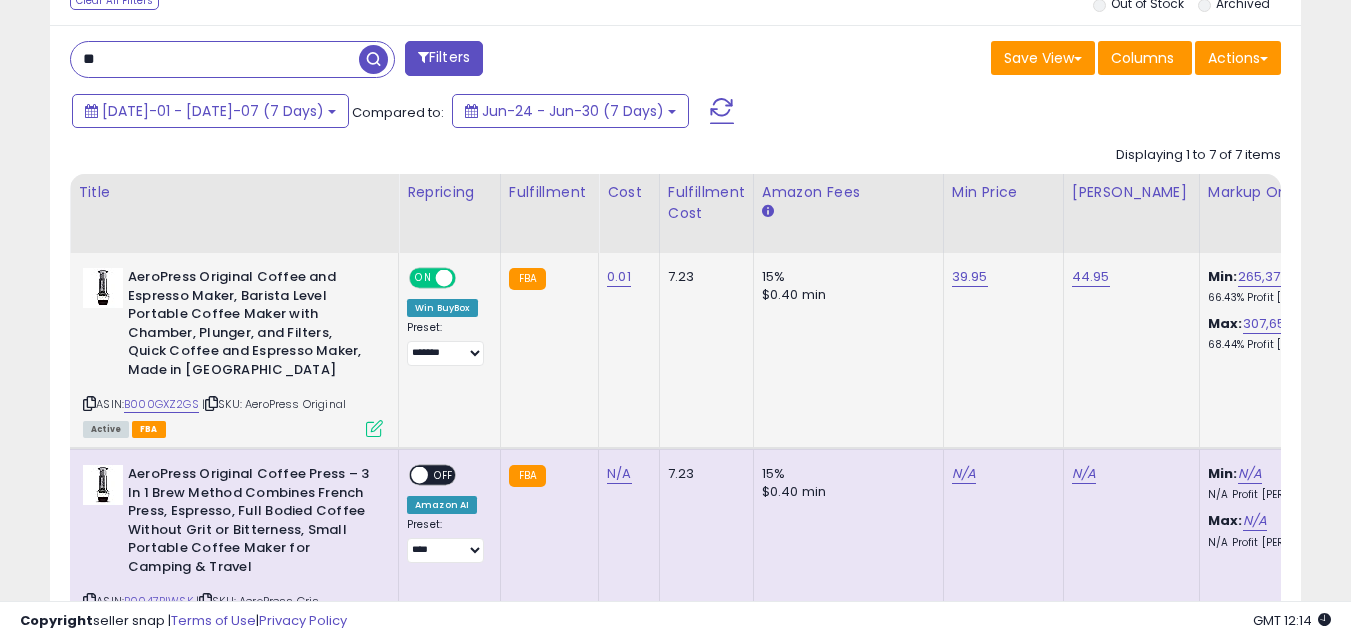 type on "*" 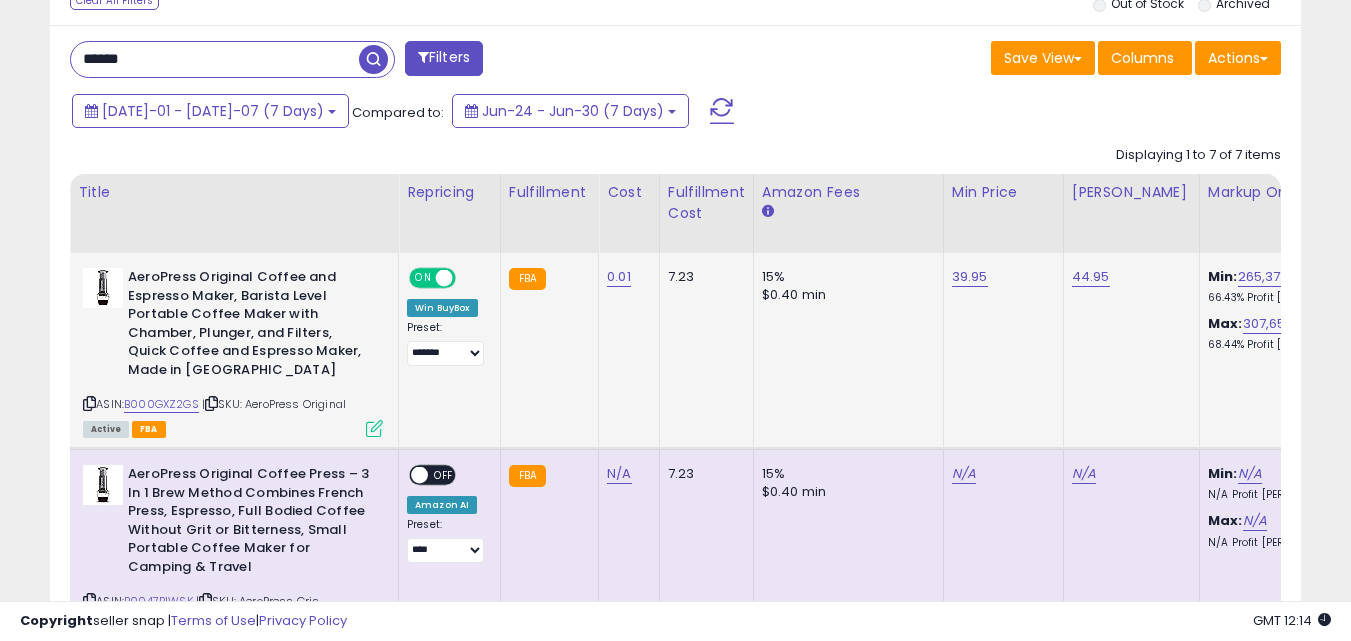 type on "******" 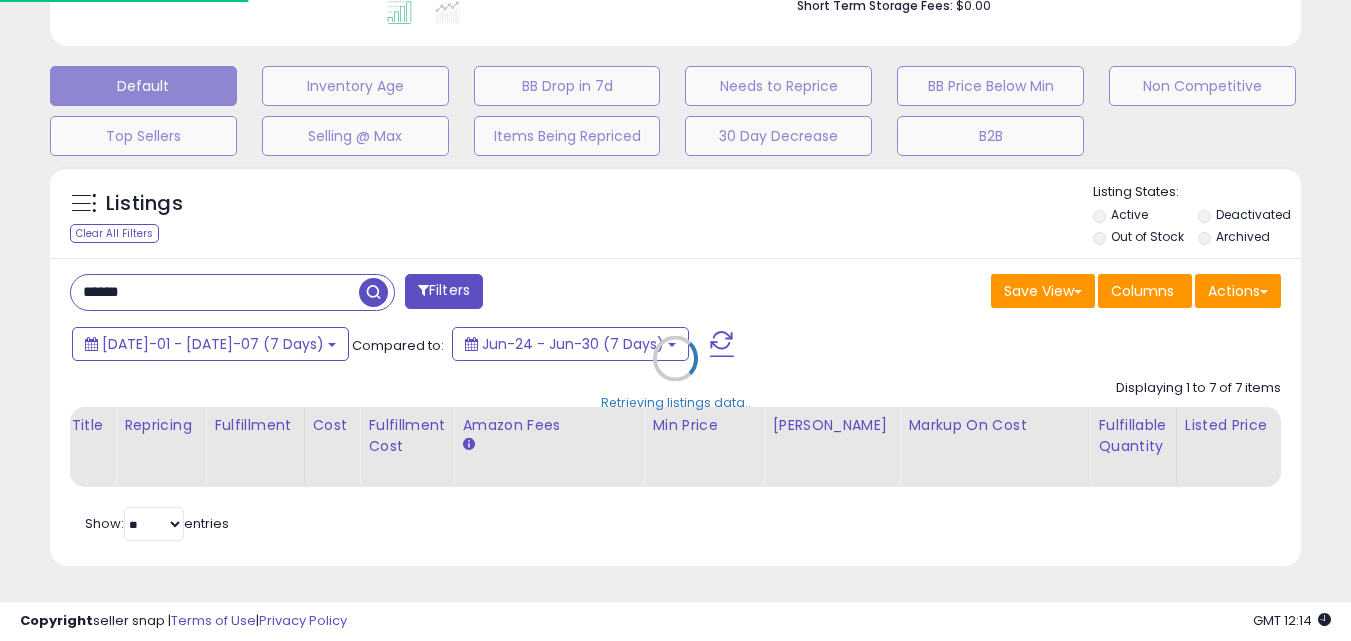 scroll, scrollTop: 999590, scrollLeft: 999267, axis: both 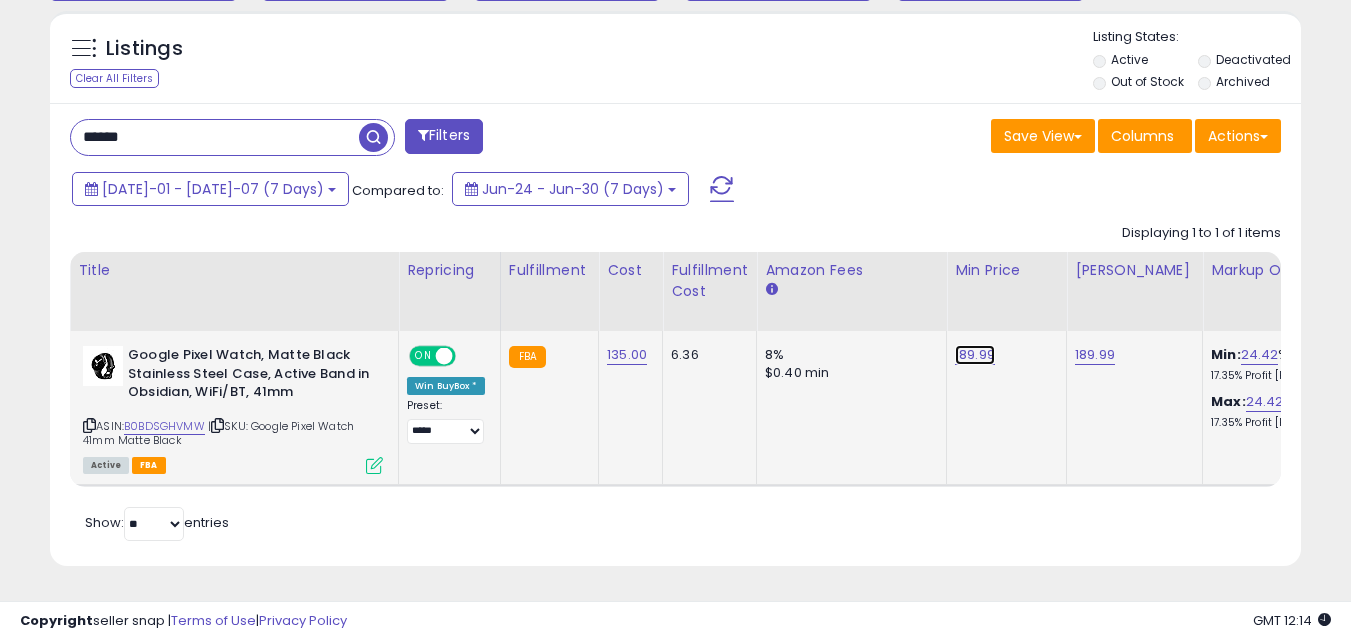 click on "189.99" at bounding box center (975, 355) 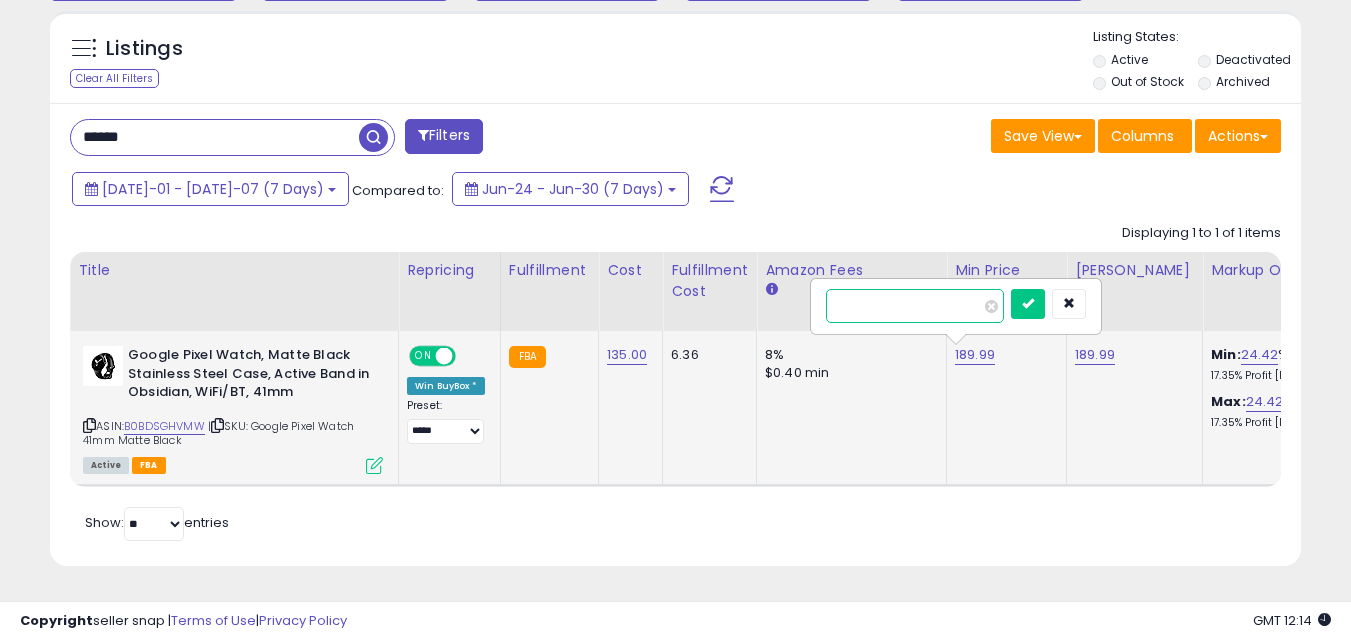 click on "******" at bounding box center [915, 306] 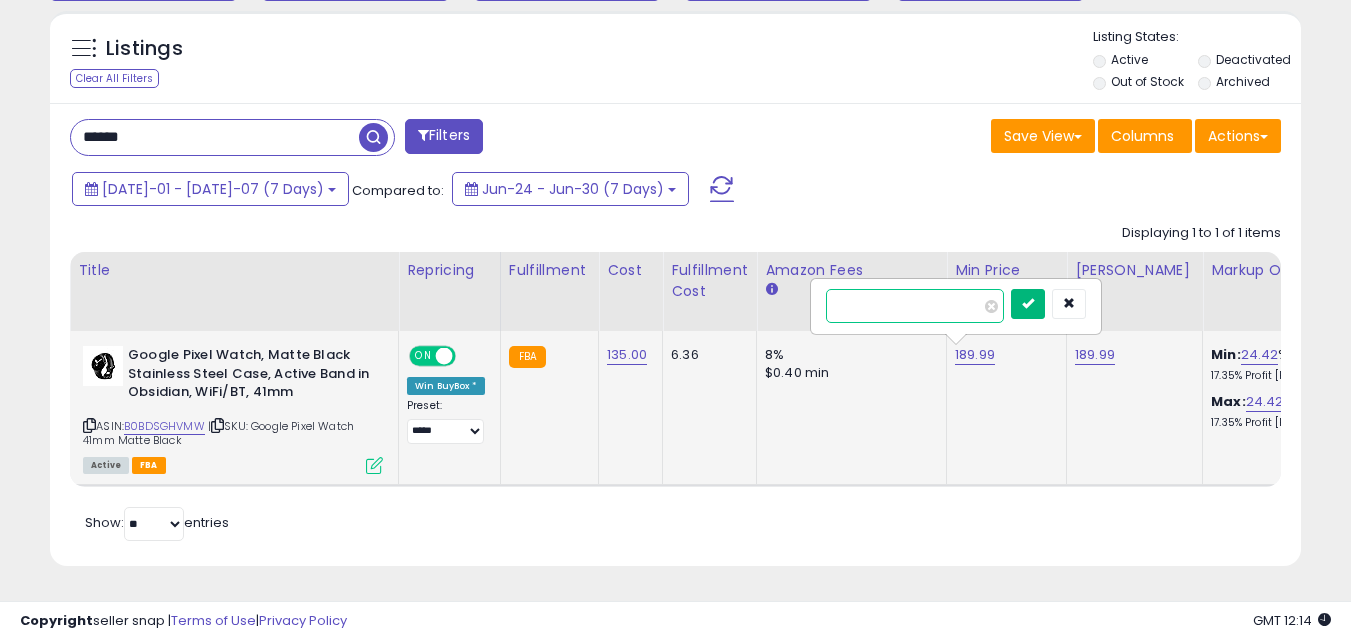 type on "******" 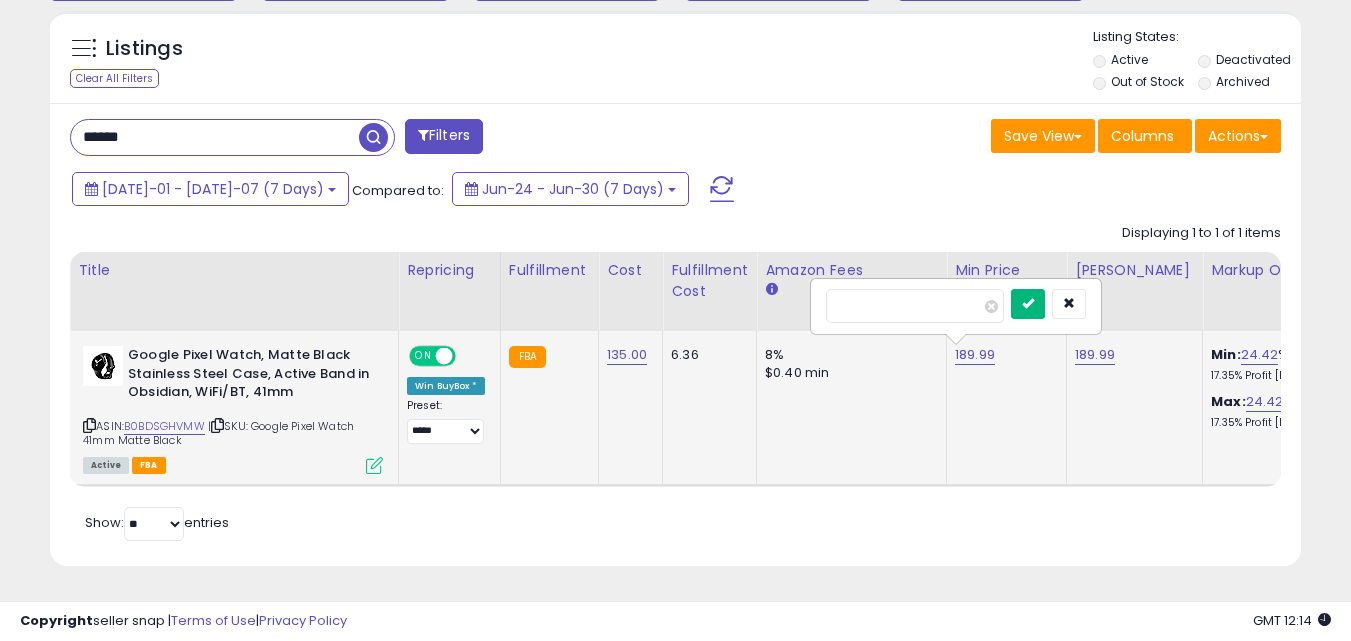 click at bounding box center (1028, 303) 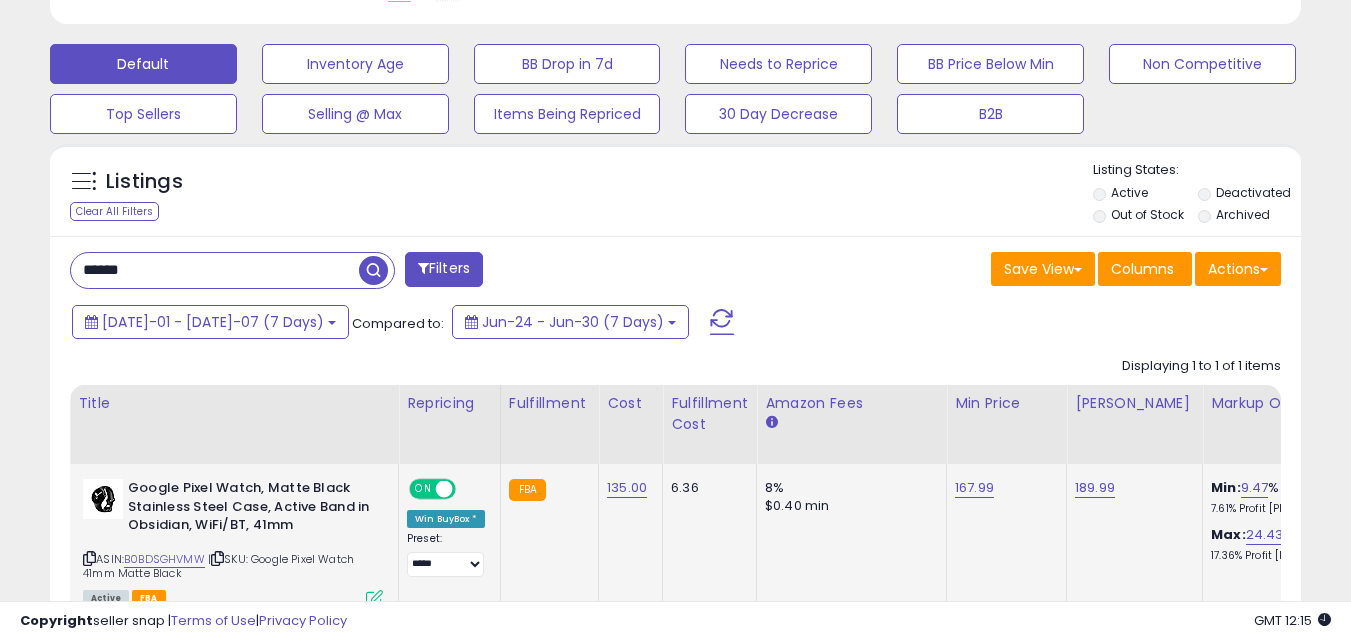 scroll, scrollTop: 577, scrollLeft: 0, axis: vertical 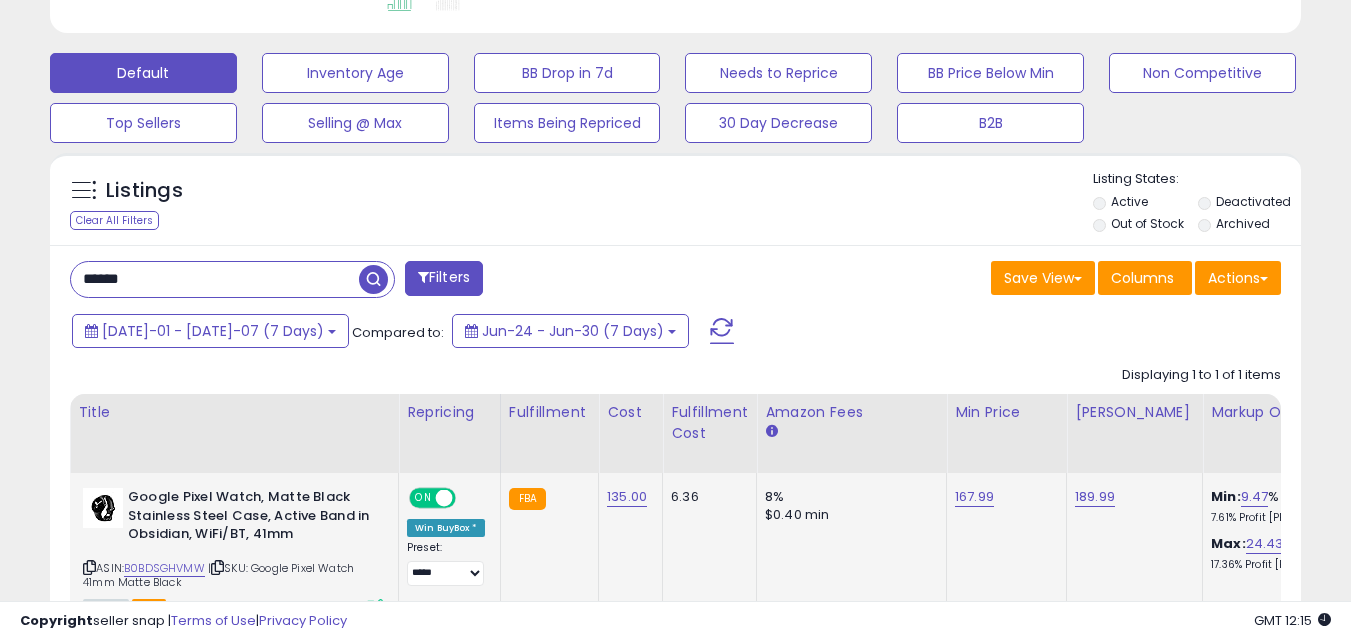 click on "******" at bounding box center [215, 279] 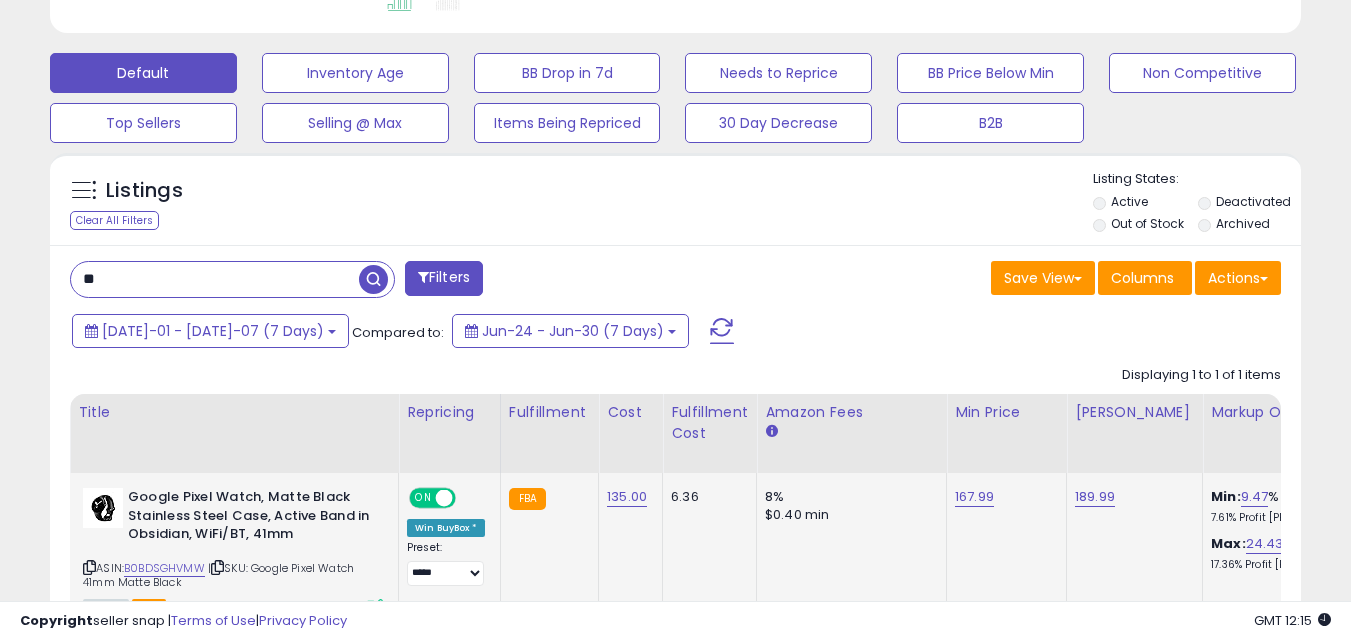 type on "*" 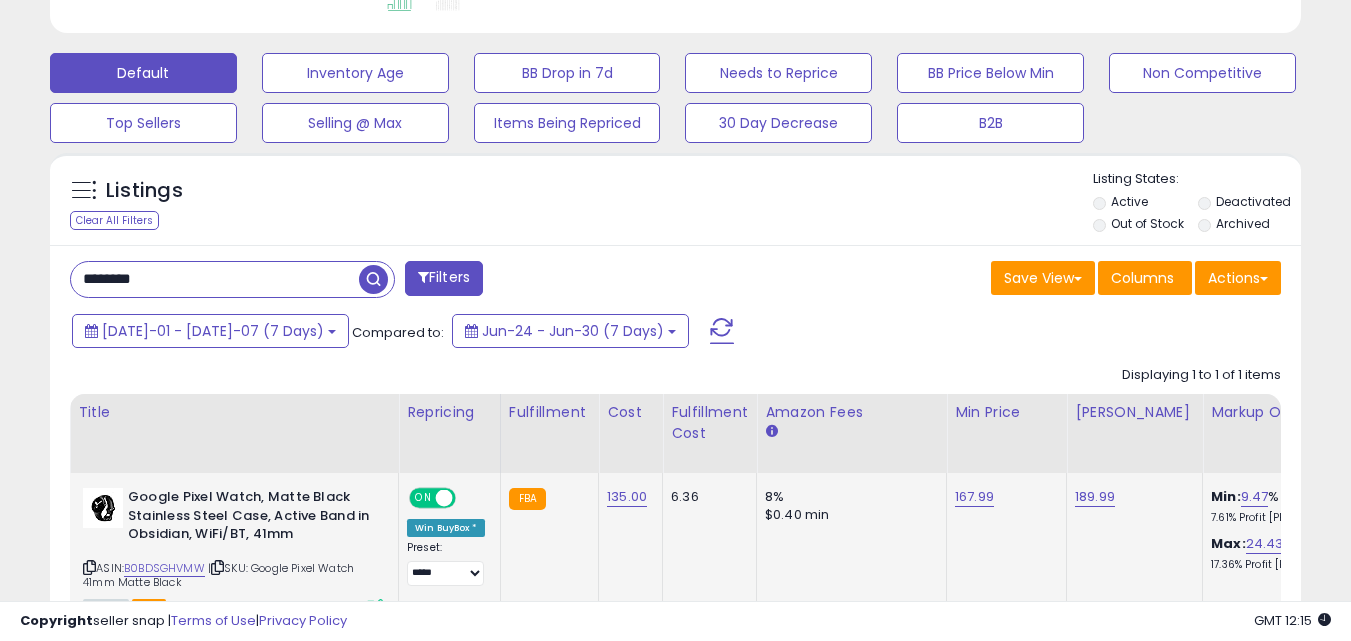 type on "********" 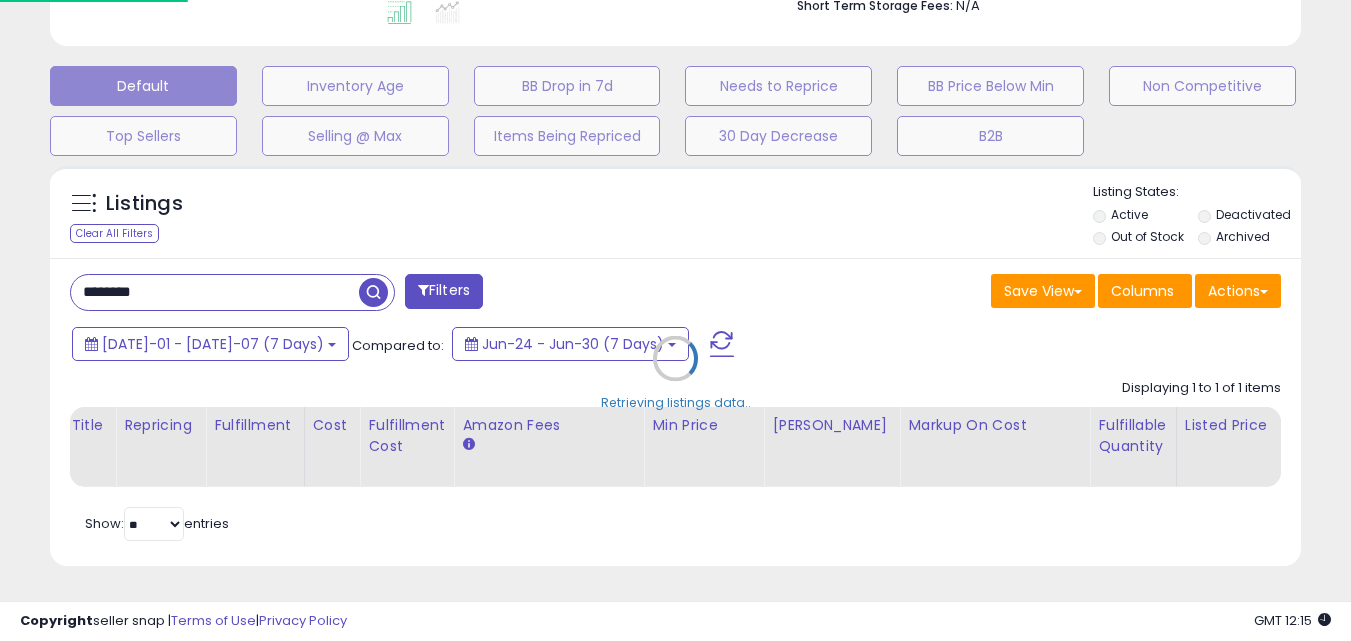 scroll, scrollTop: 999590, scrollLeft: 999267, axis: both 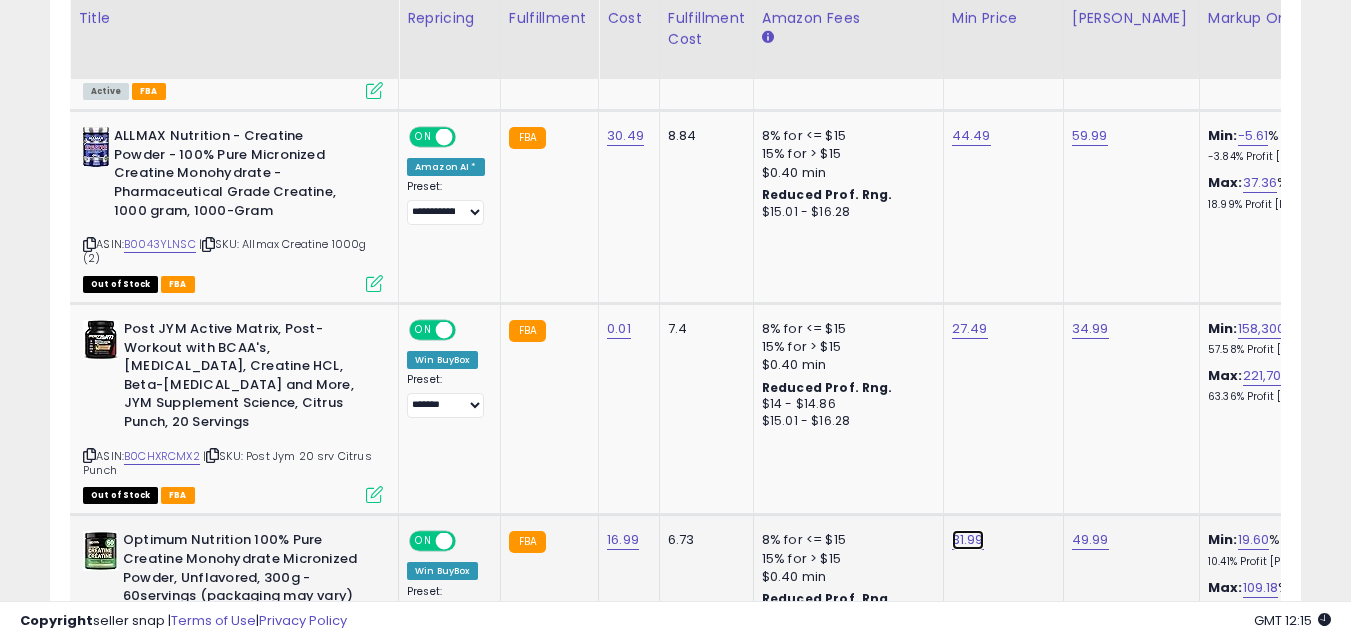 click on "31.99" at bounding box center [970, -328] 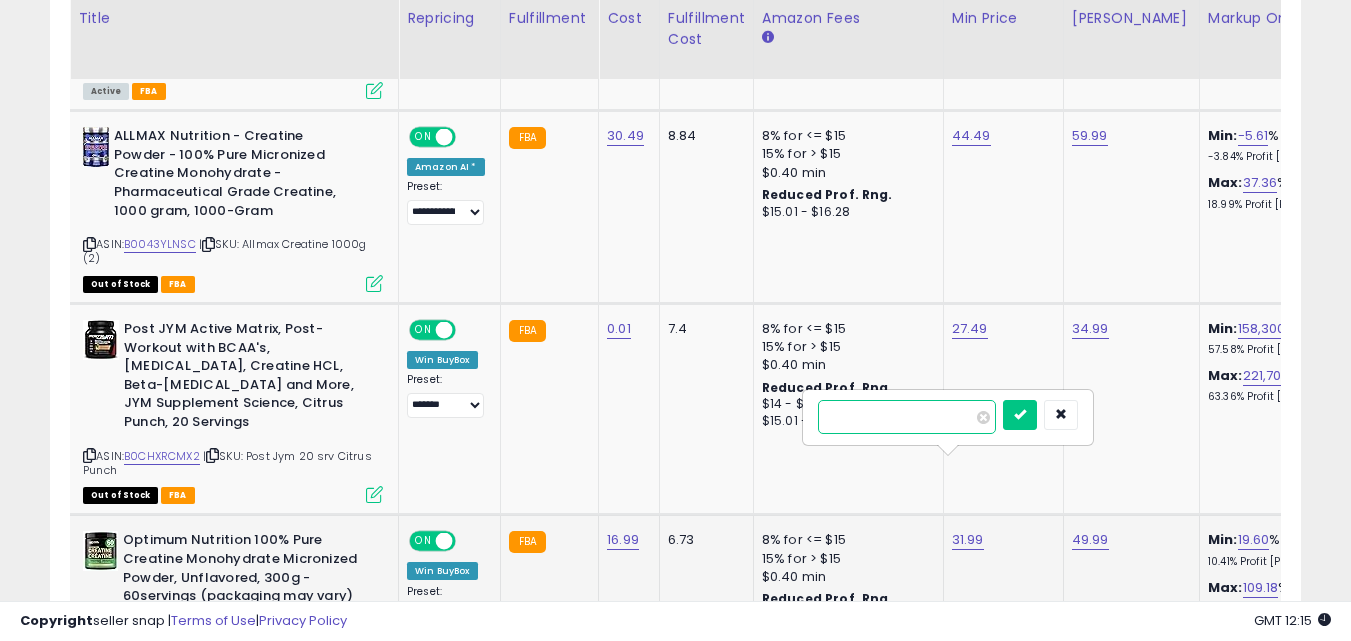 click on "*****" at bounding box center [907, 417] 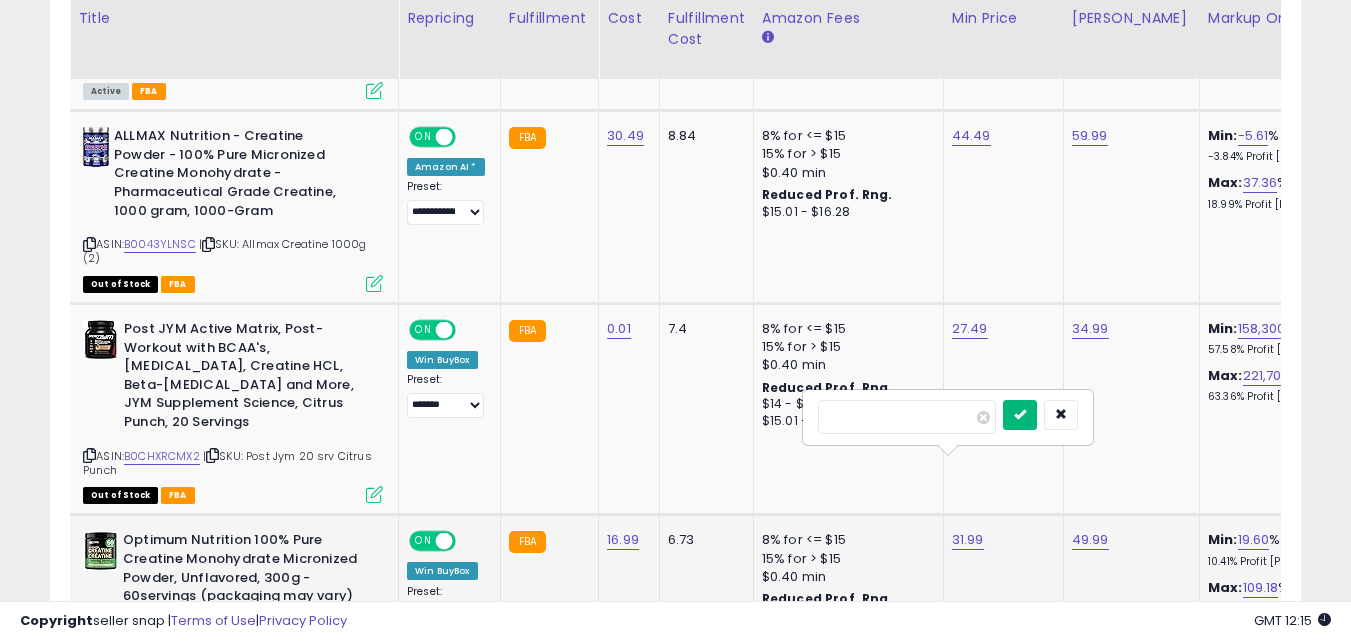 click at bounding box center [1020, 414] 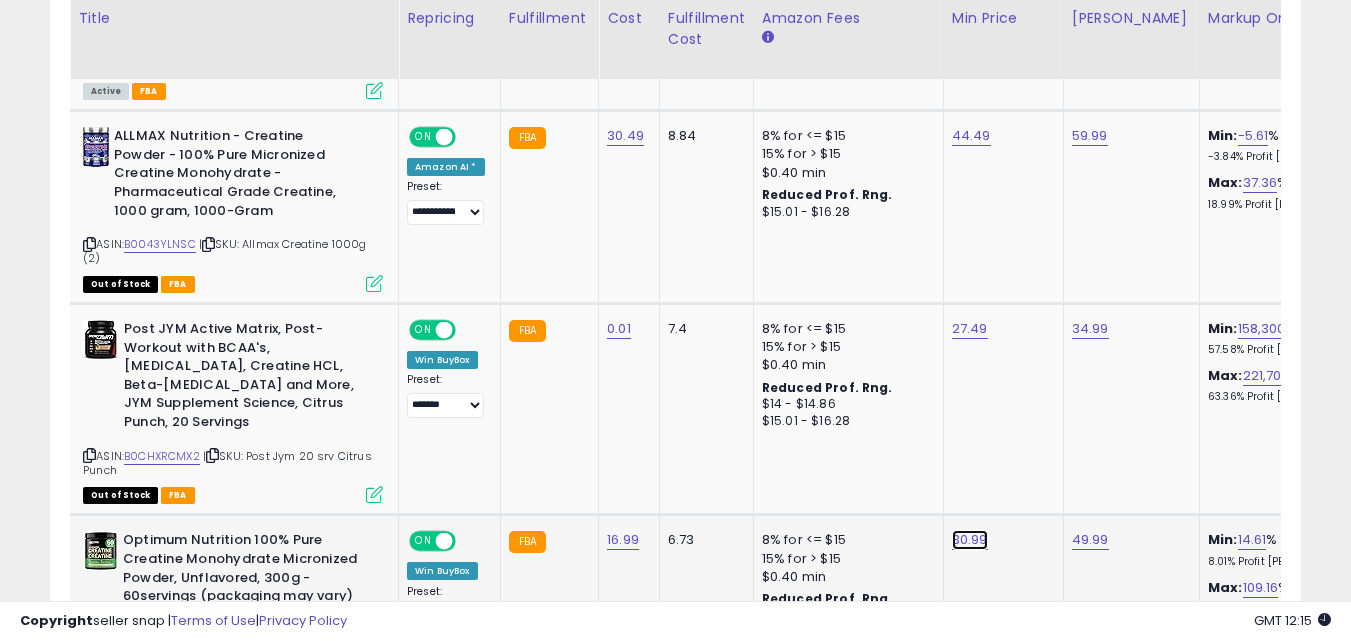 click on "30.99" at bounding box center [970, -328] 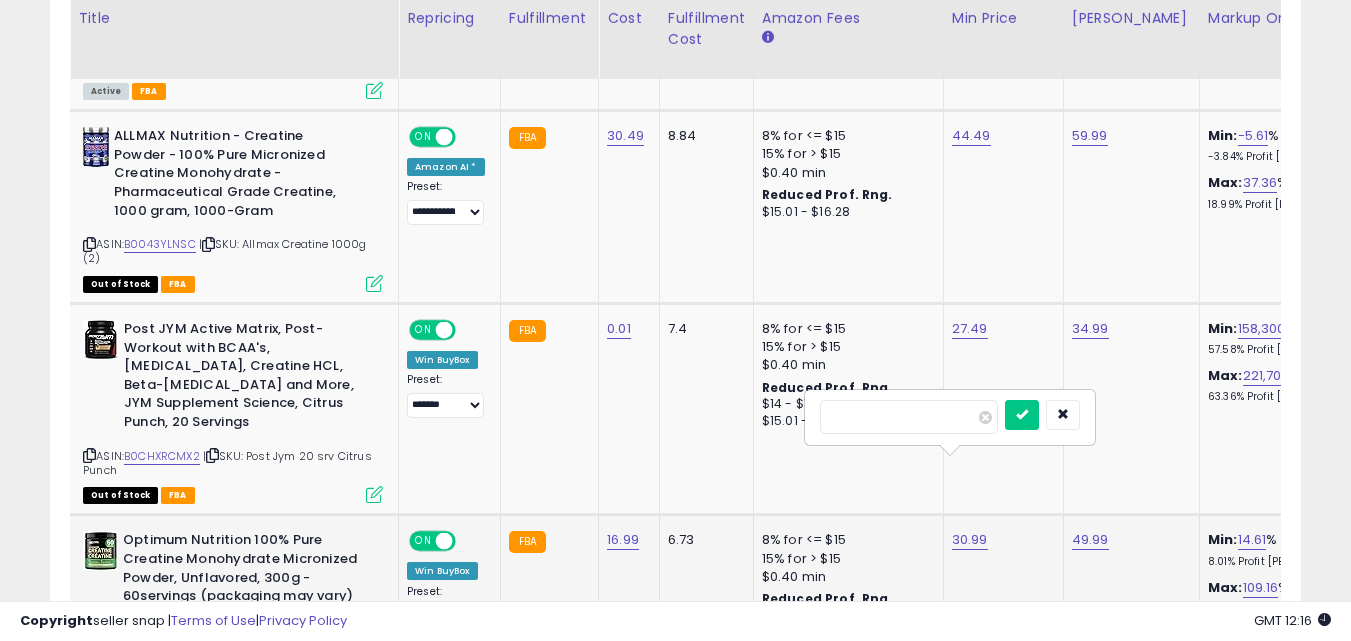 click on "*****" at bounding box center [909, 417] 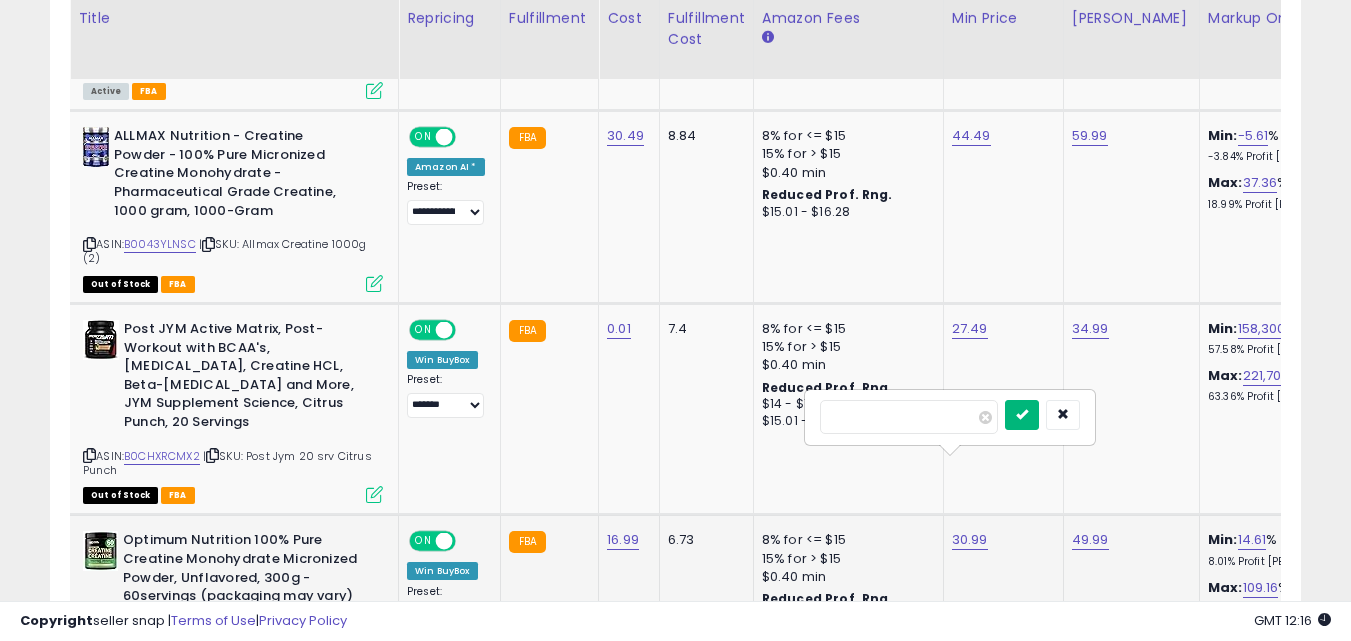 type on "*****" 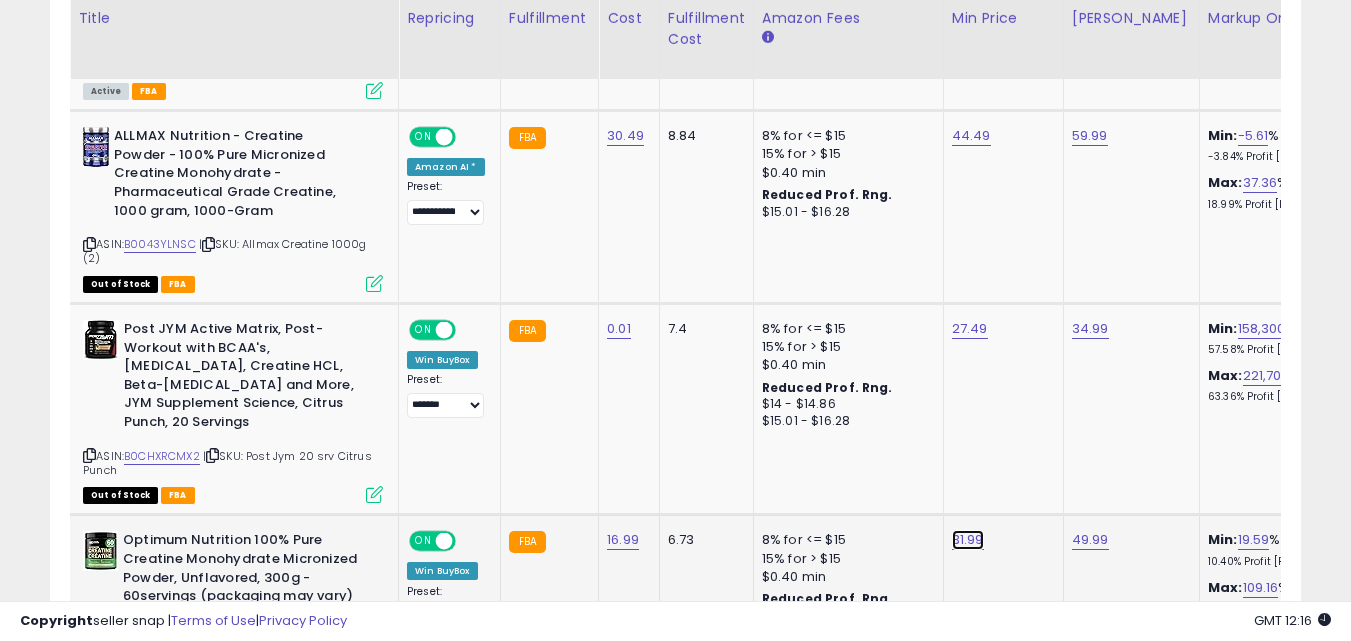click on "31.99" at bounding box center (970, -328) 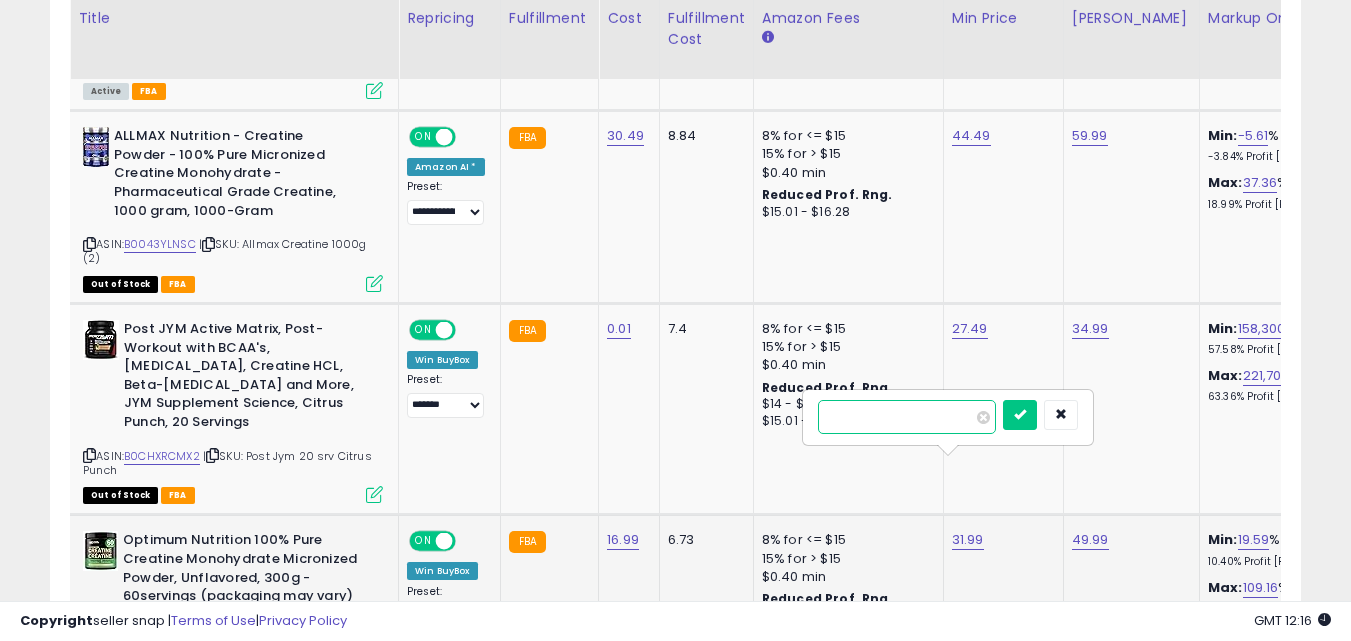 click on "*****" at bounding box center [907, 417] 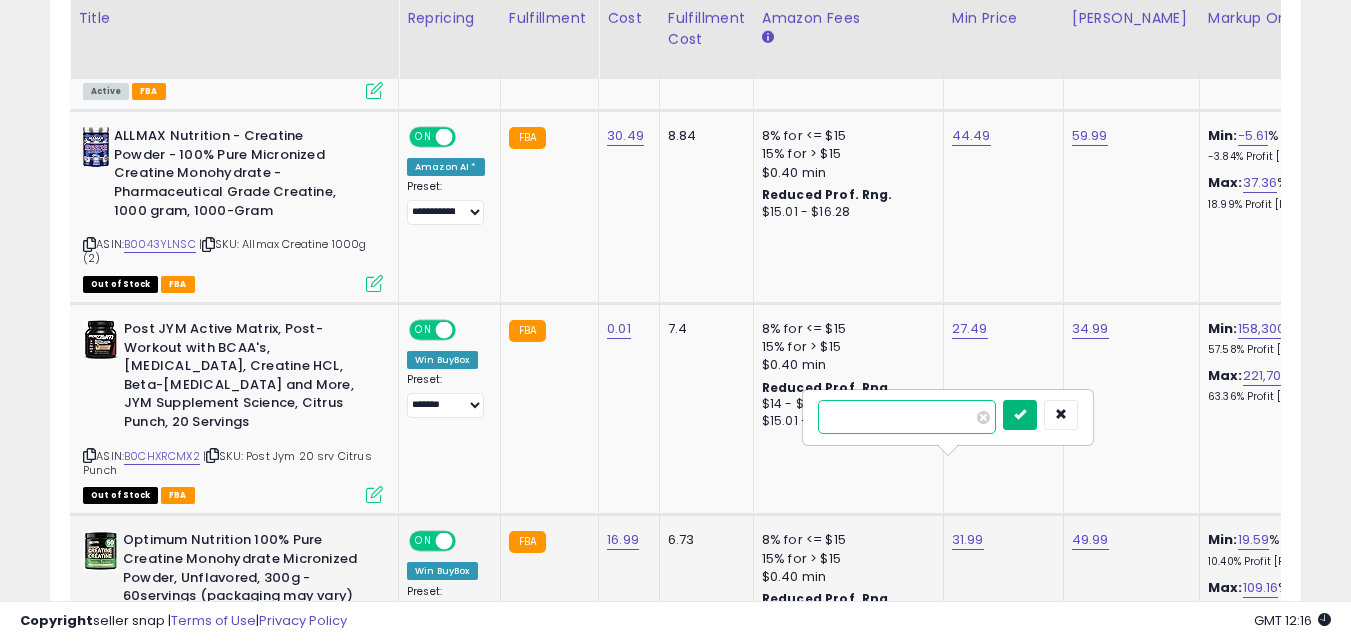 type on "*****" 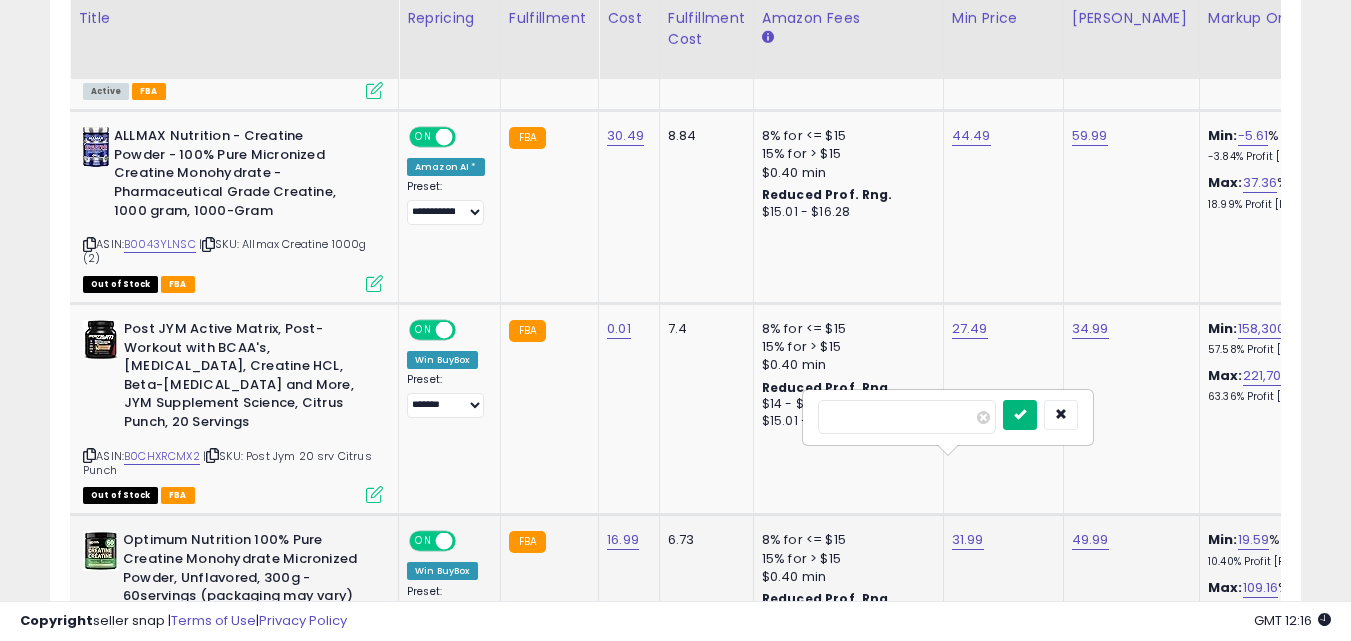 click at bounding box center (1020, 414) 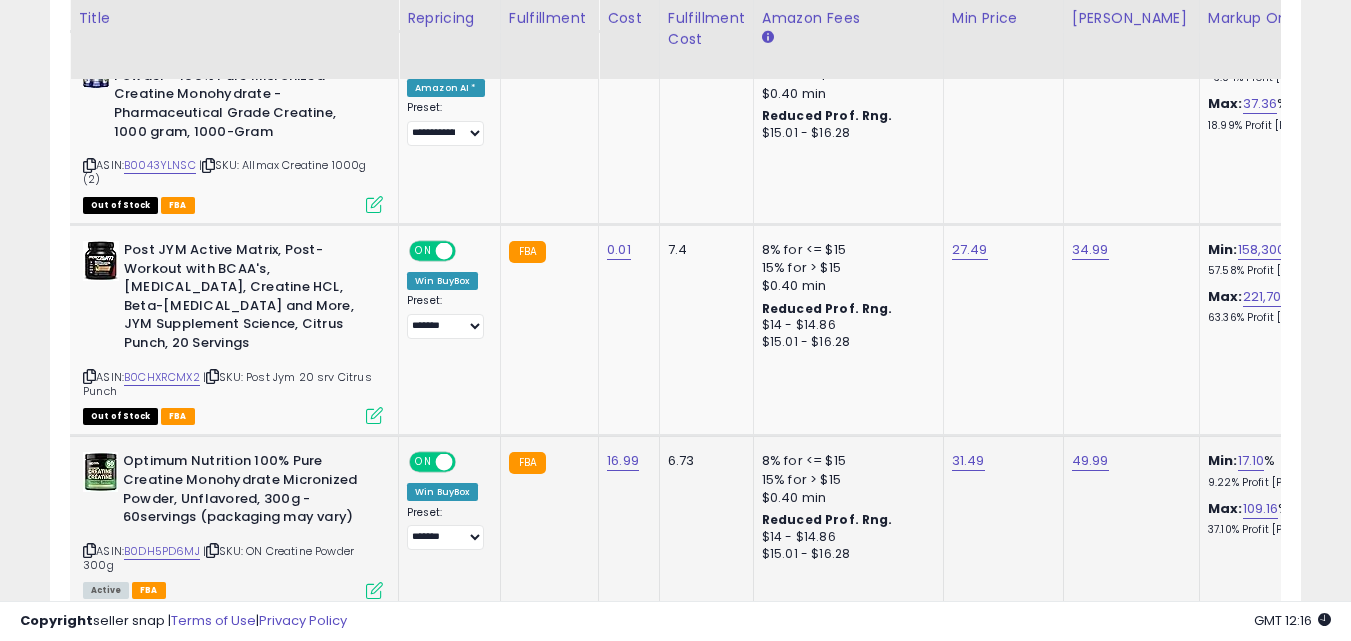 scroll, scrollTop: 1482, scrollLeft: 0, axis: vertical 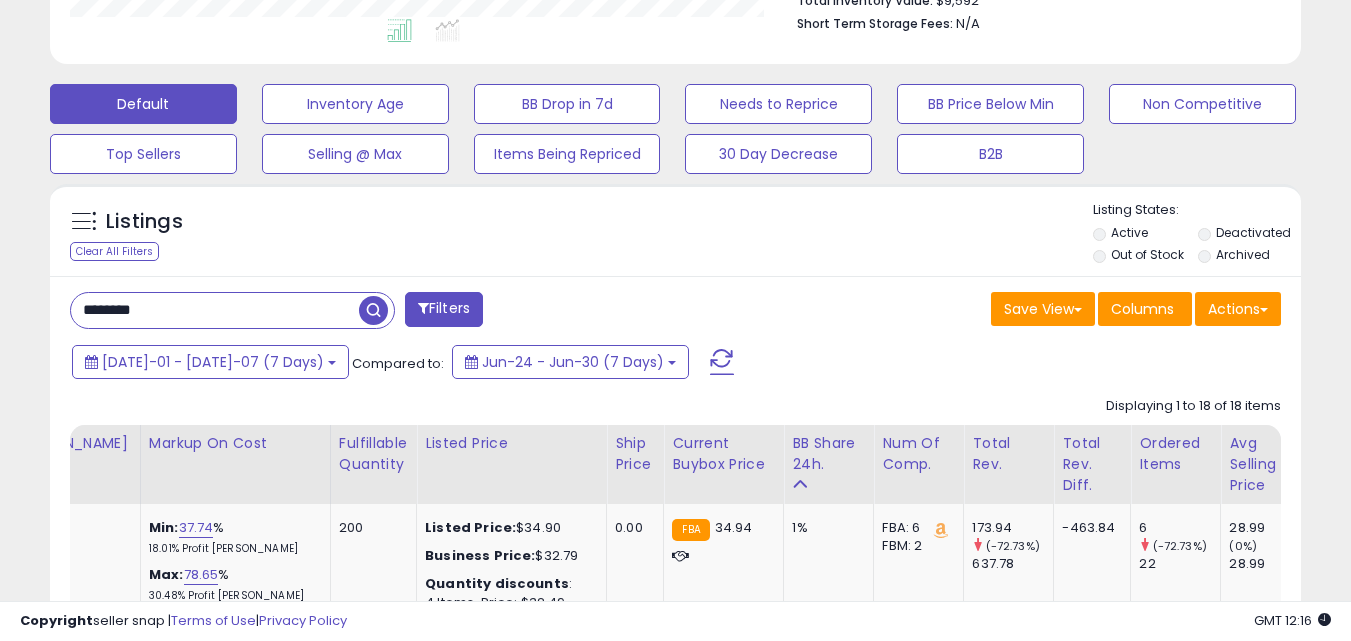 drag, startPoint x: 157, startPoint y: 308, endPoint x: 0, endPoint y: 330, distance: 158.5339 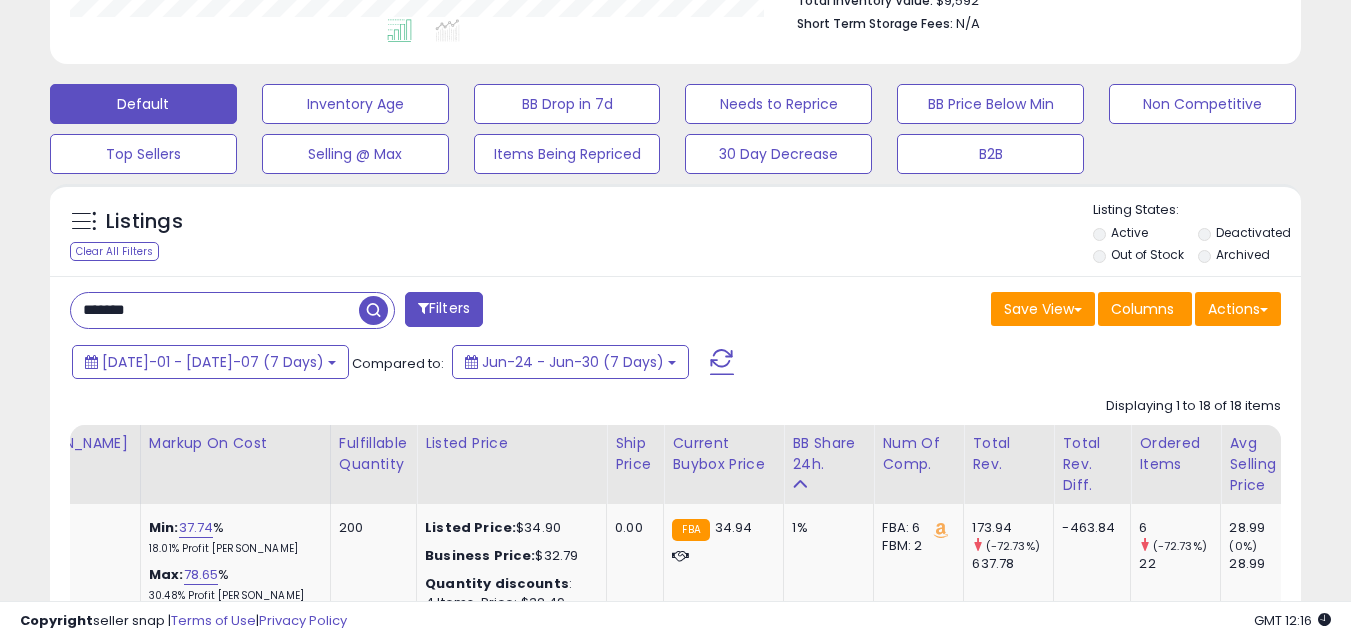 type on "*******" 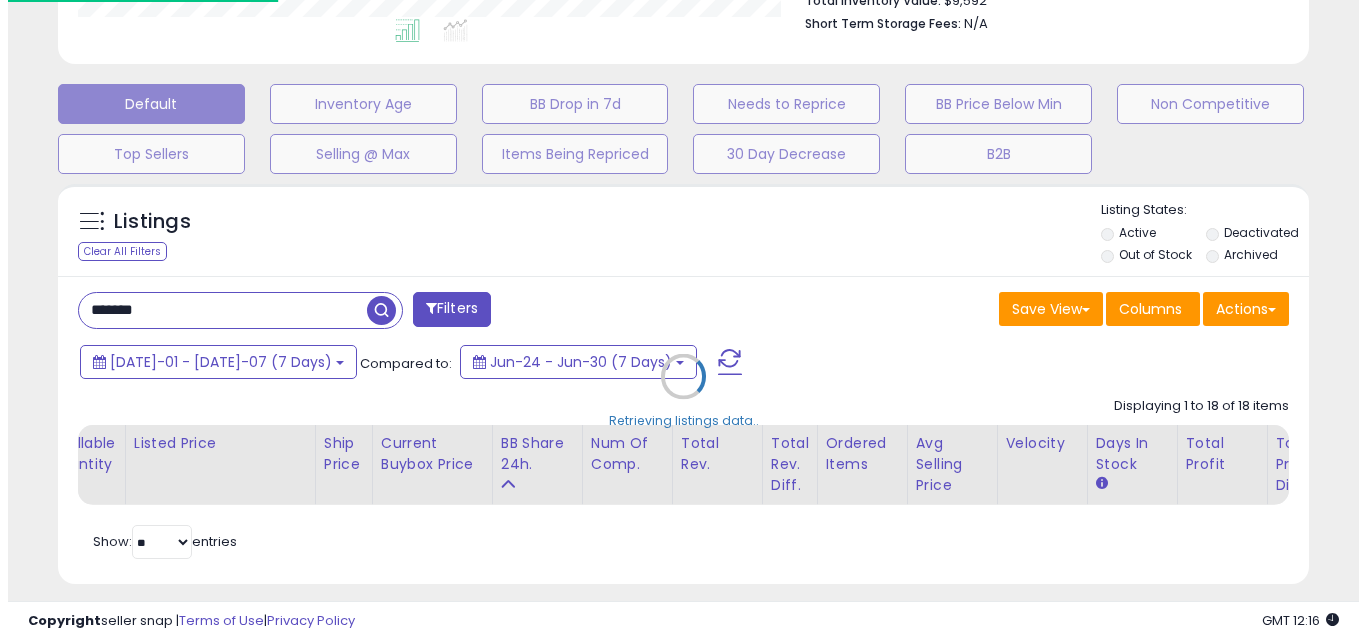 scroll, scrollTop: 999590, scrollLeft: 999267, axis: both 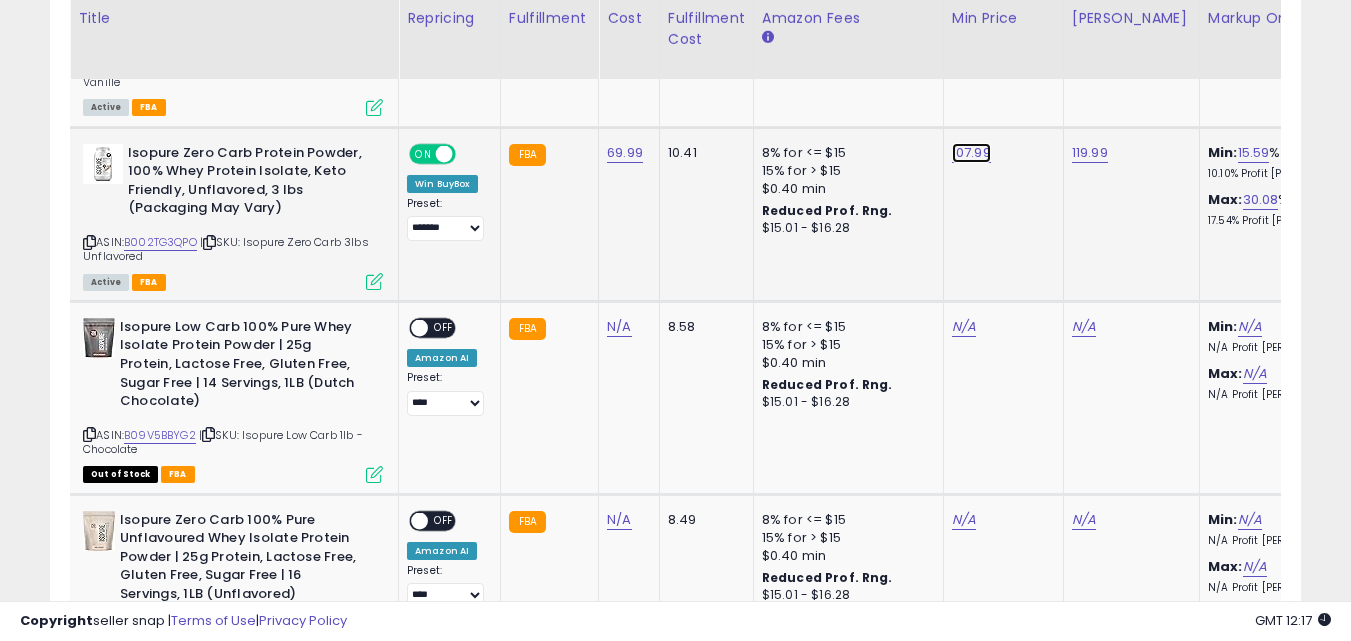 click on "107.99" at bounding box center (971, -233) 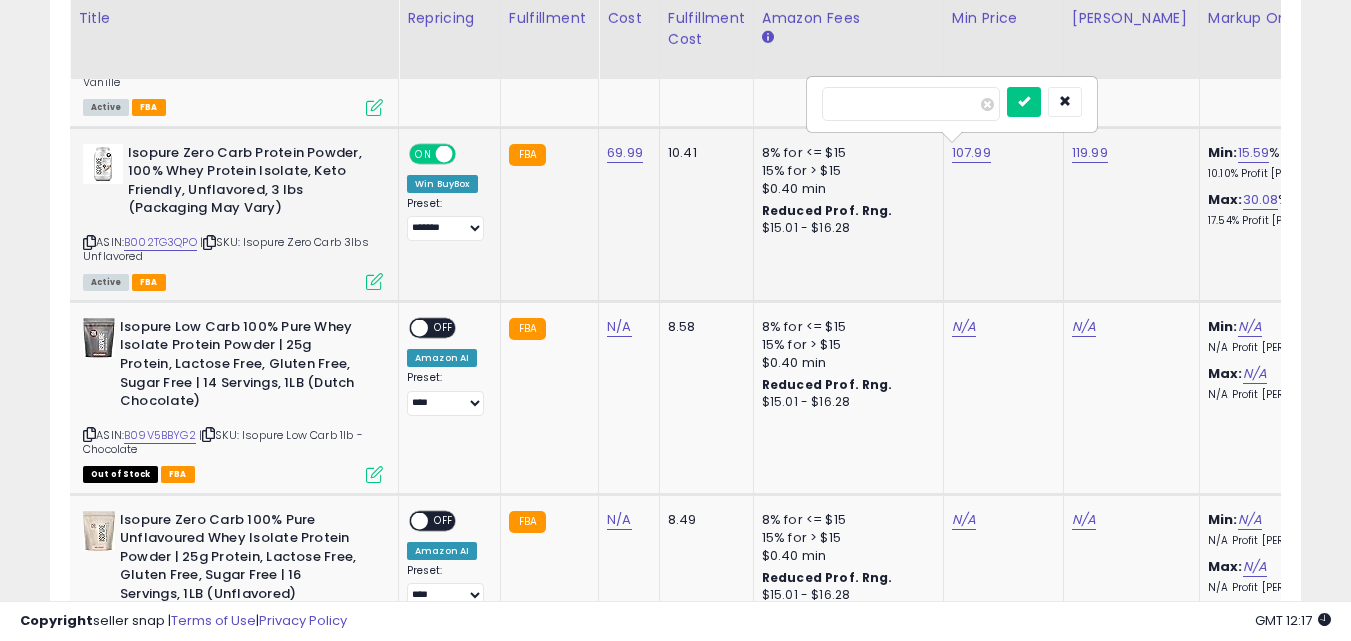 click on "******" at bounding box center [911, 104] 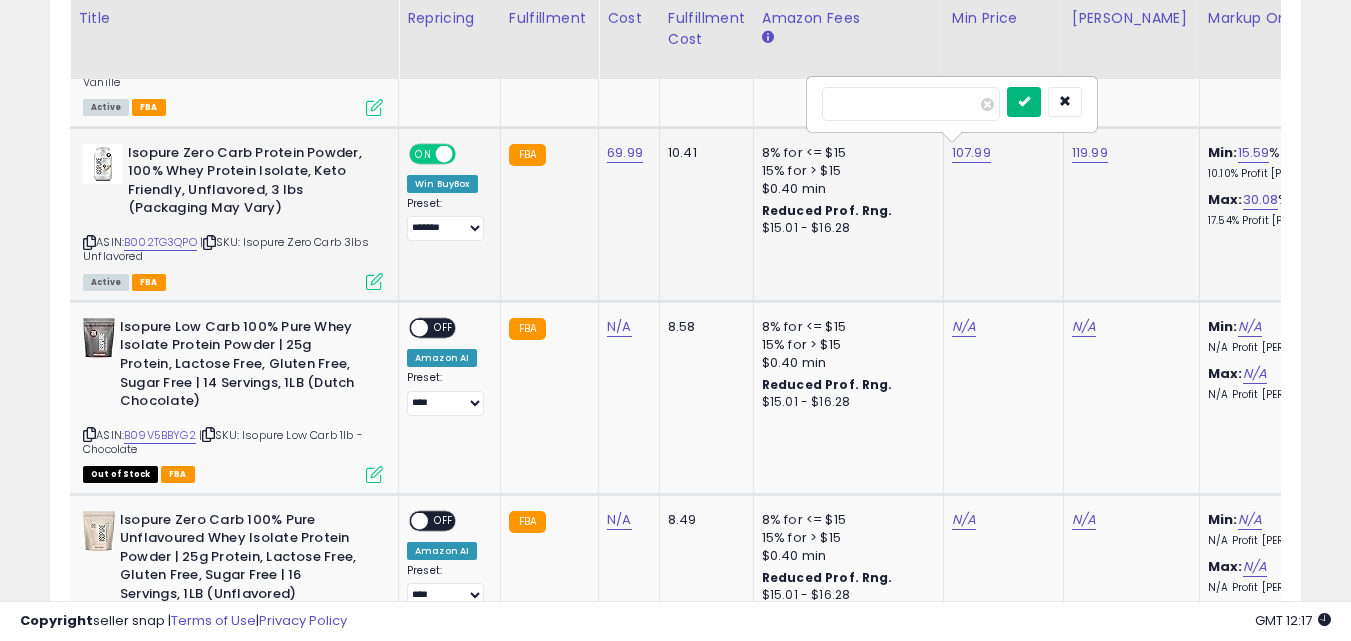 click at bounding box center (1024, 101) 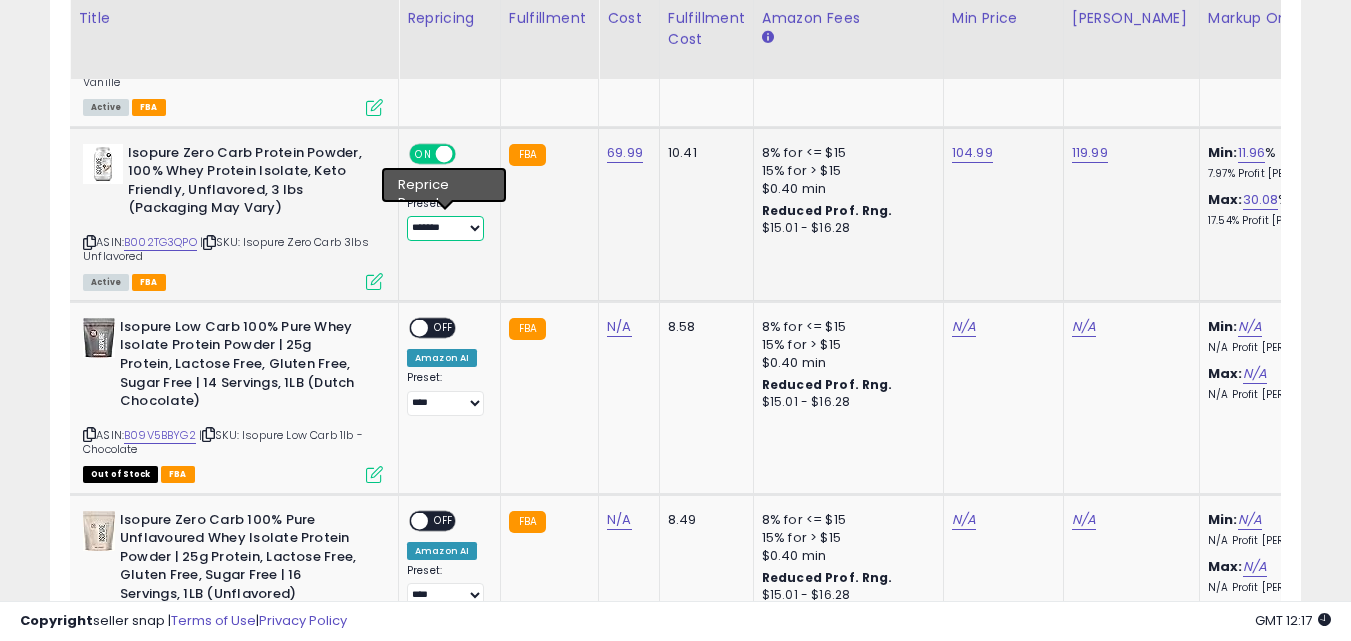 click on "**********" at bounding box center (445, 228) 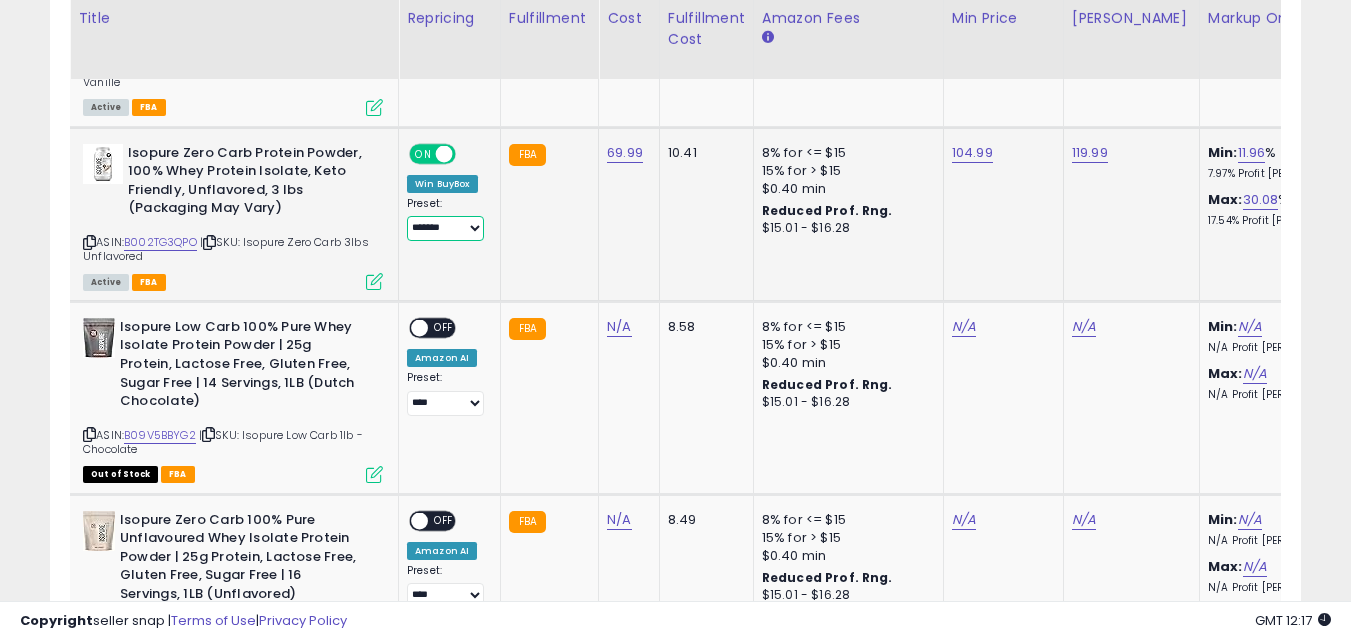 select on "*****" 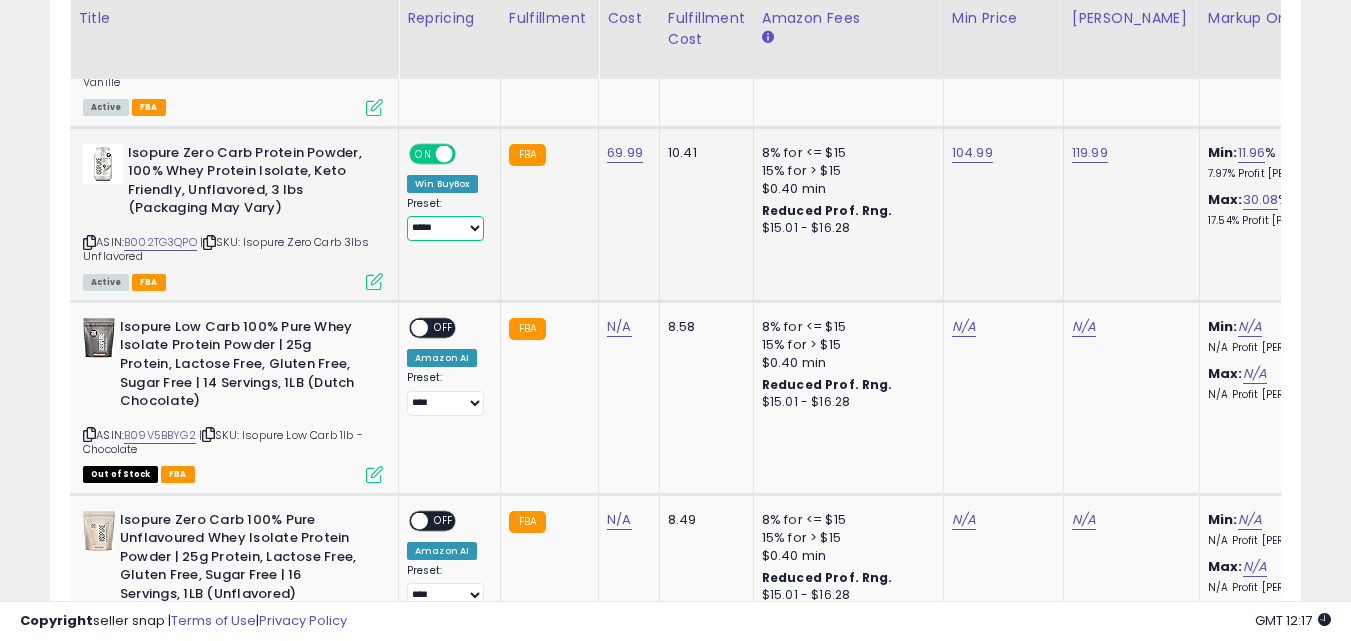 click on "**********" at bounding box center [445, 228] 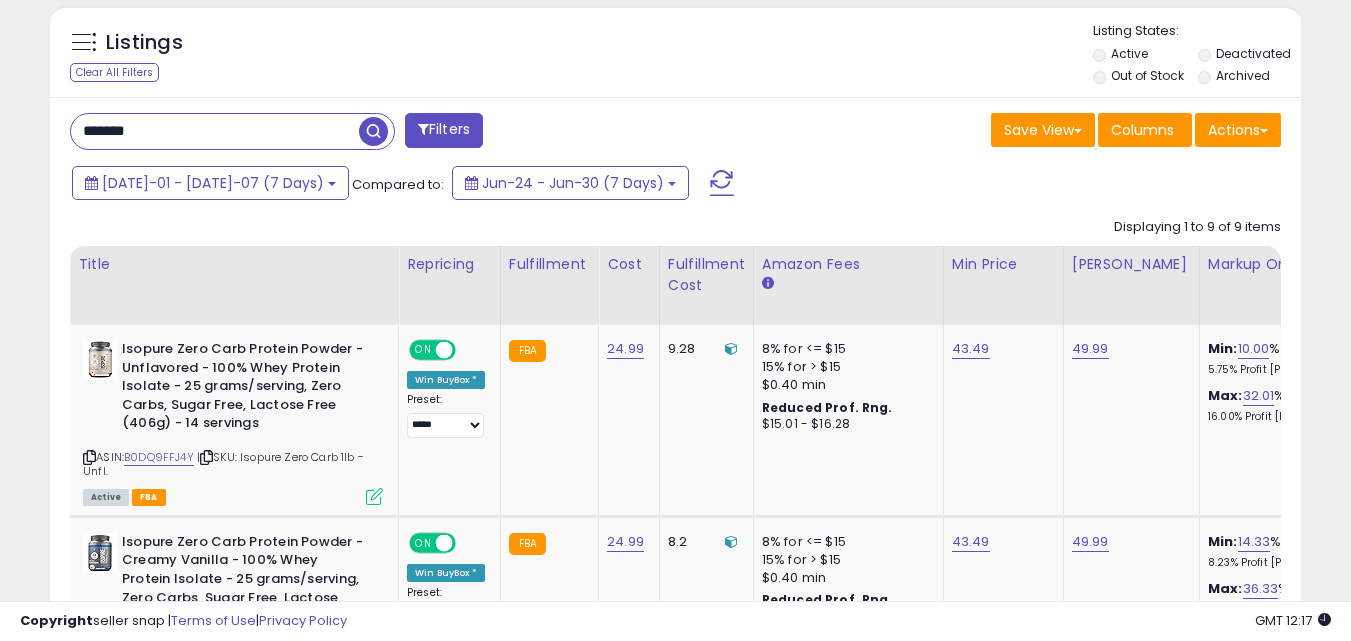 scroll, scrollTop: 703, scrollLeft: 0, axis: vertical 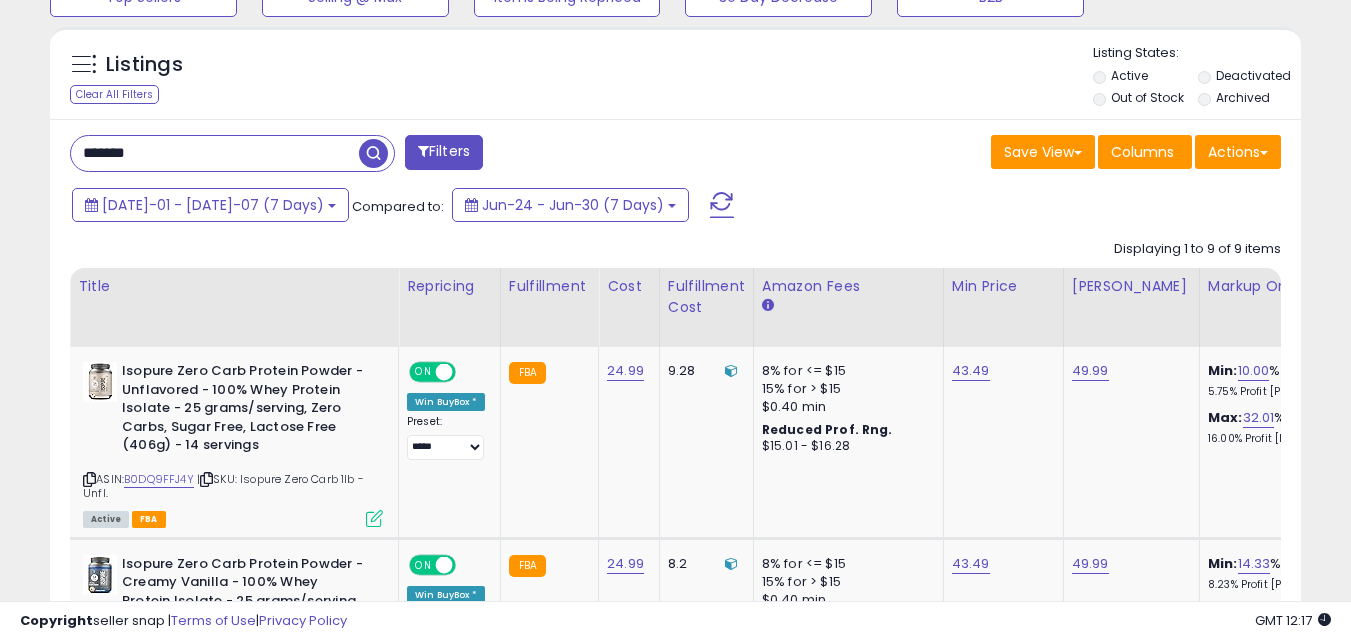 click on "**********" at bounding box center (675, 764) 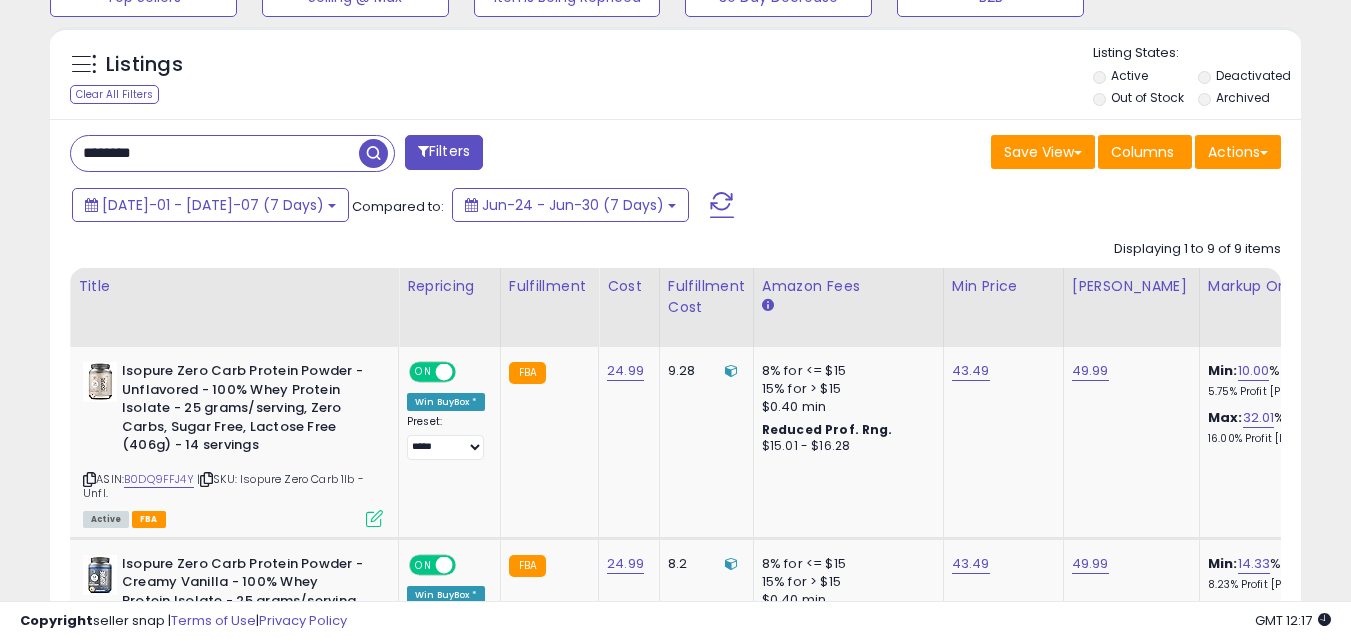 click on "********" at bounding box center (215, 153) 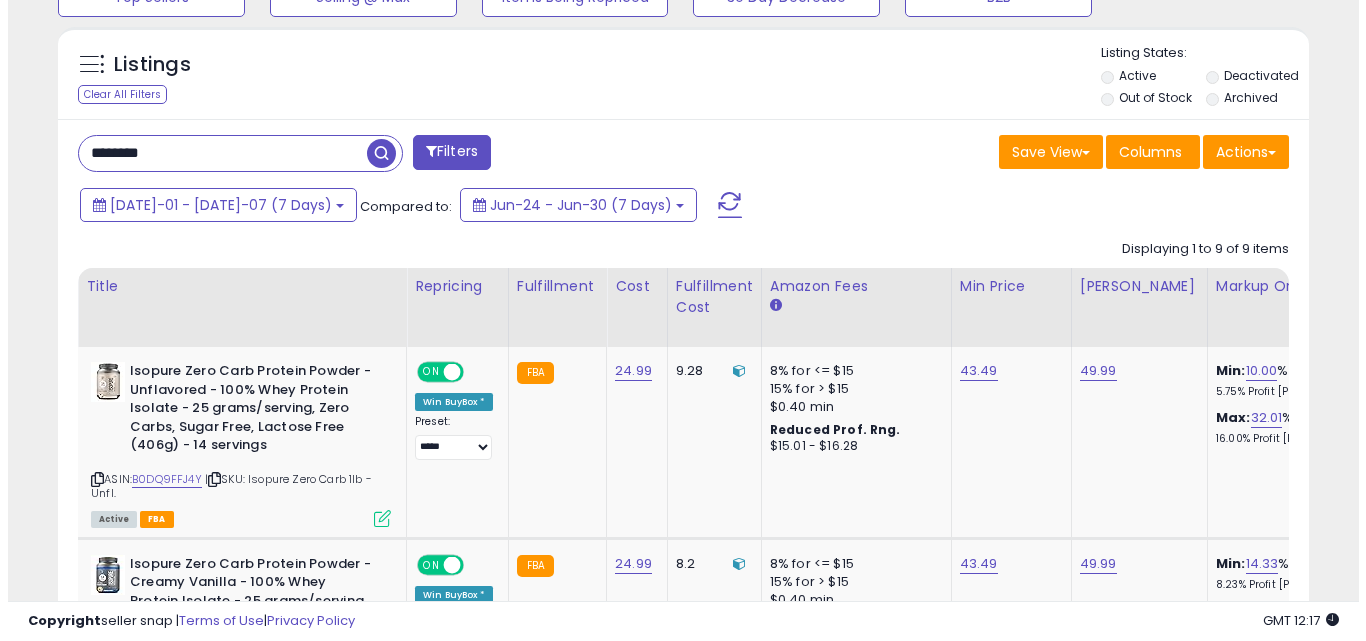 scroll, scrollTop: 579, scrollLeft: 0, axis: vertical 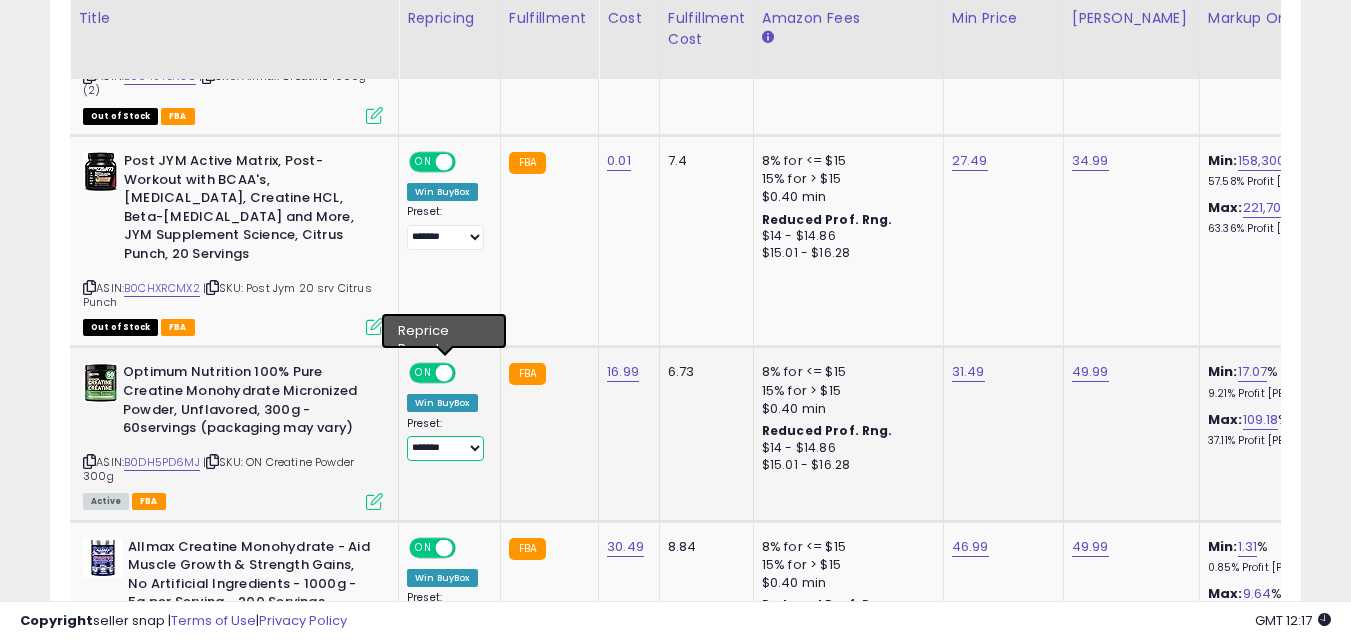 click on "**********" at bounding box center [445, 448] 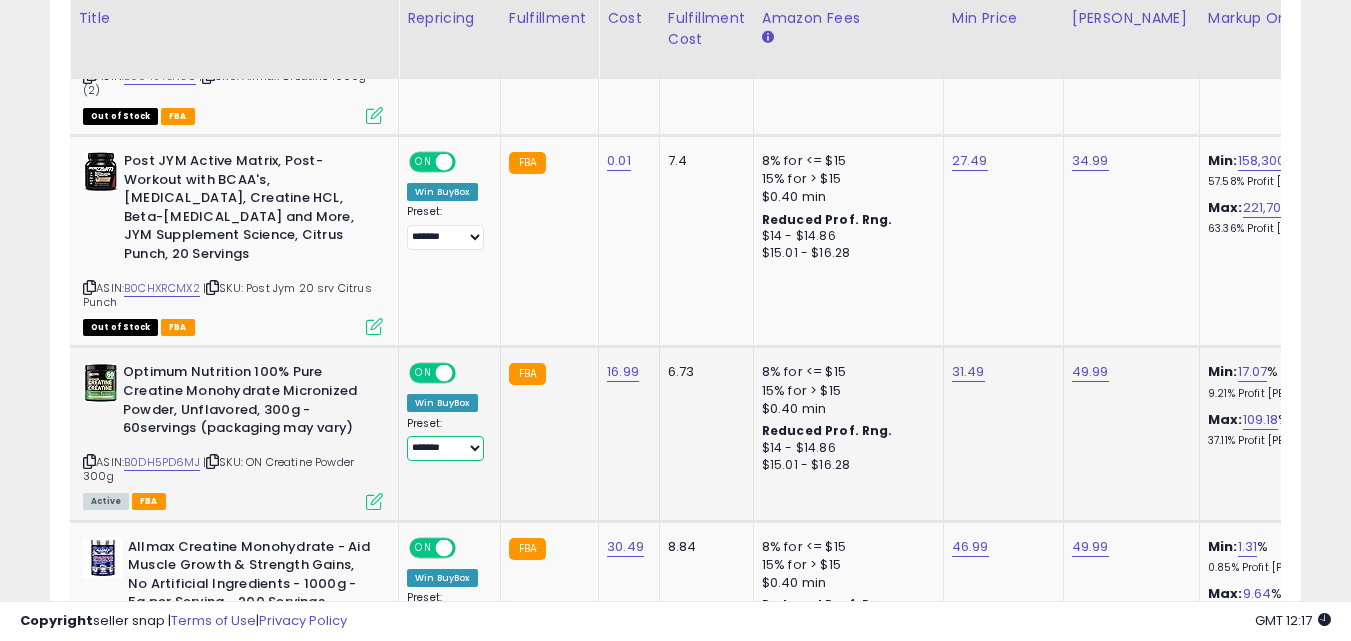 select on "*****" 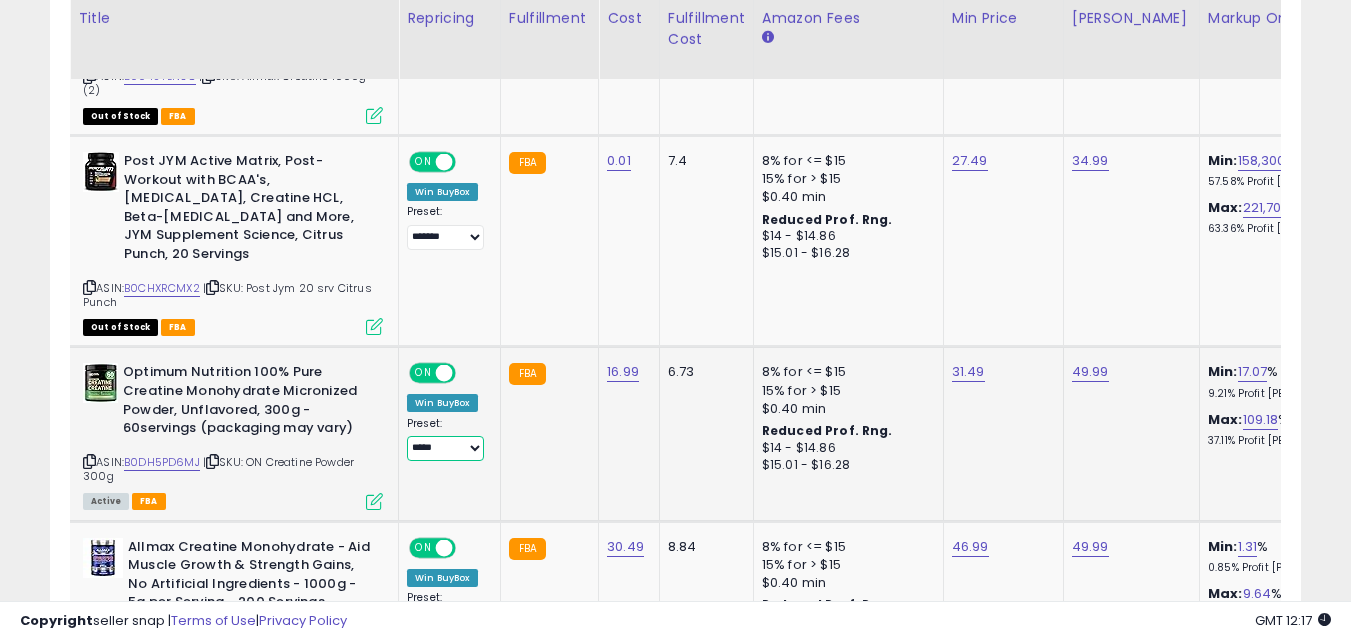 click on "**********" at bounding box center [445, 448] 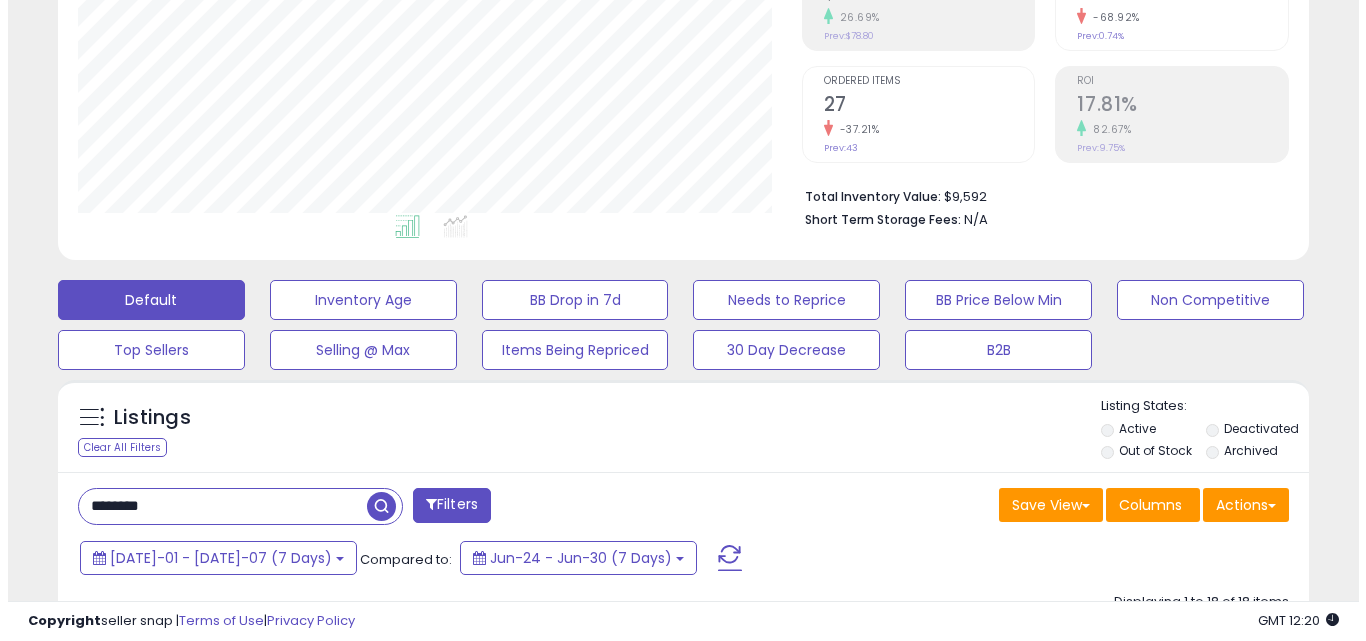 scroll, scrollTop: 451, scrollLeft: 0, axis: vertical 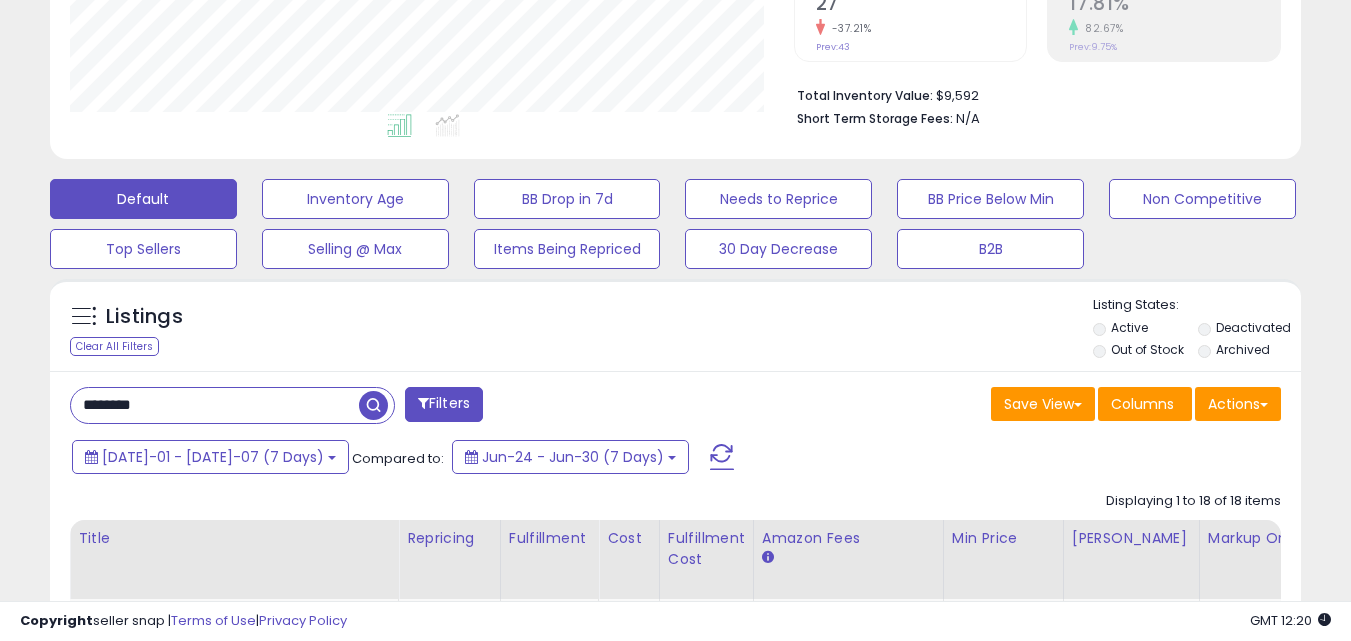 click on "********" at bounding box center (215, 405) 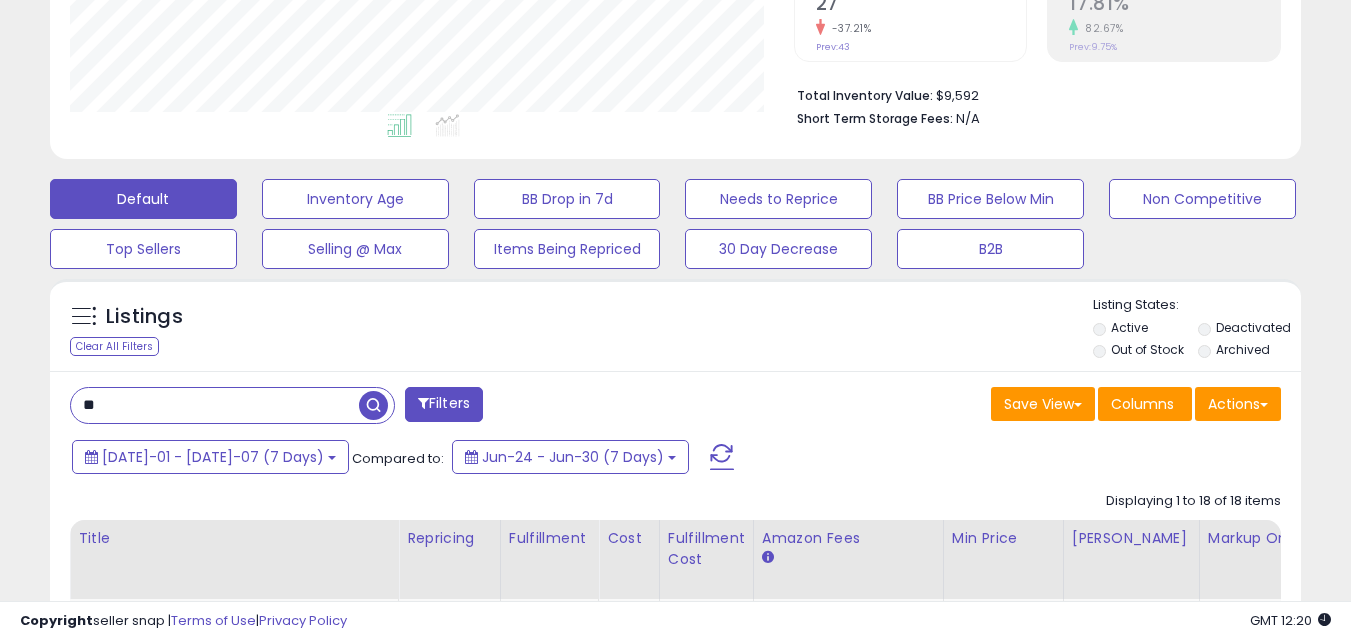 type on "*" 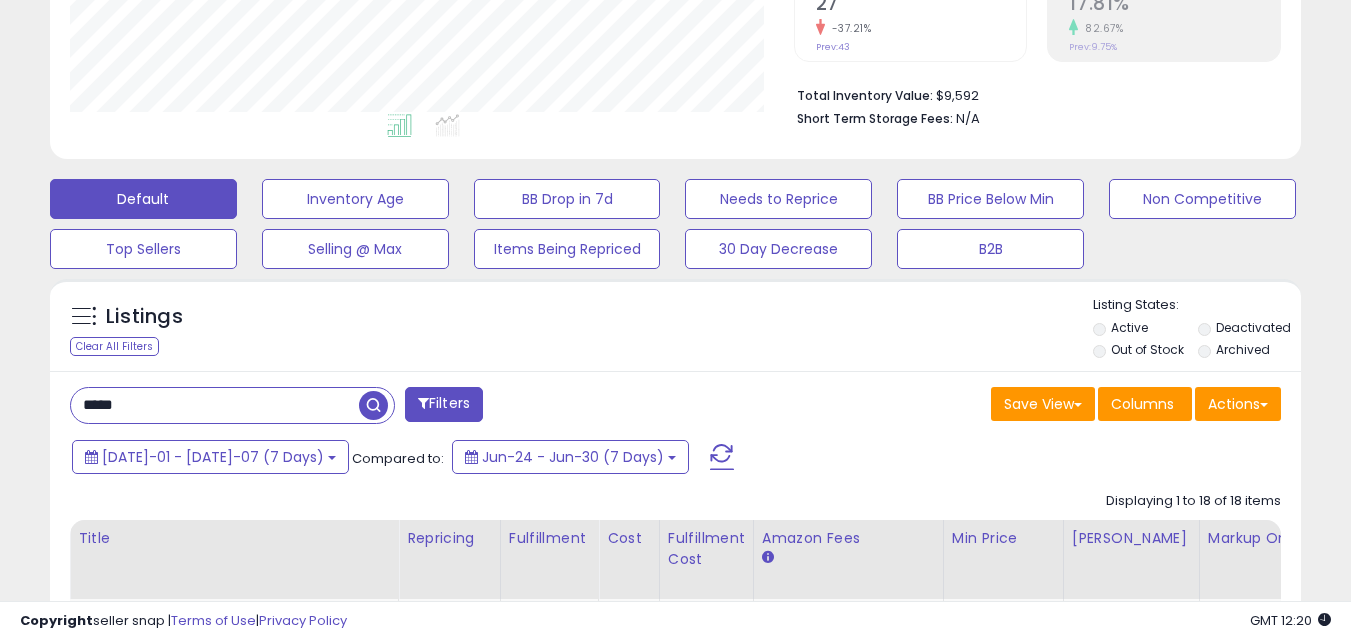 type on "*****" 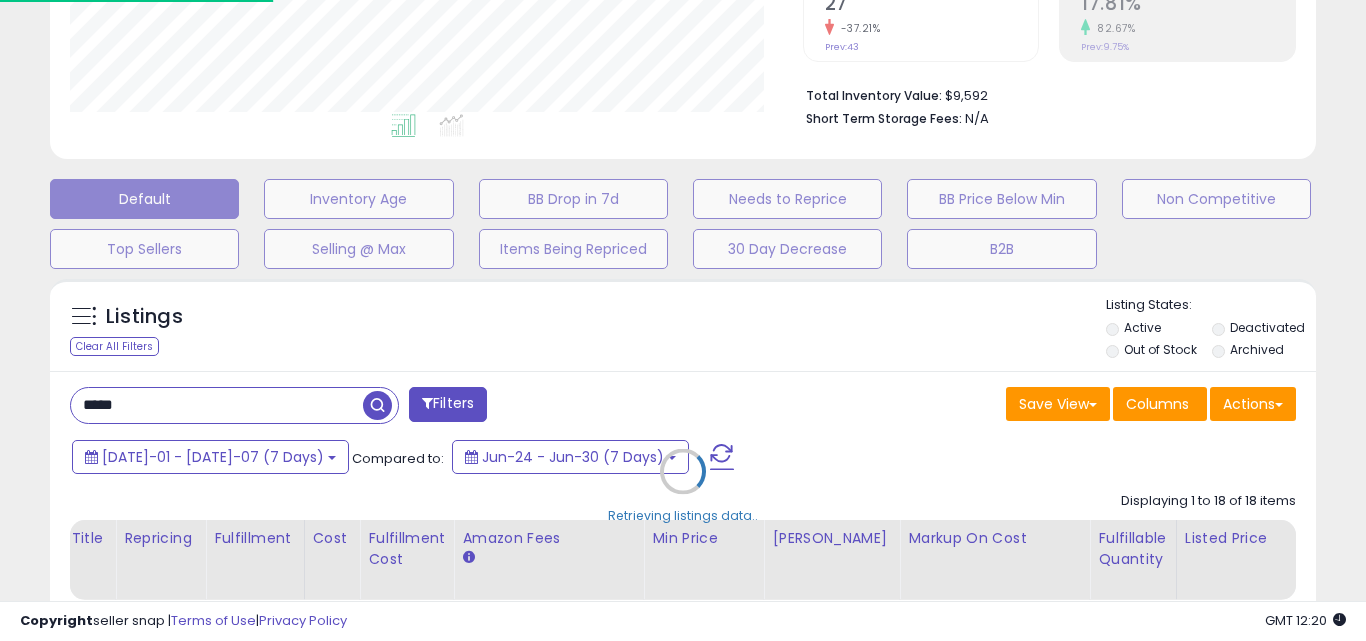 scroll, scrollTop: 999590, scrollLeft: 999267, axis: both 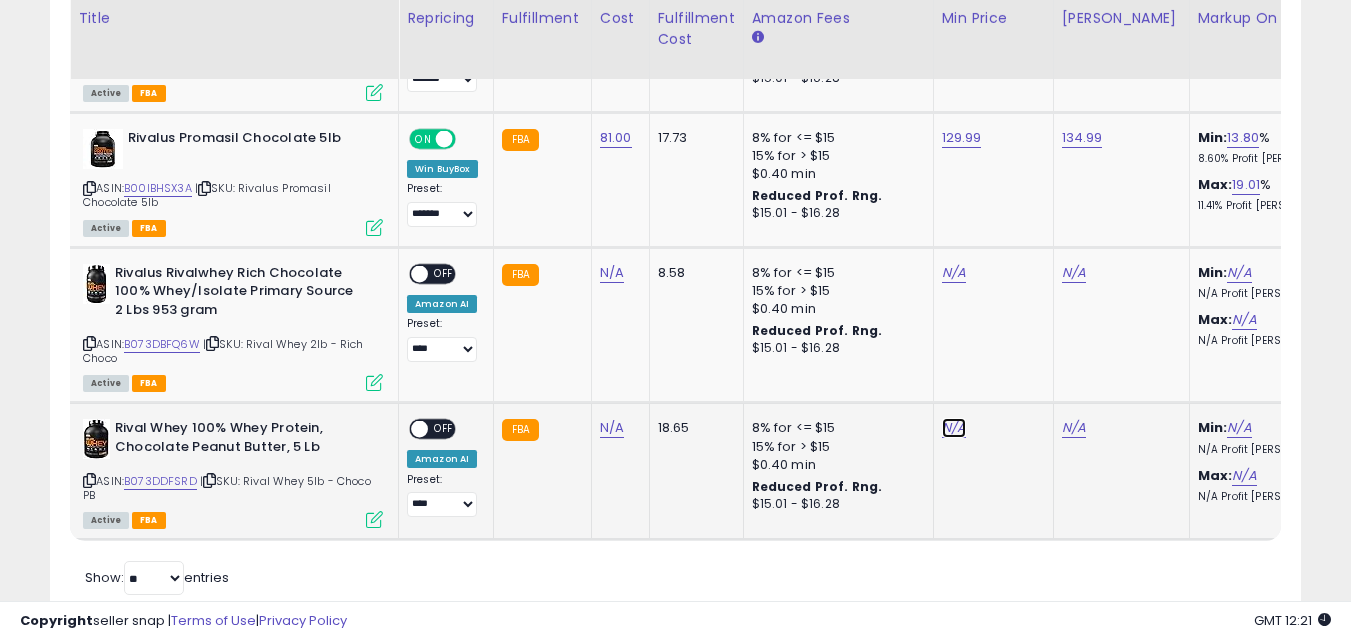 click on "N/A" at bounding box center (954, 273) 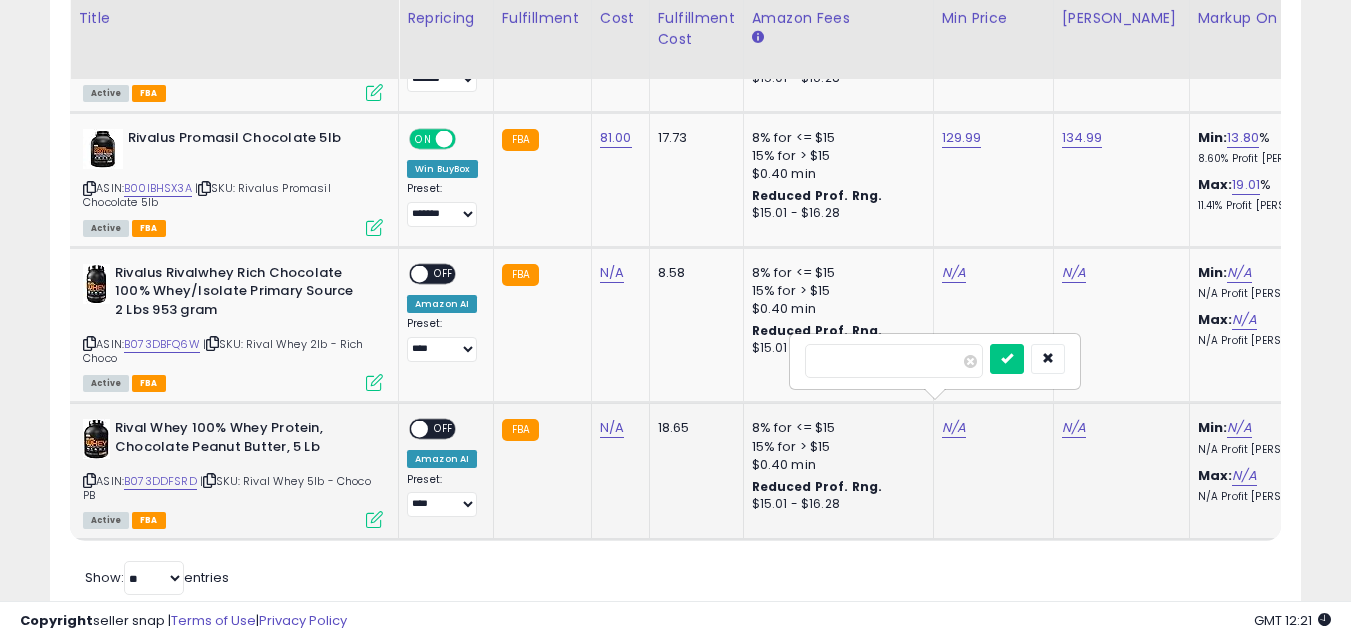 type on "***" 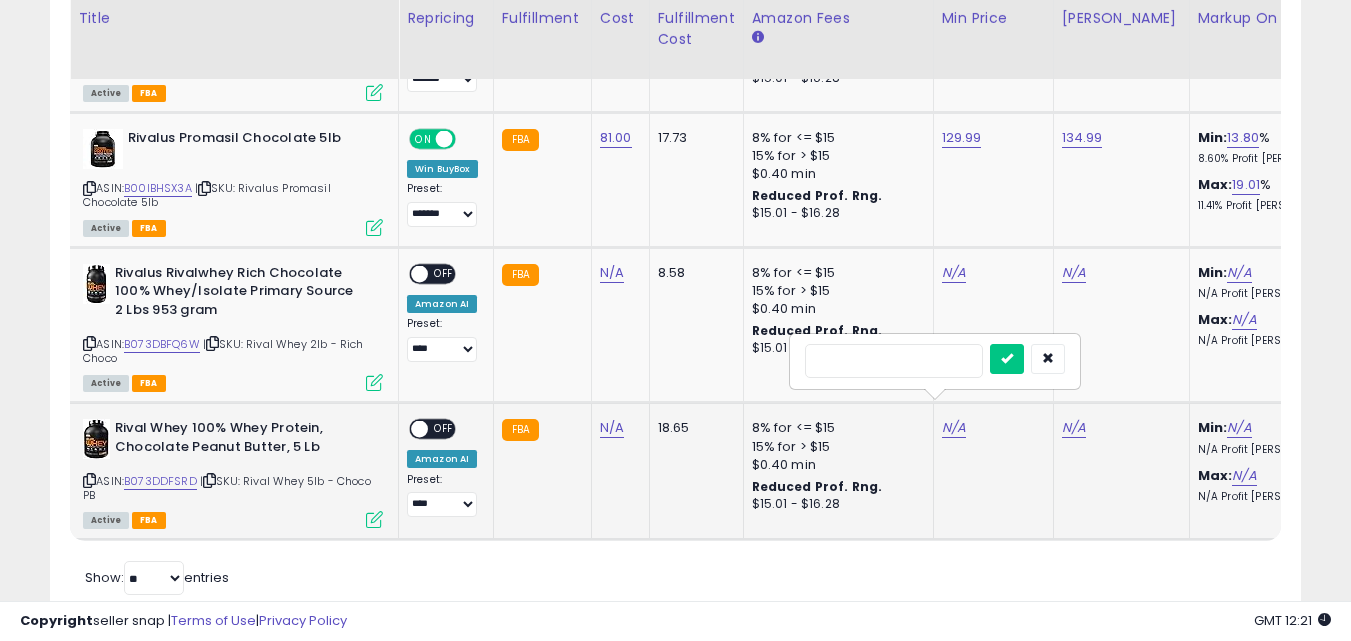 type on "*****" 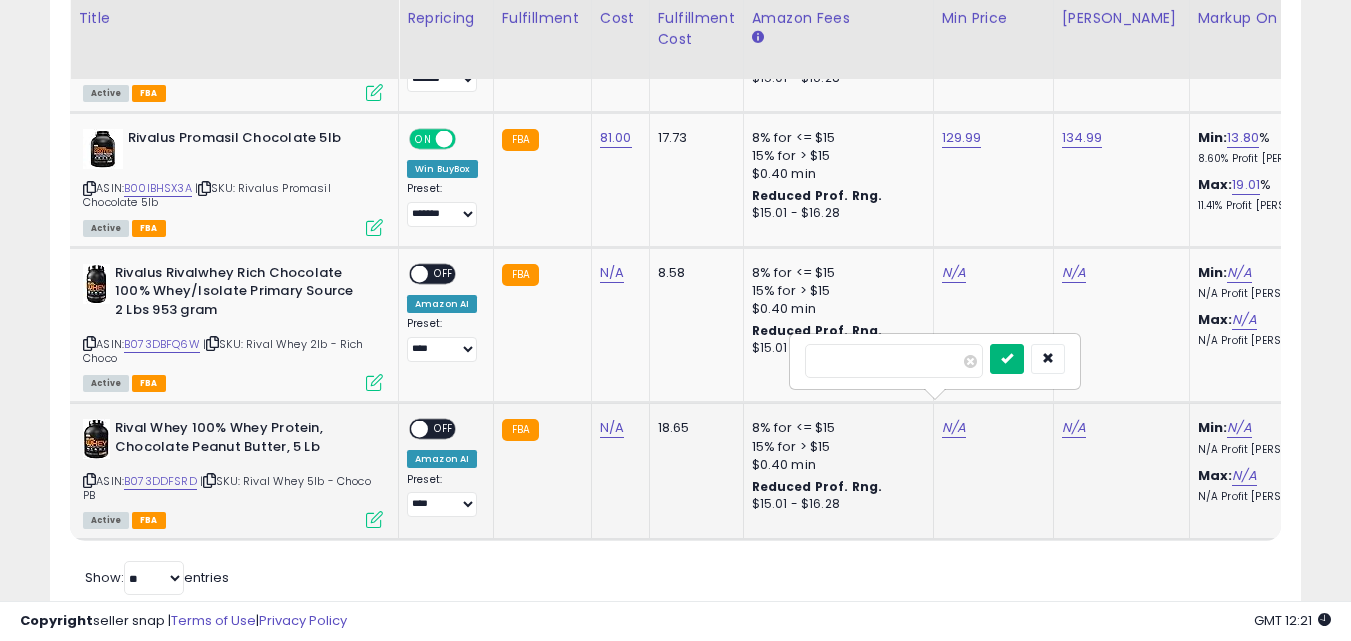 type on "******" 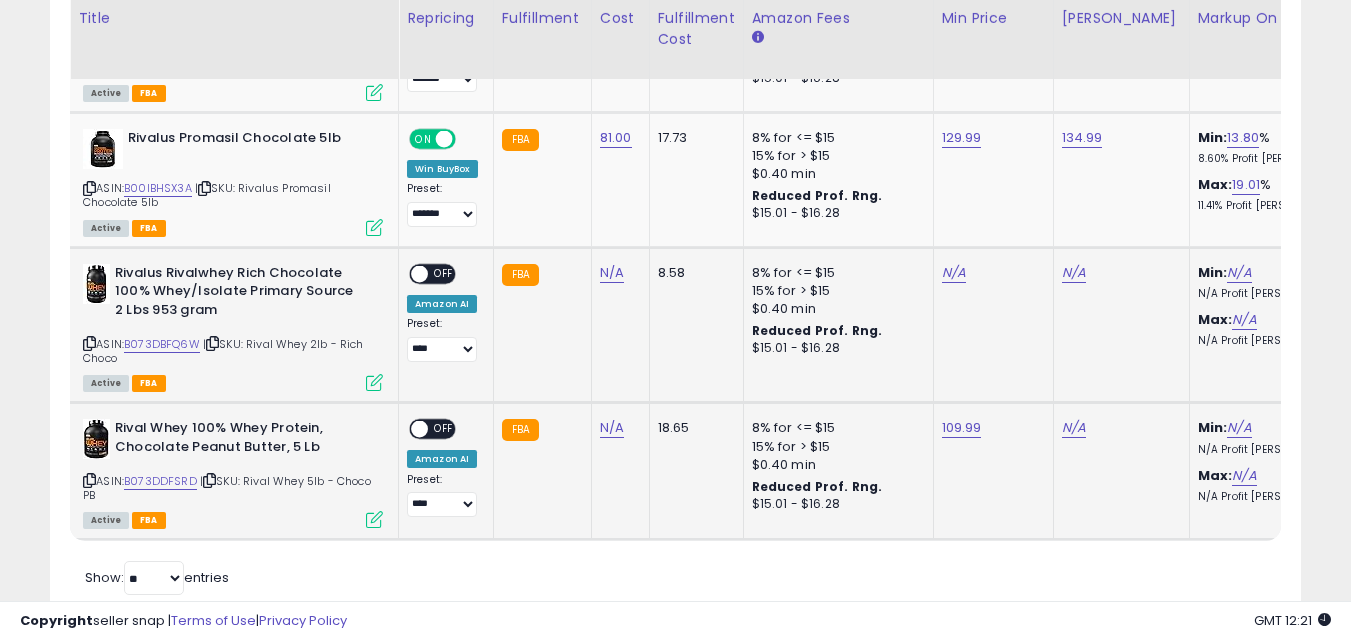 click on "N/A" 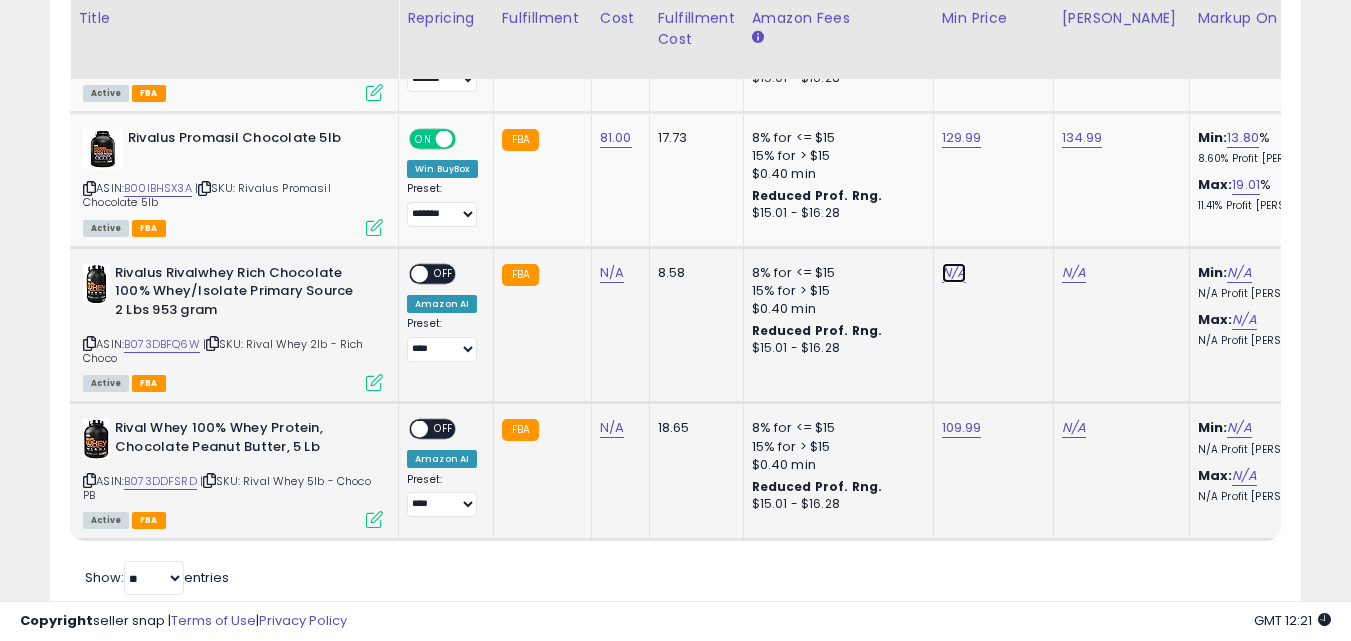 click on "N/A" at bounding box center [954, 273] 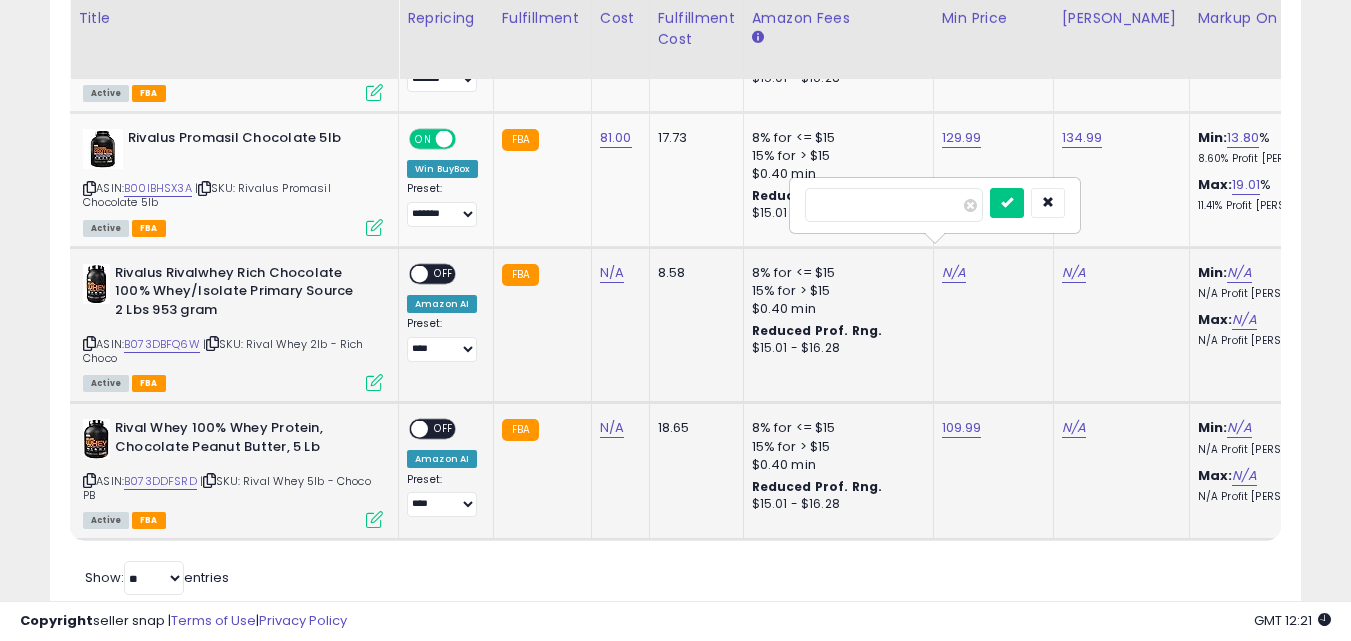 type on "**" 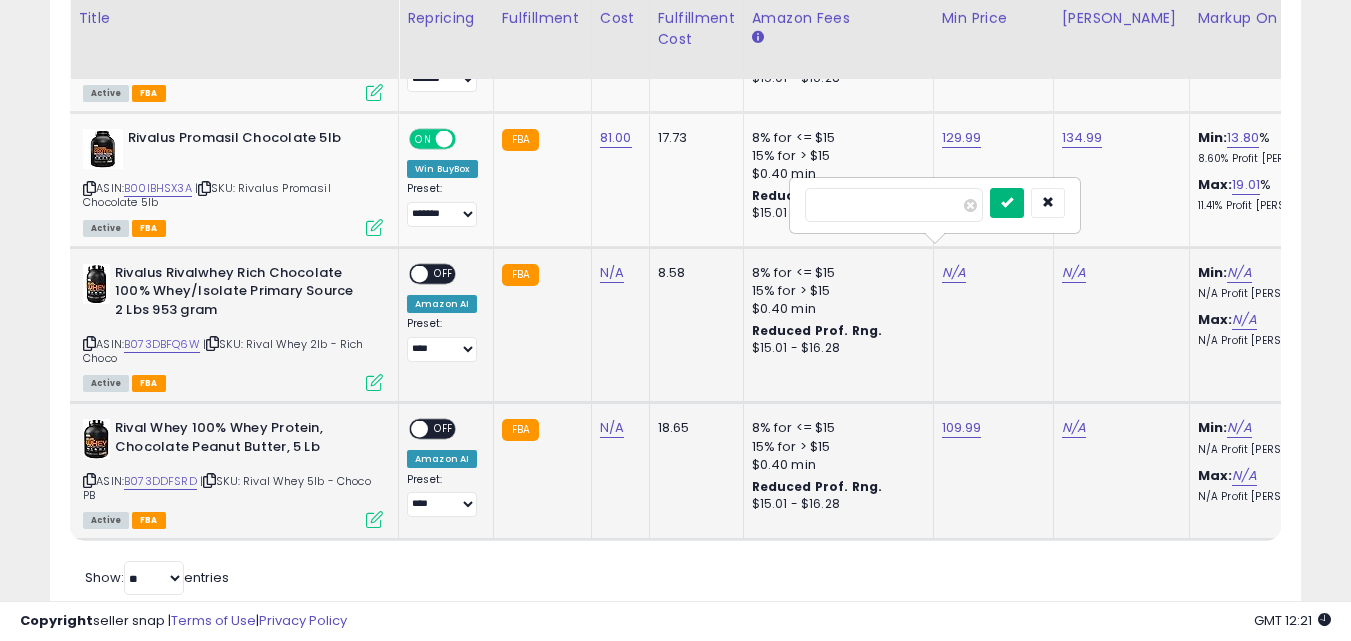 type on "*****" 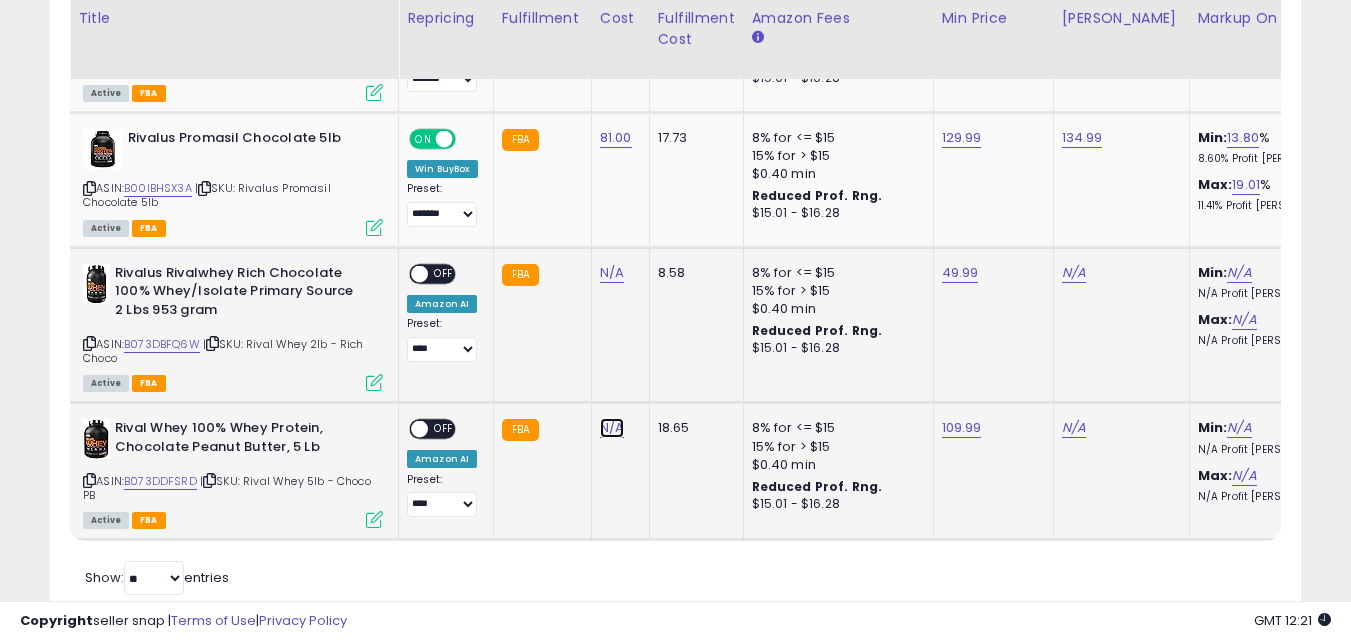 click on "N/A" at bounding box center [612, 273] 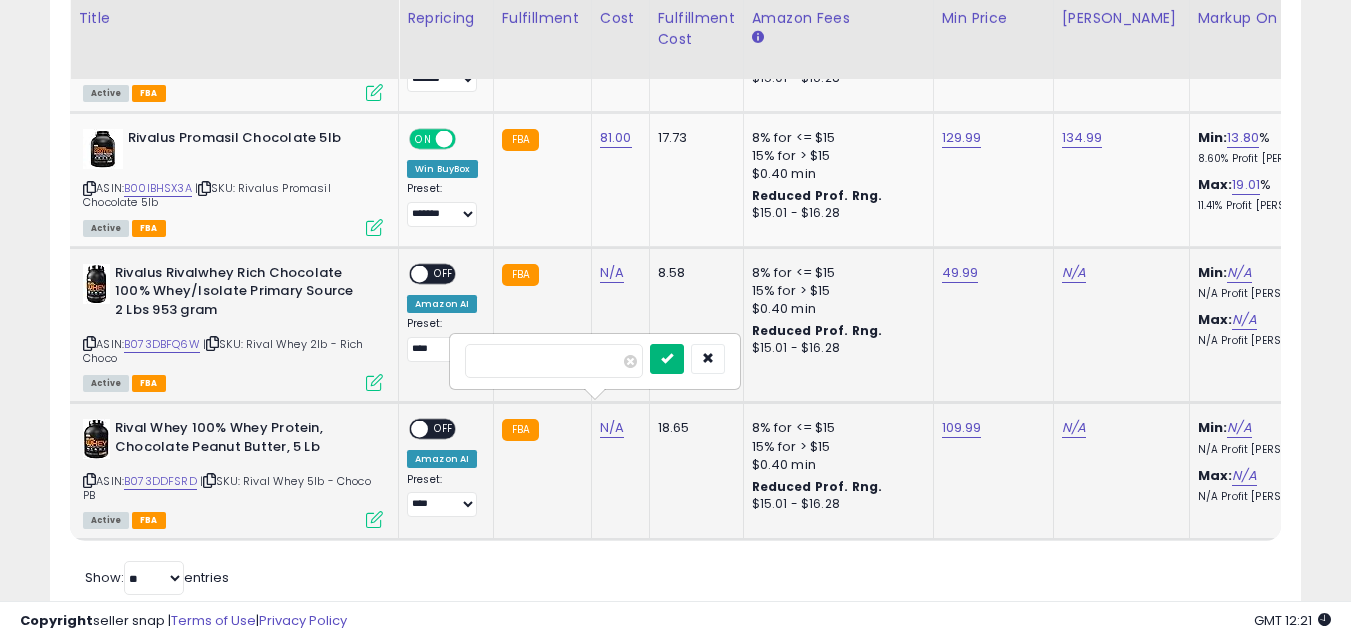 type on "**" 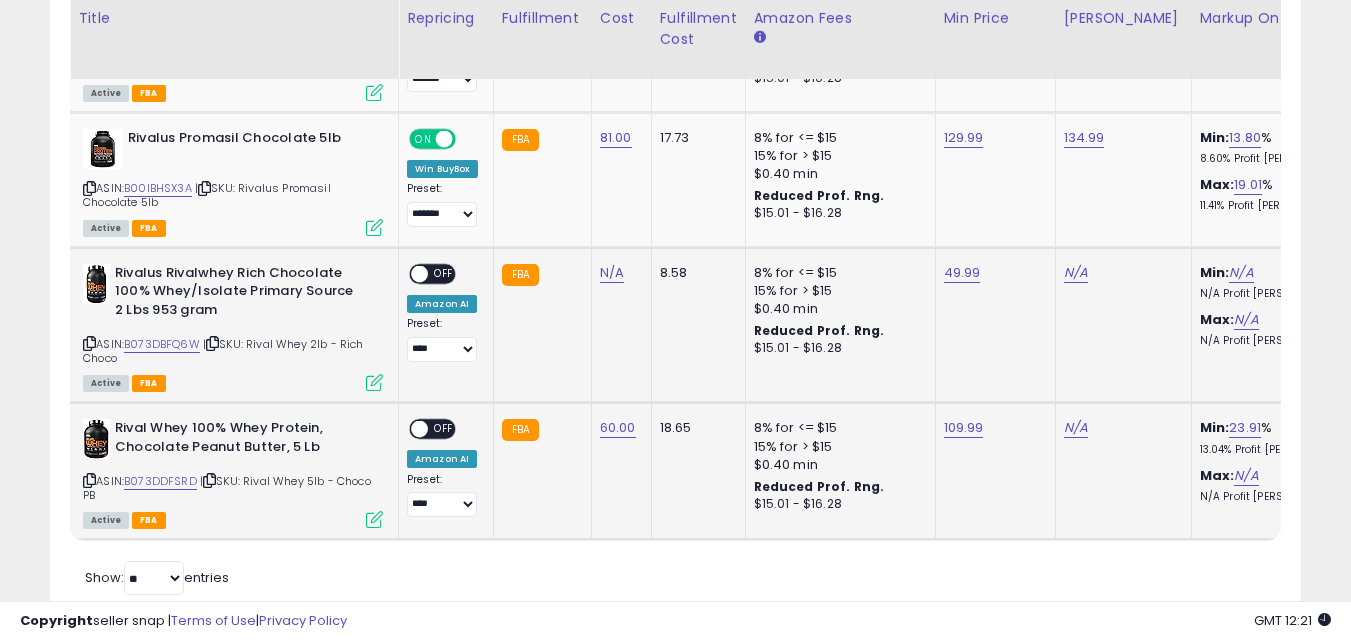 click on "N/A" 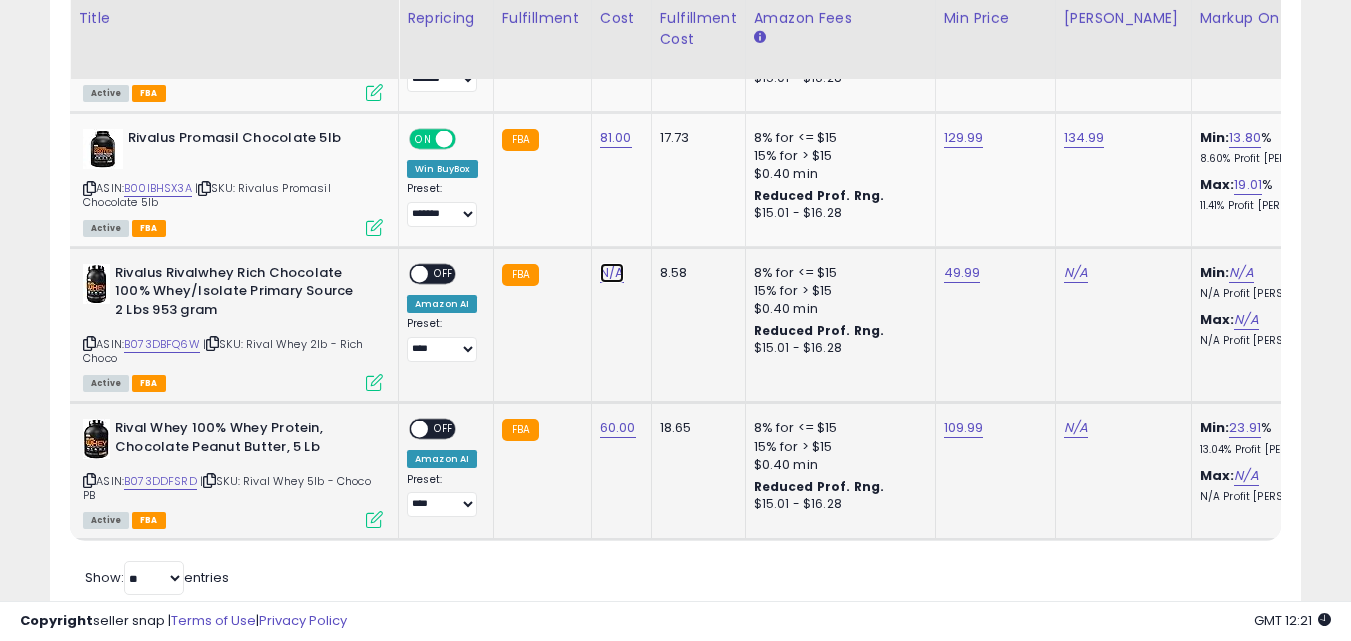 click on "N/A" at bounding box center [612, 273] 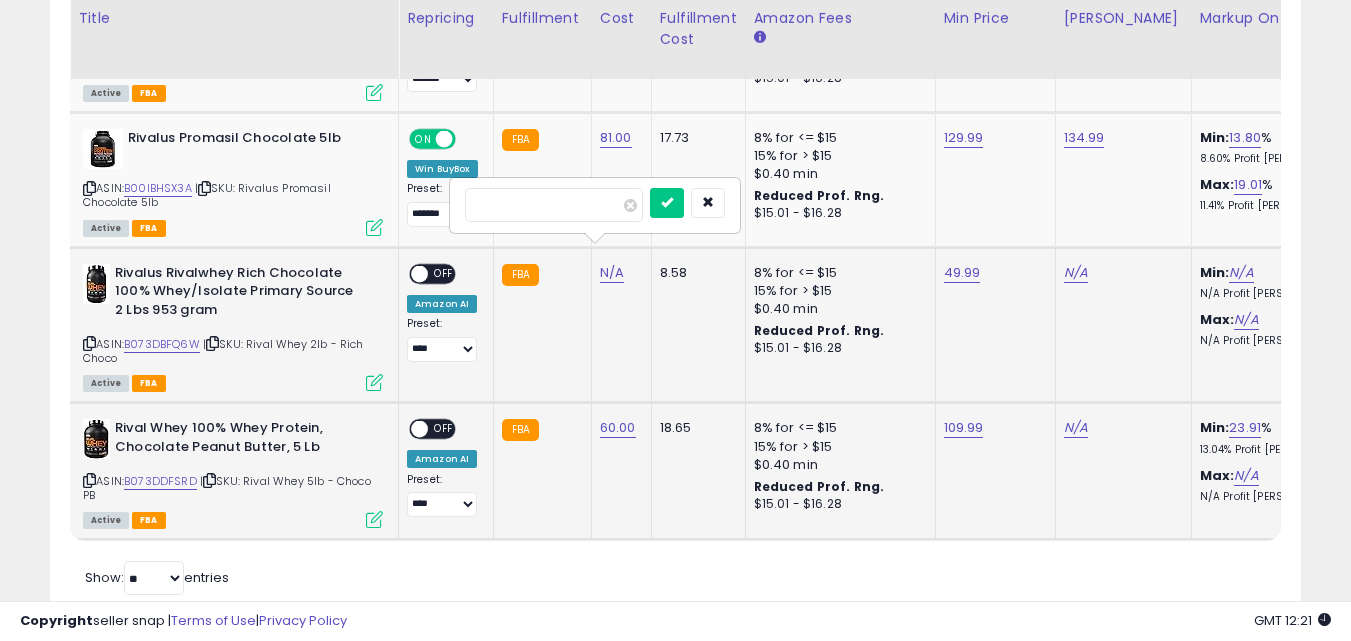 type on "**" 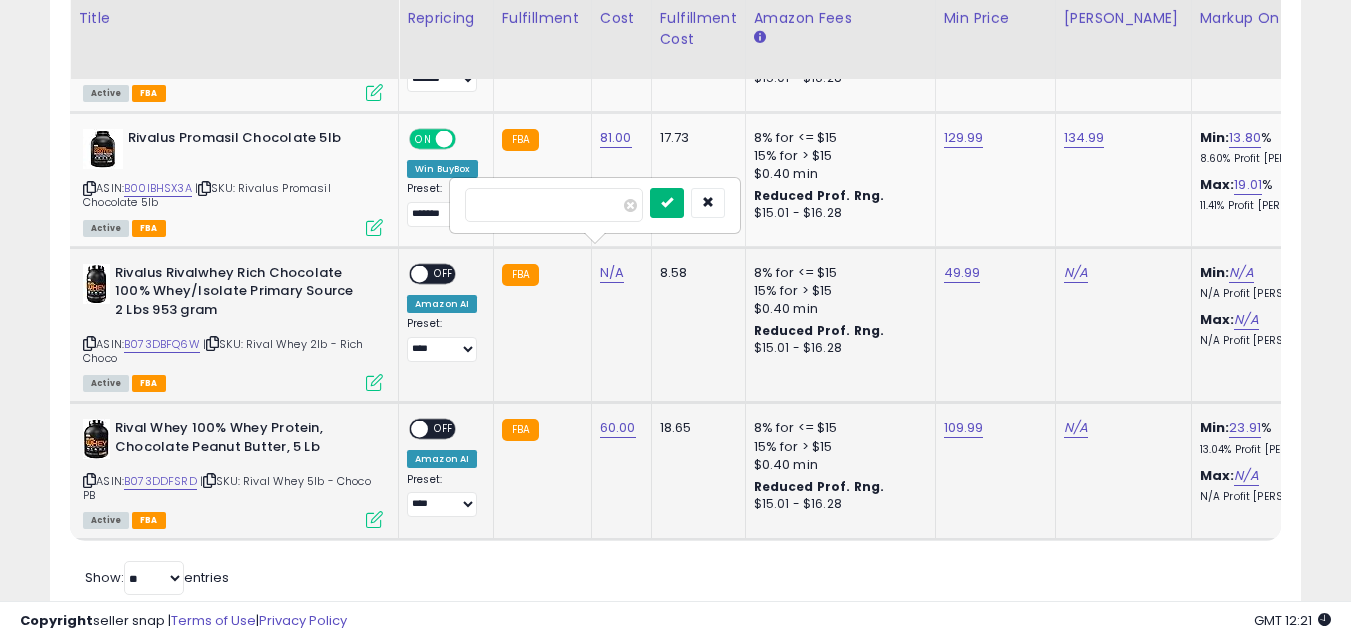 click at bounding box center [667, 202] 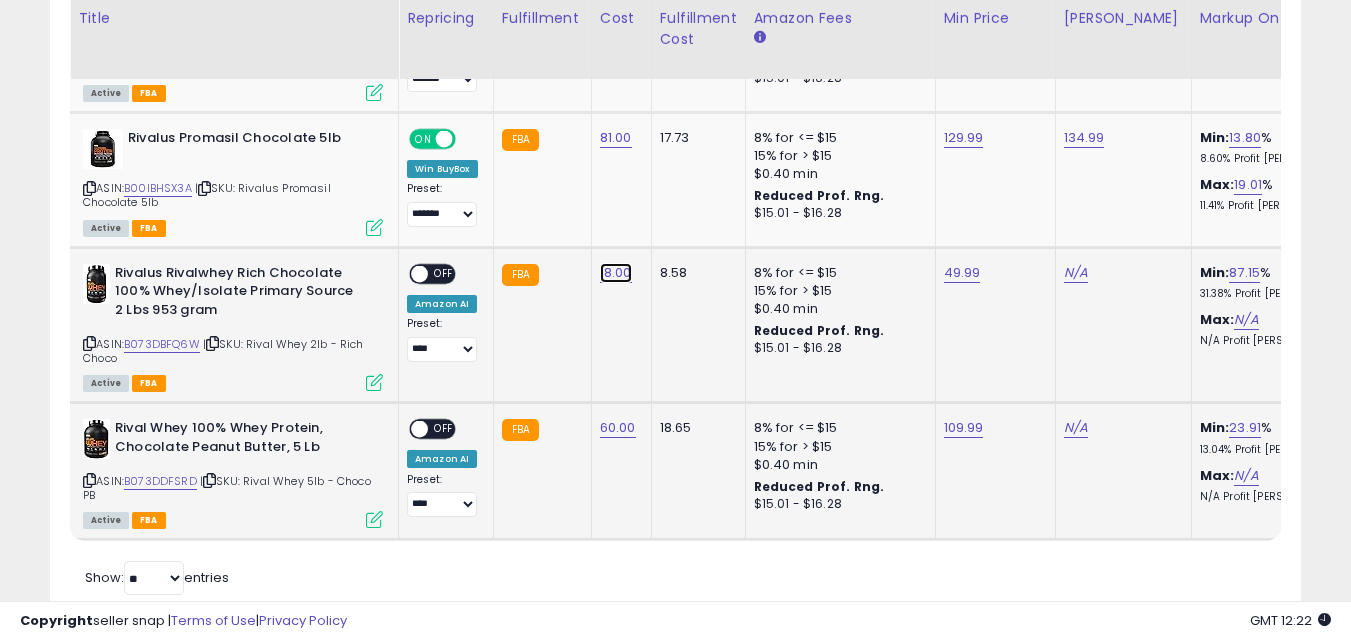 click on "18.00" at bounding box center [617, -227] 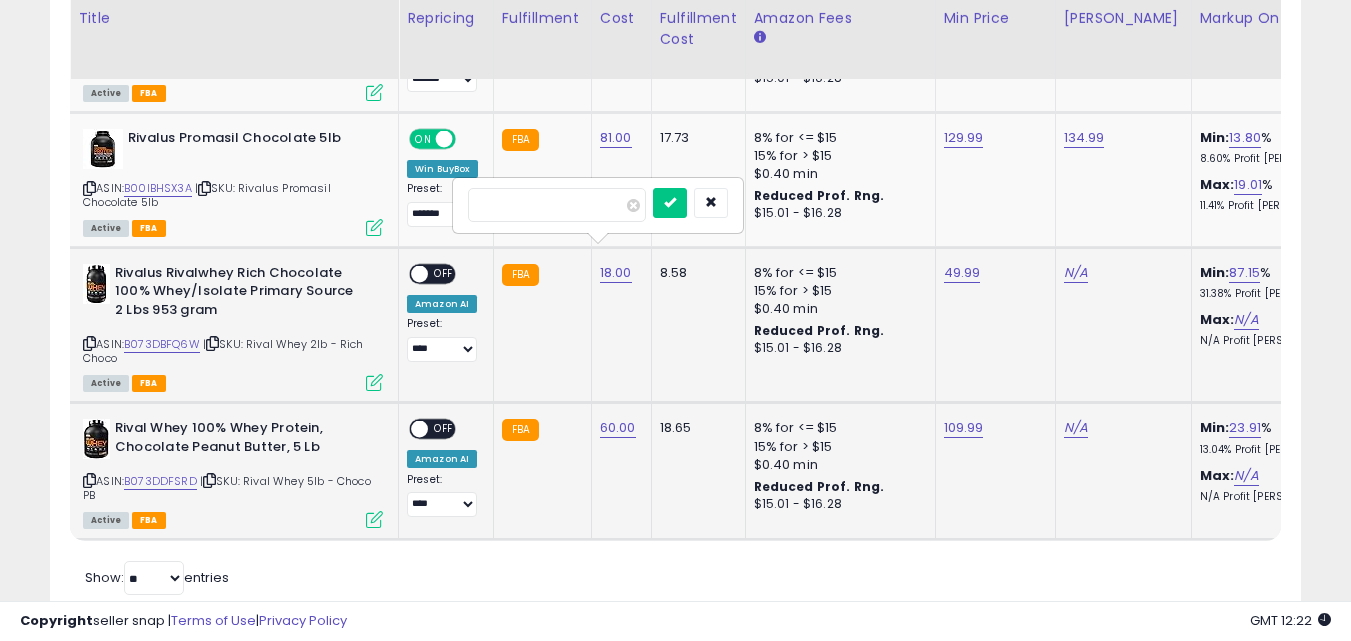 click on "*****" at bounding box center (557, 205) 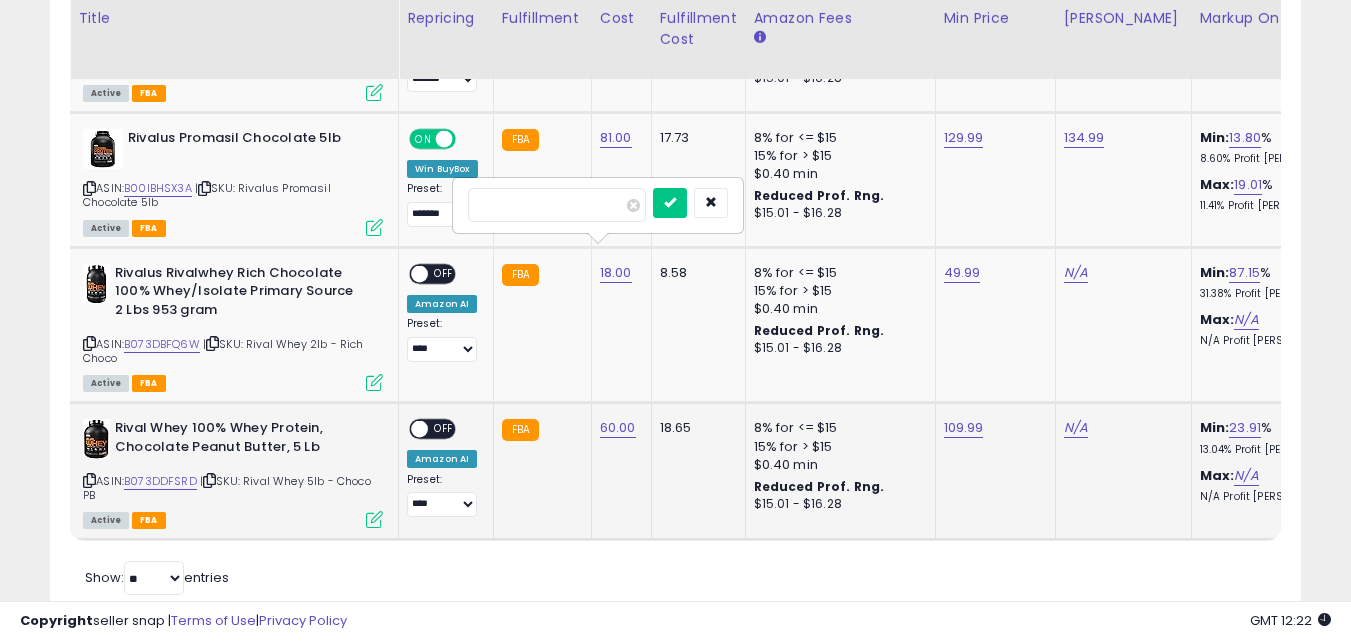 type on "*****" 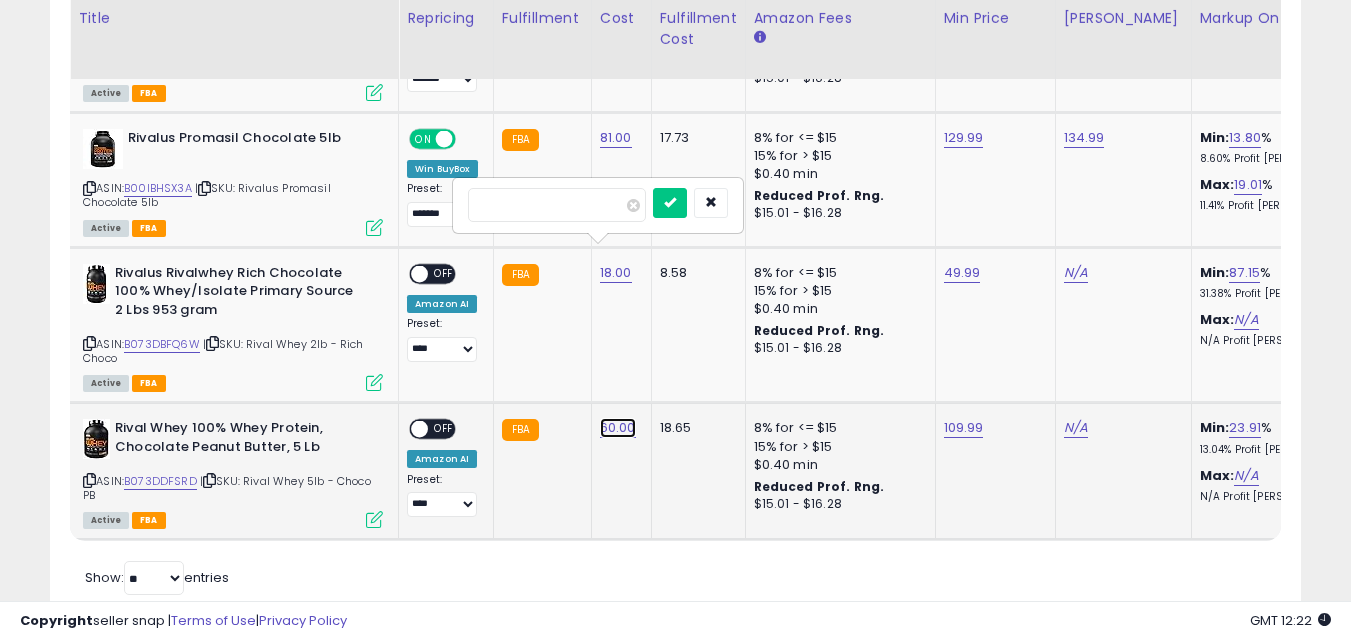 click on "60.00" at bounding box center [617, -227] 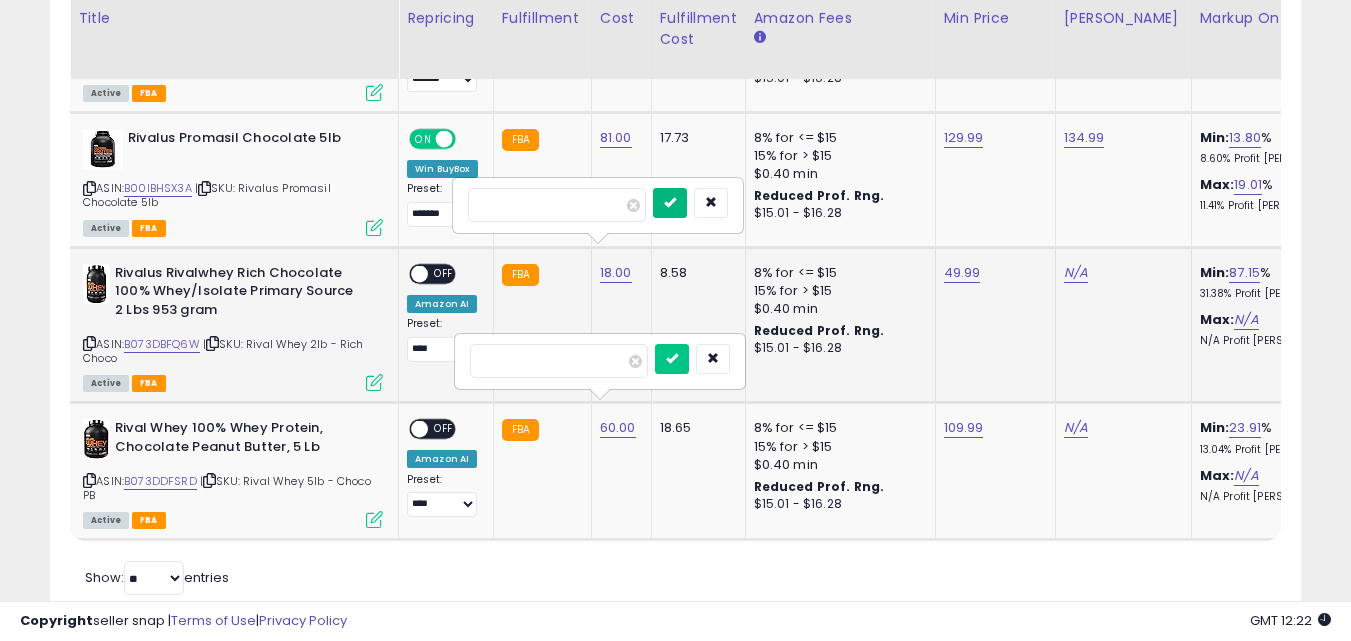 click at bounding box center [670, 203] 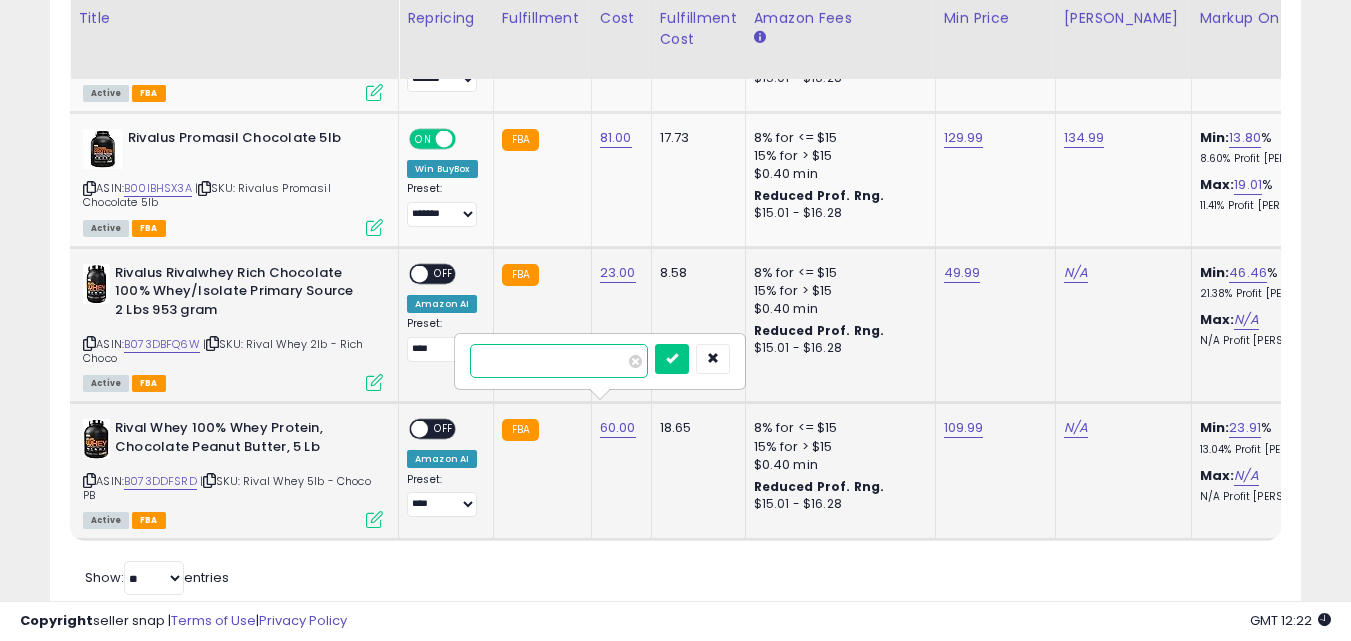 click on "*****" at bounding box center (559, 361) 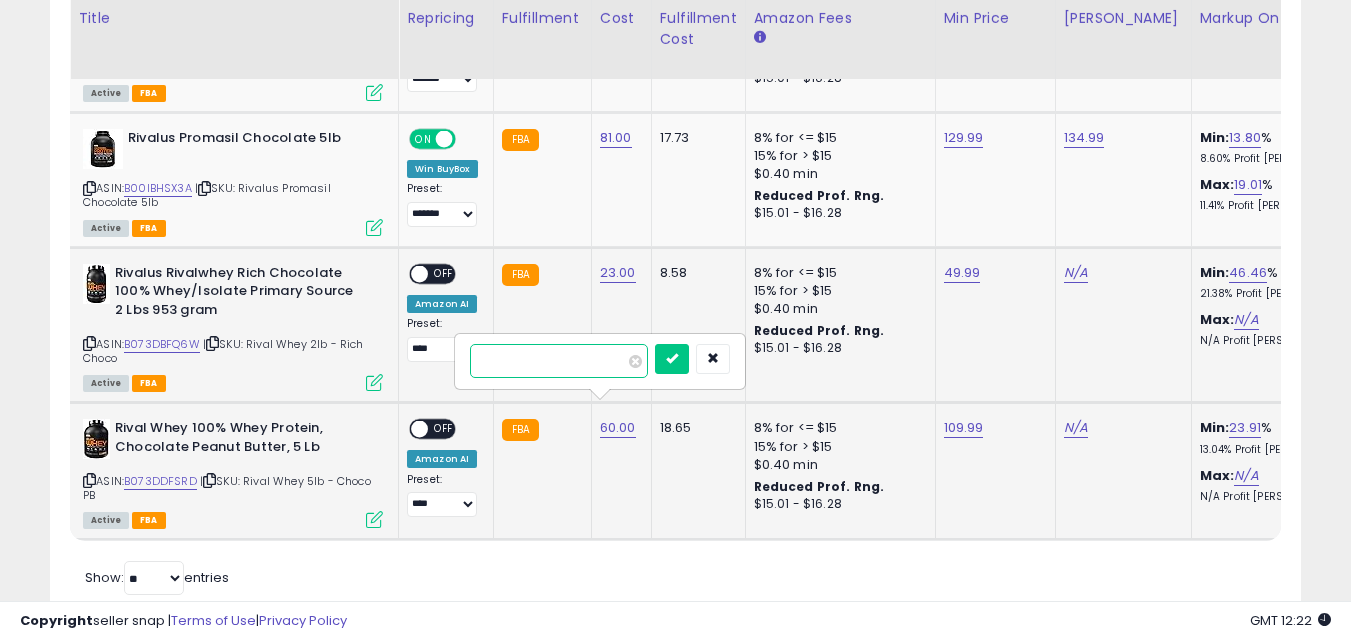 type on "*" 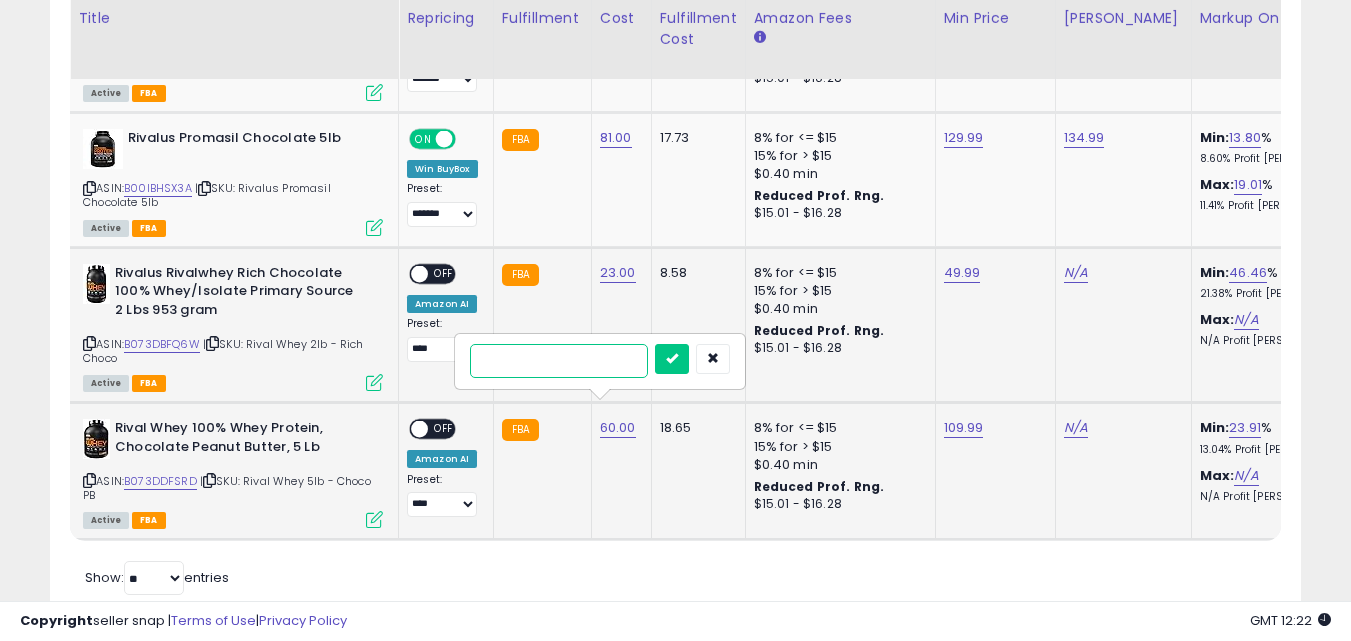 type on "**" 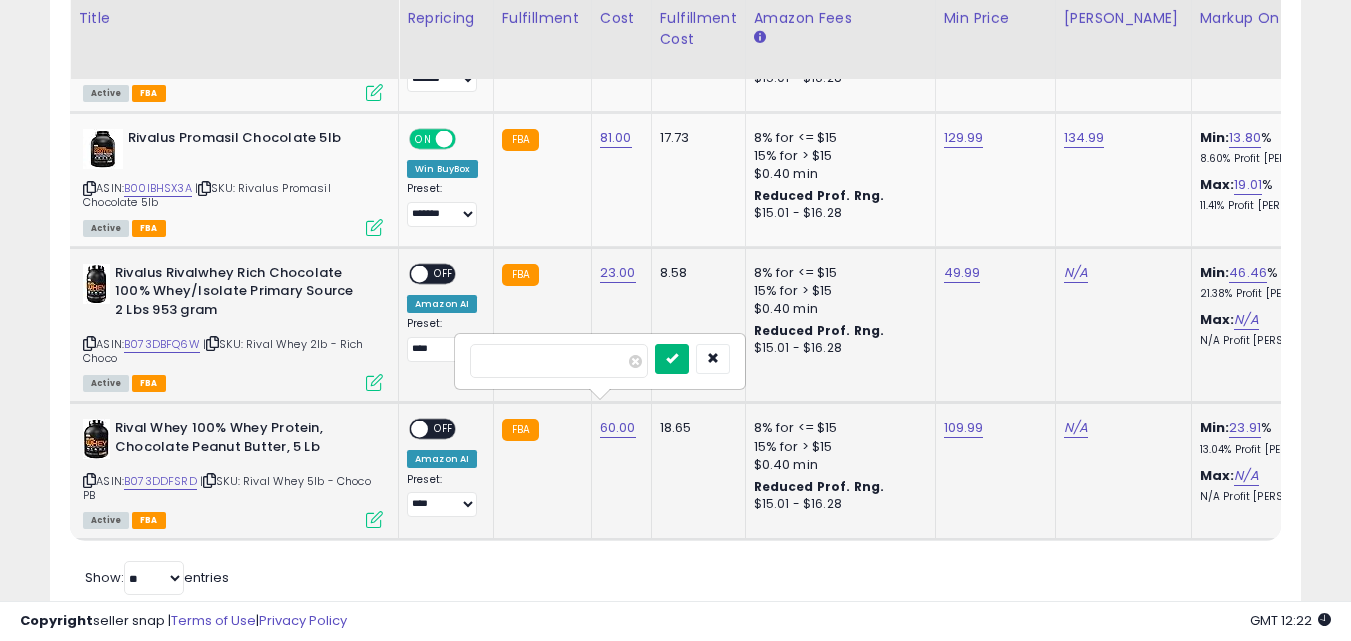 click at bounding box center [672, 359] 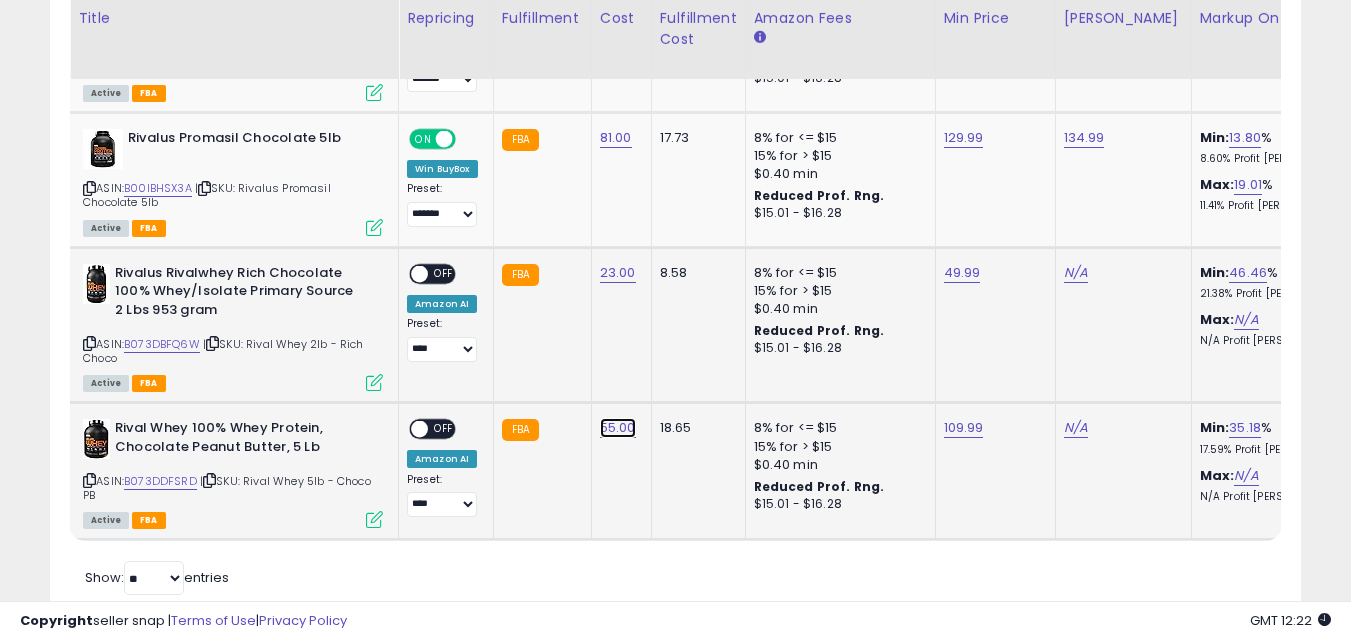 click on "55.00" at bounding box center [617, -227] 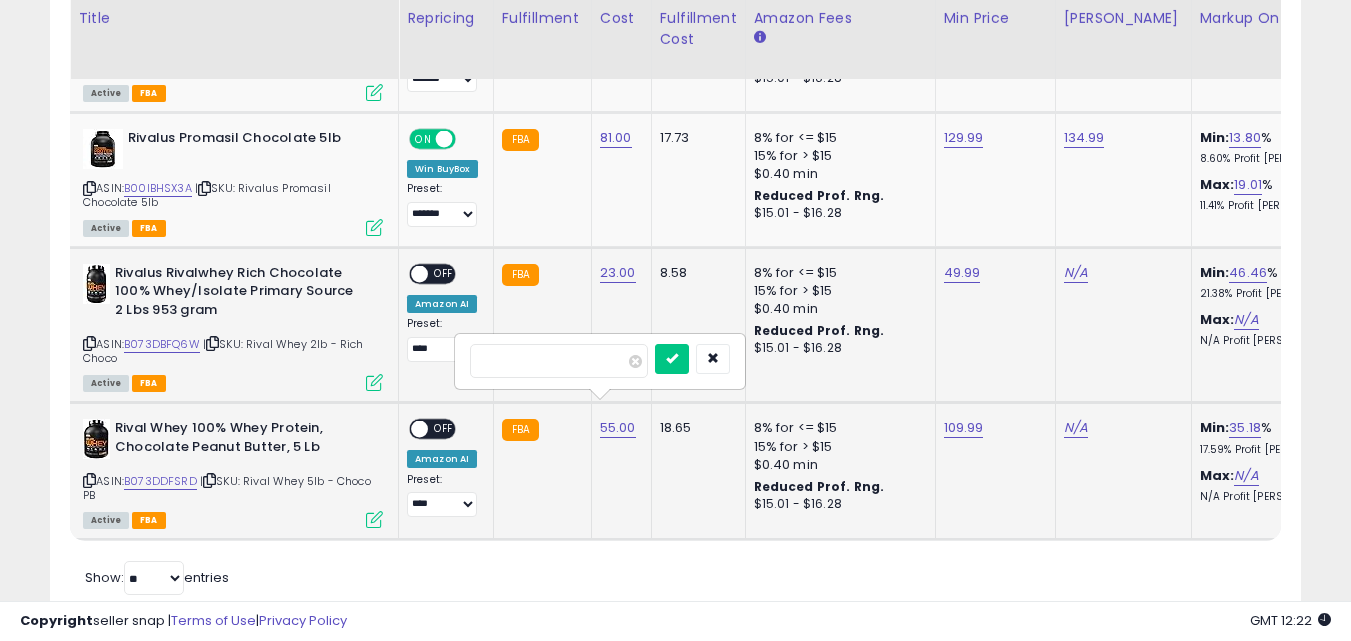 click on "*****" at bounding box center (559, 361) 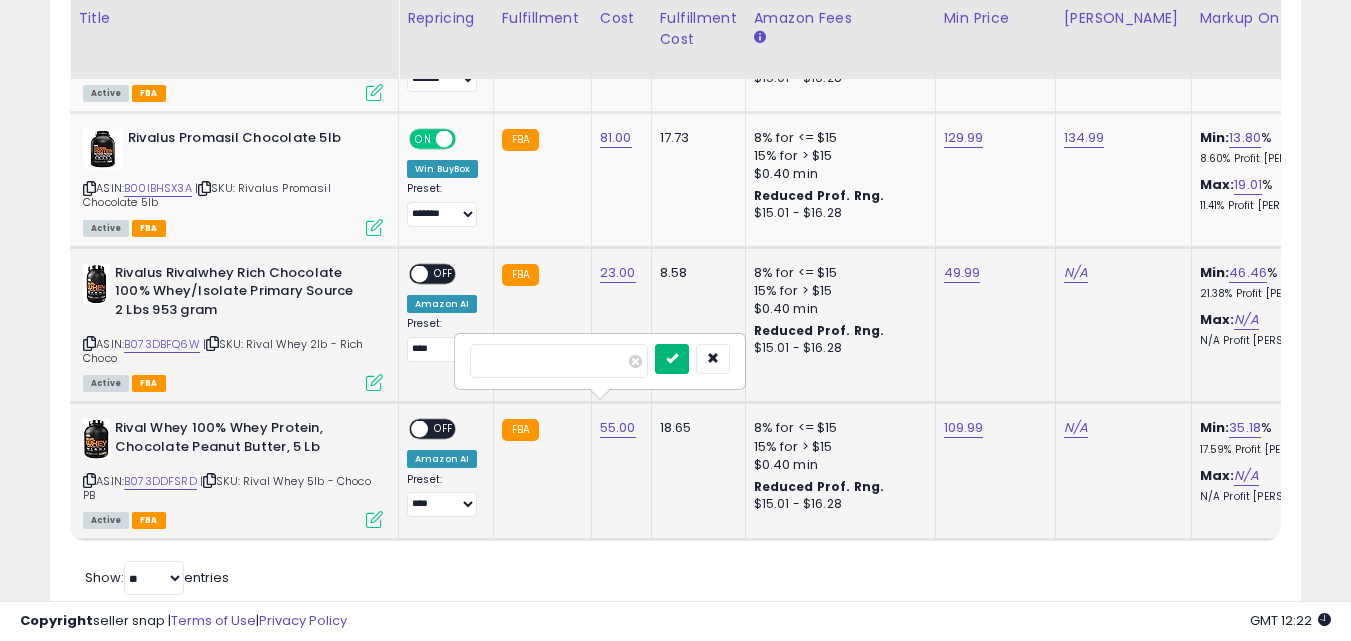 type on "*****" 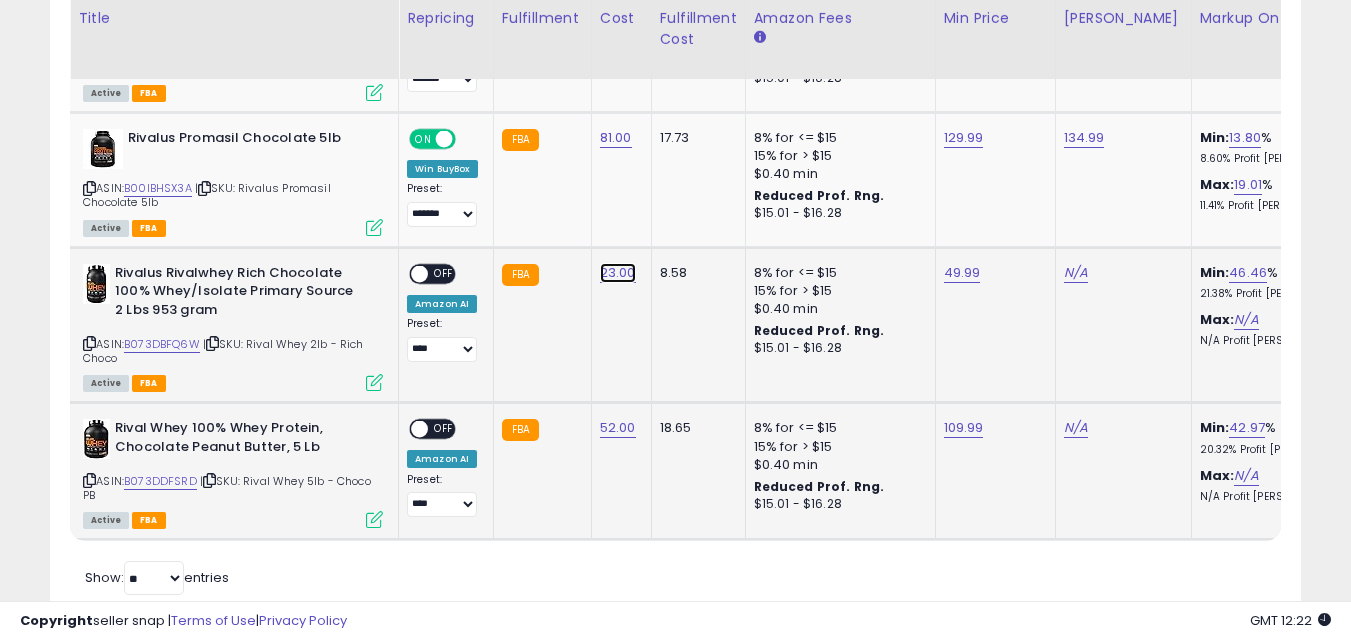 click on "23.00" at bounding box center [617, -227] 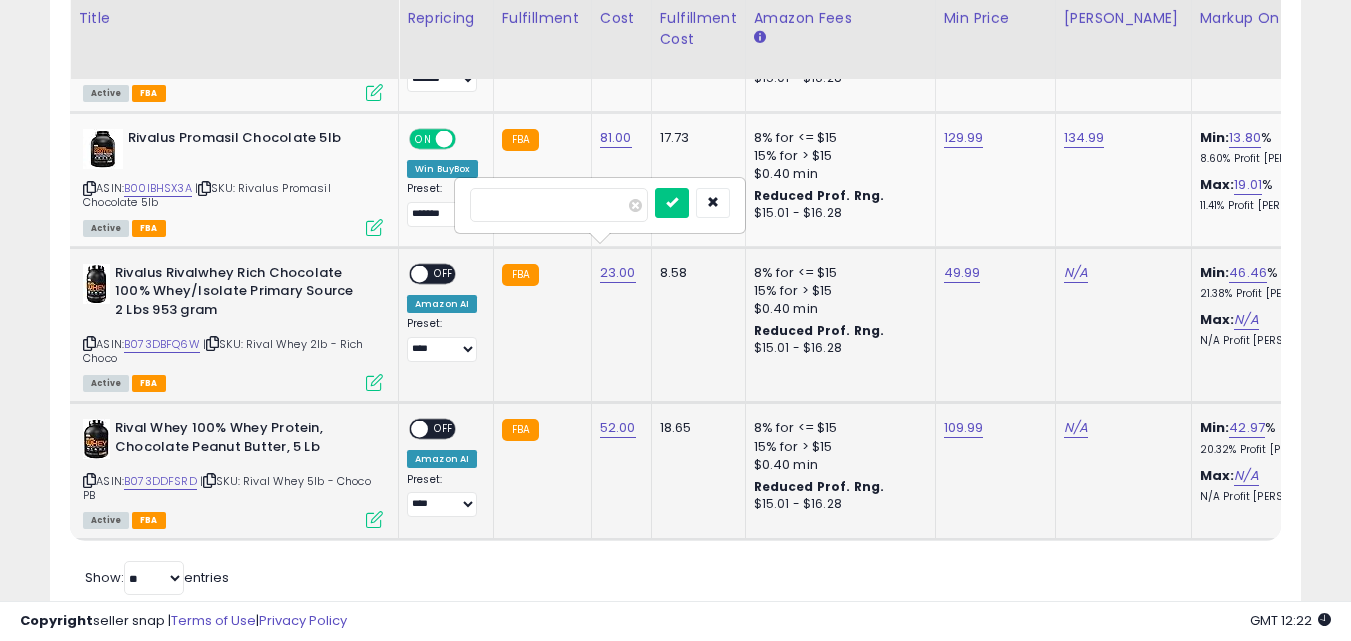 click on "*****" at bounding box center [559, 205] 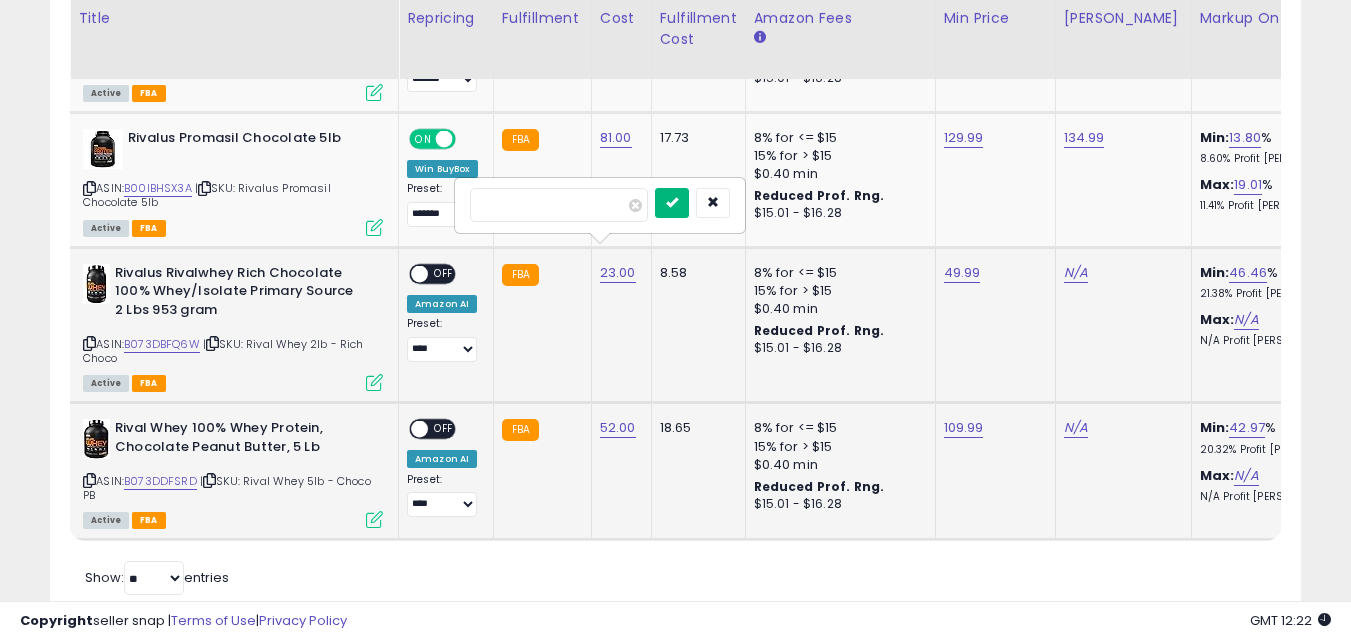 click at bounding box center [672, 203] 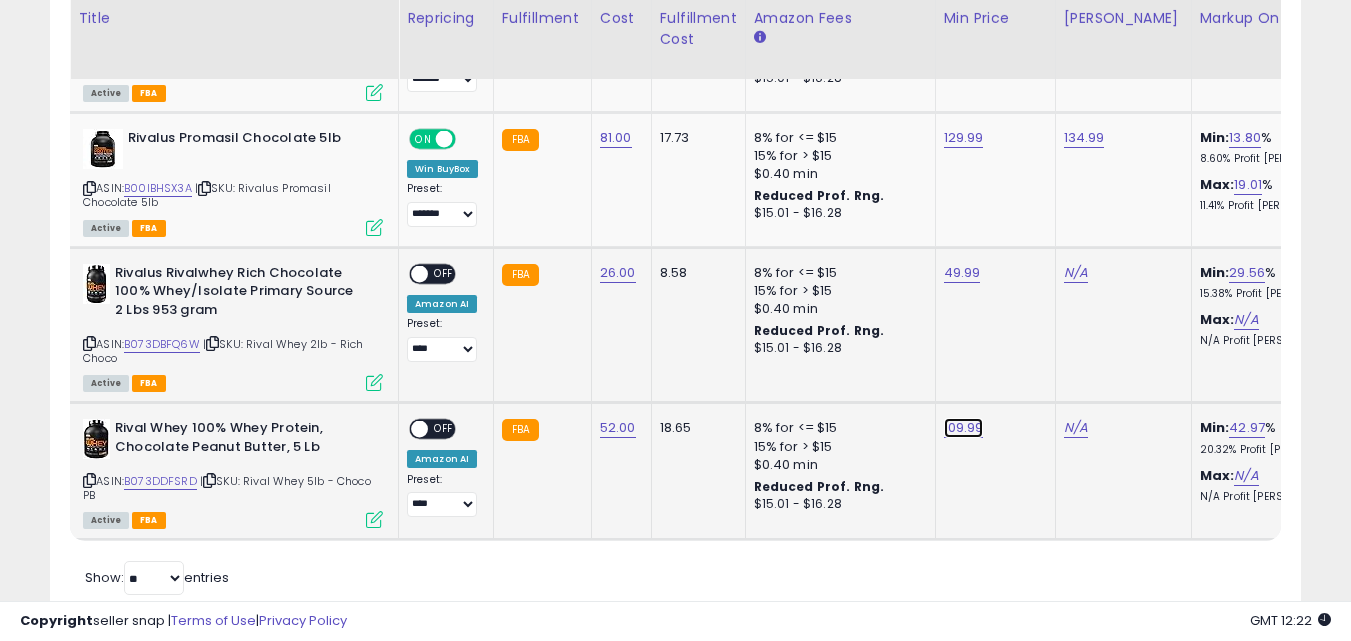 click on "109.99" at bounding box center [964, -227] 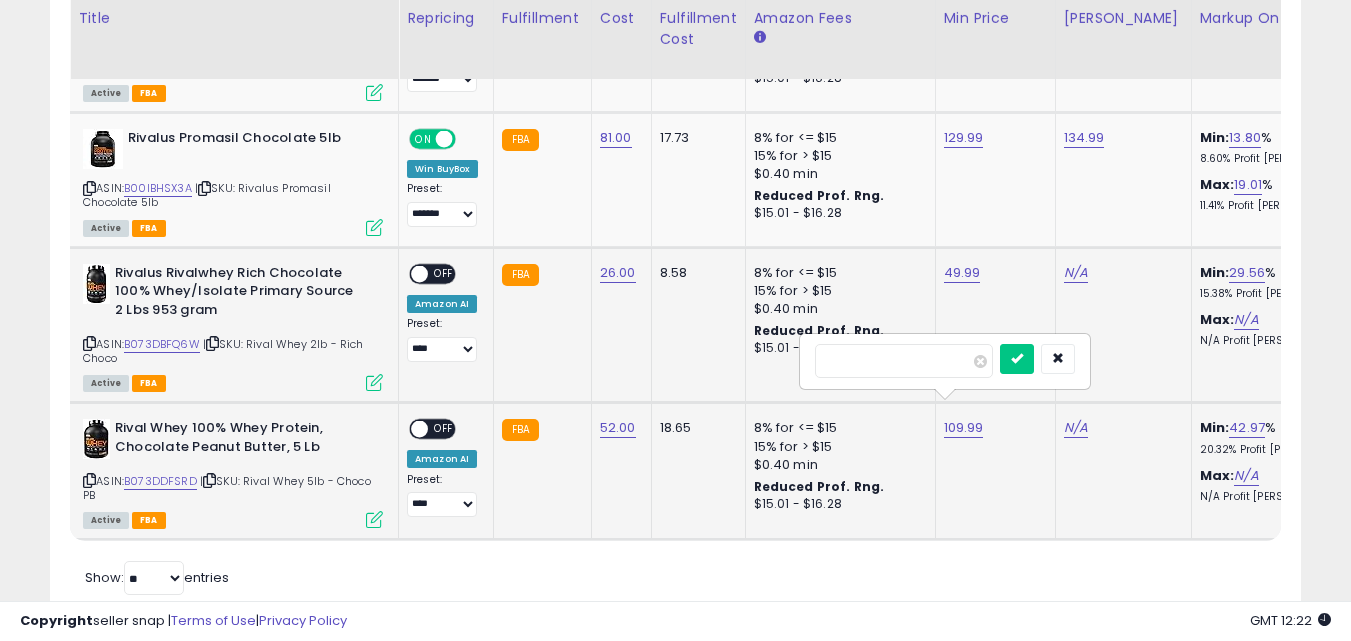 click on "******" at bounding box center (904, 361) 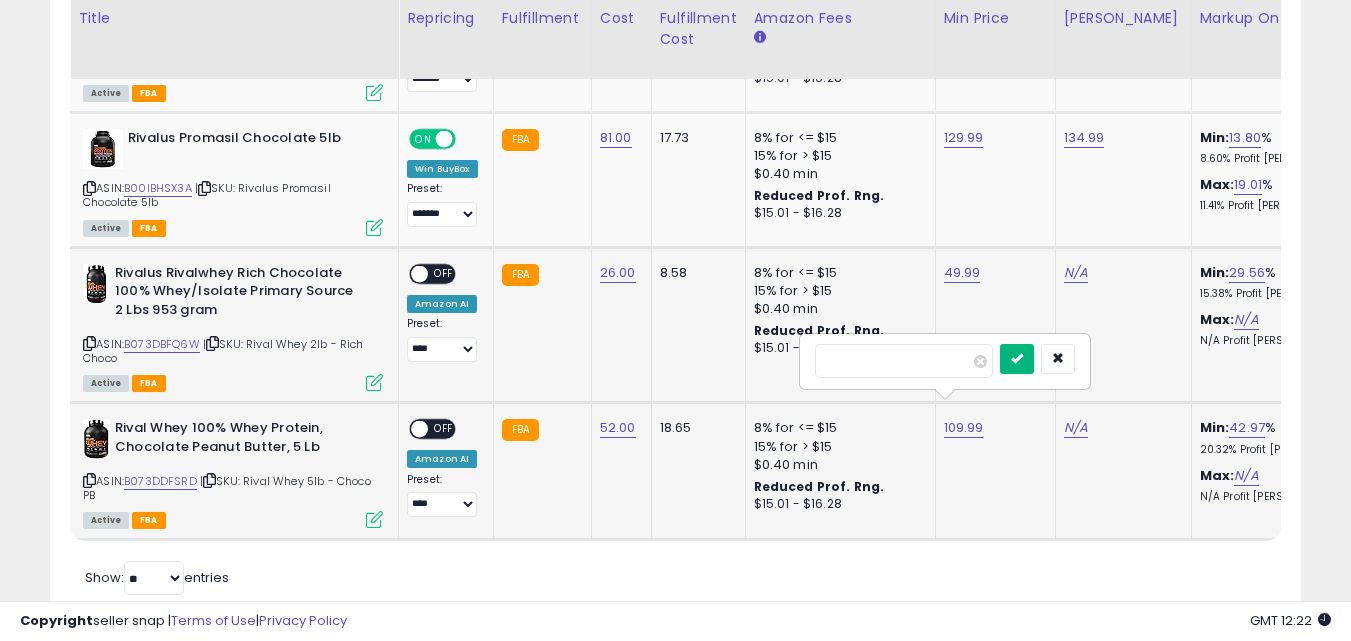 type on "*****" 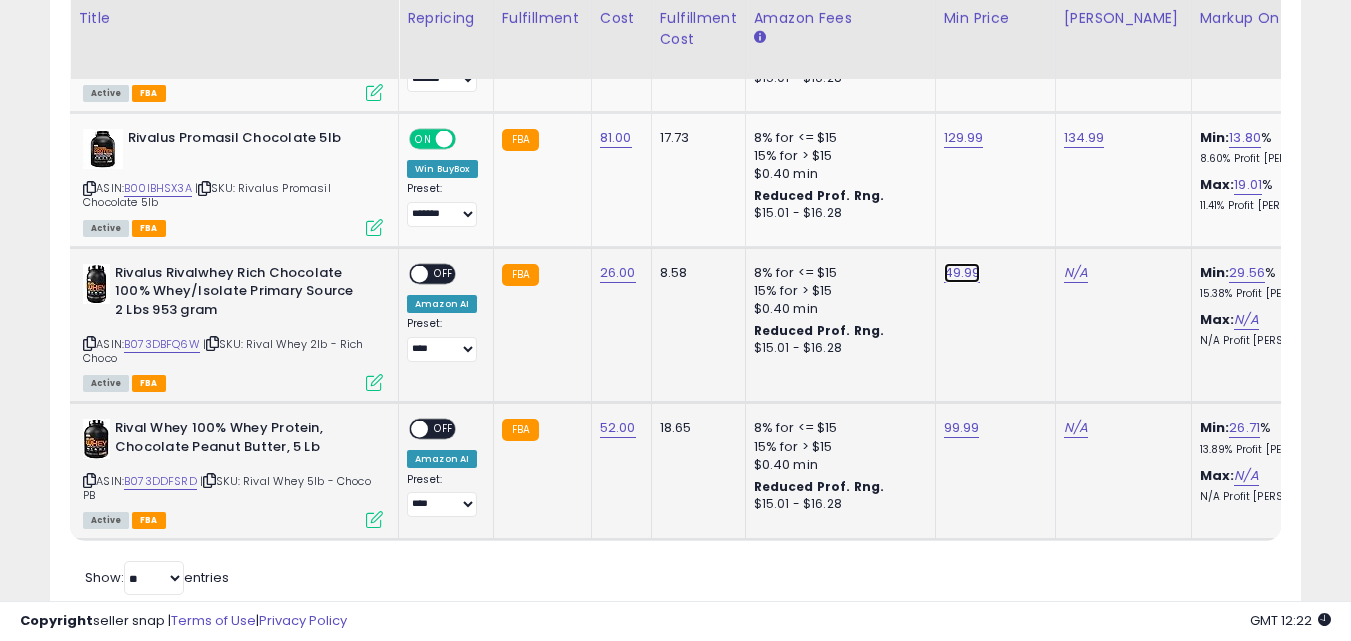 click on "49.99" at bounding box center (964, -227) 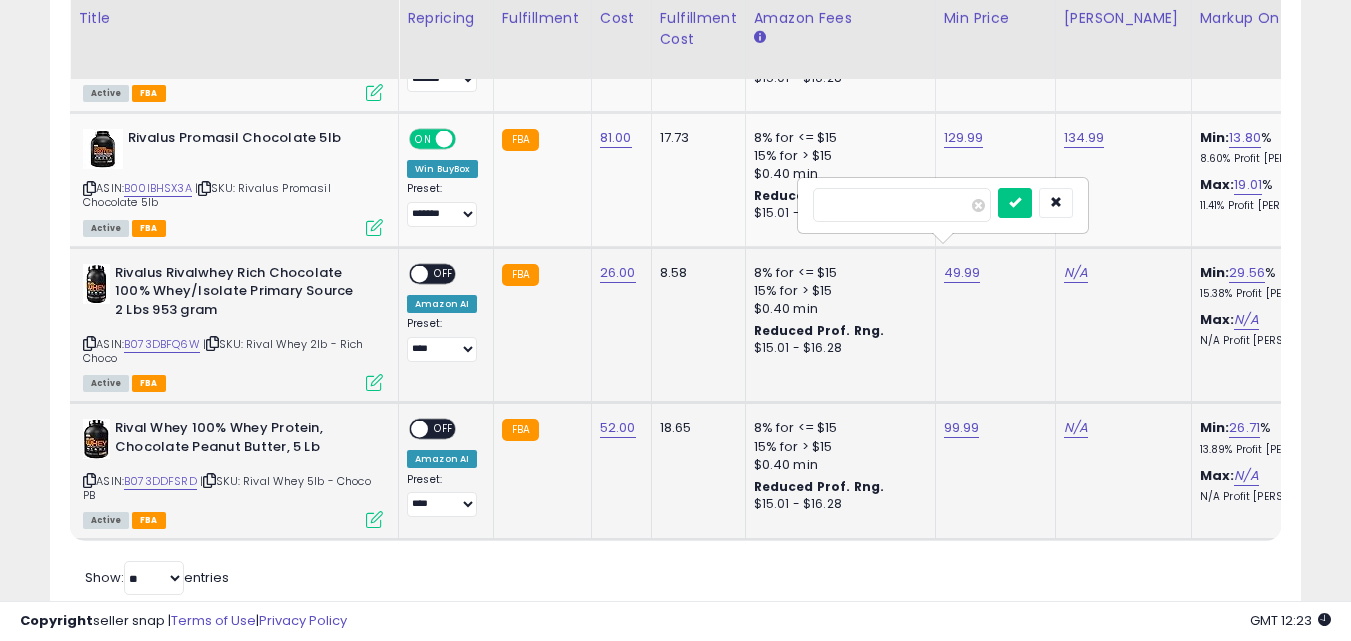 click on "*****" at bounding box center [902, 205] 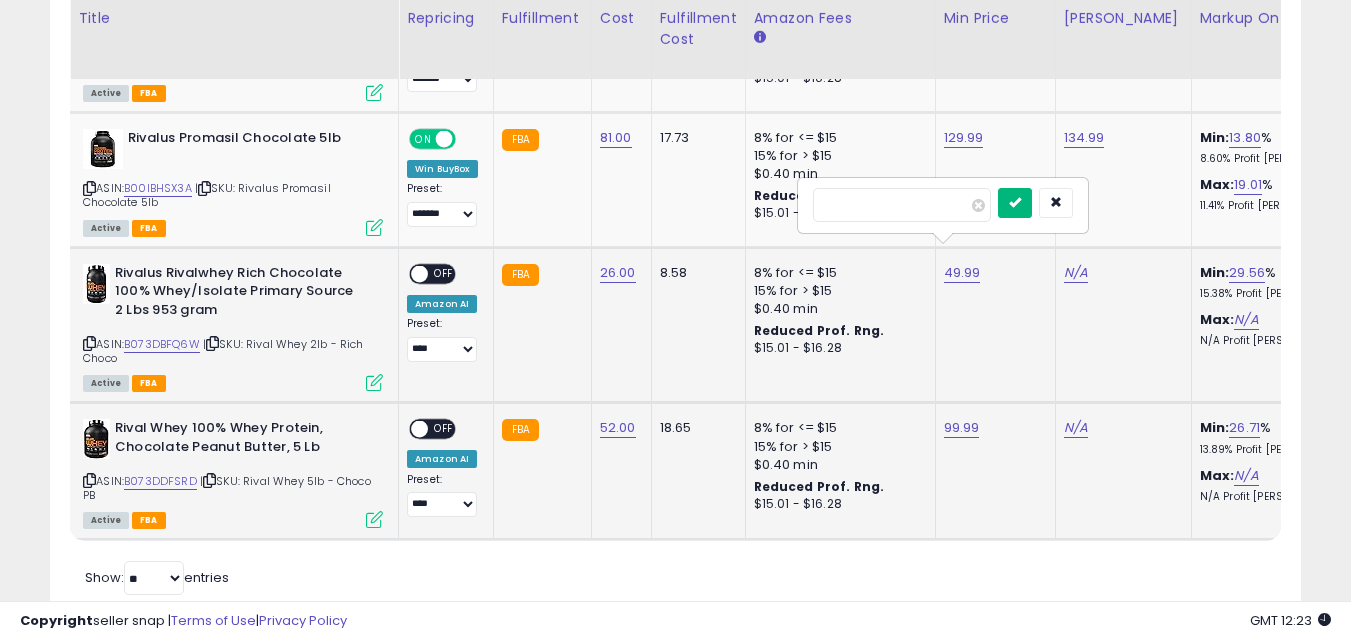 type on "*****" 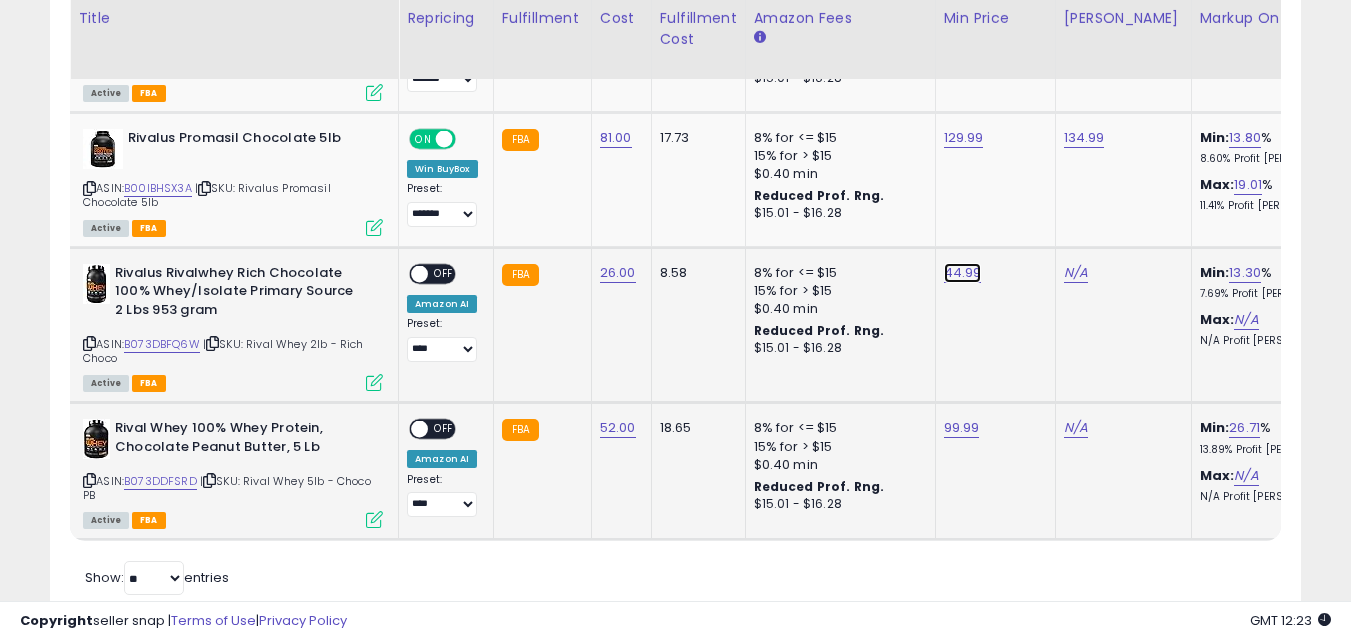 click on "44.99" at bounding box center (964, -227) 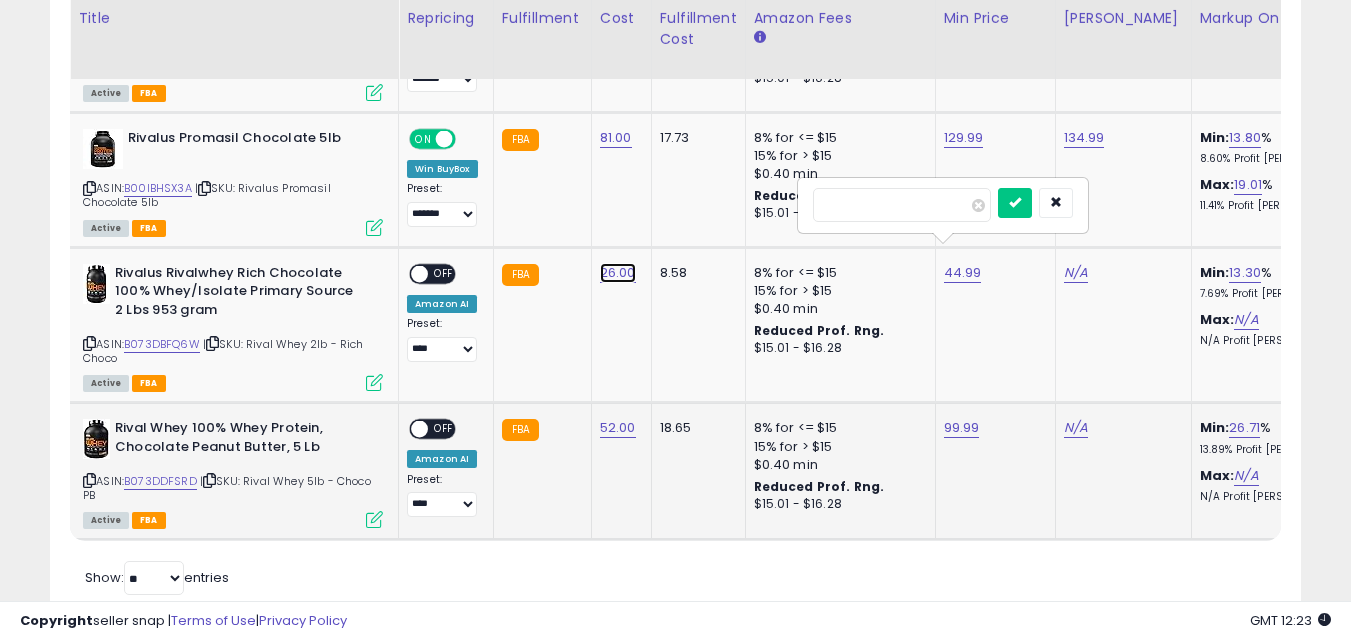 click on "26.00" at bounding box center (617, -227) 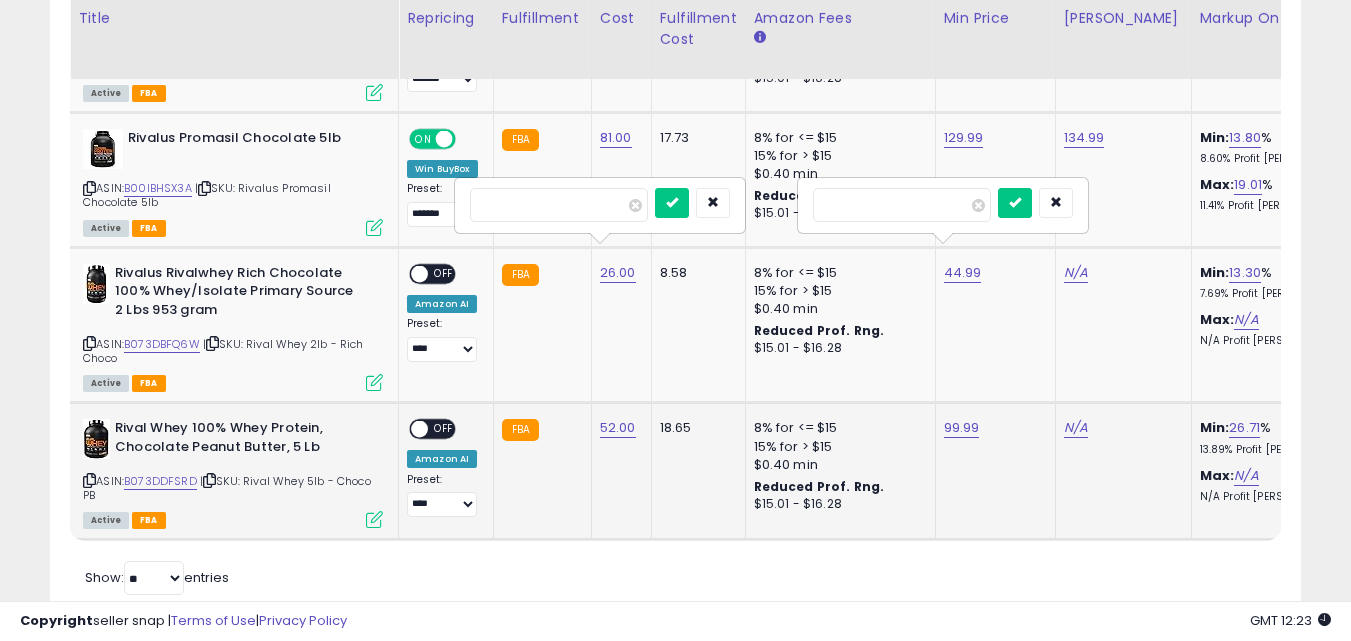 click on "*****" at bounding box center (559, 205) 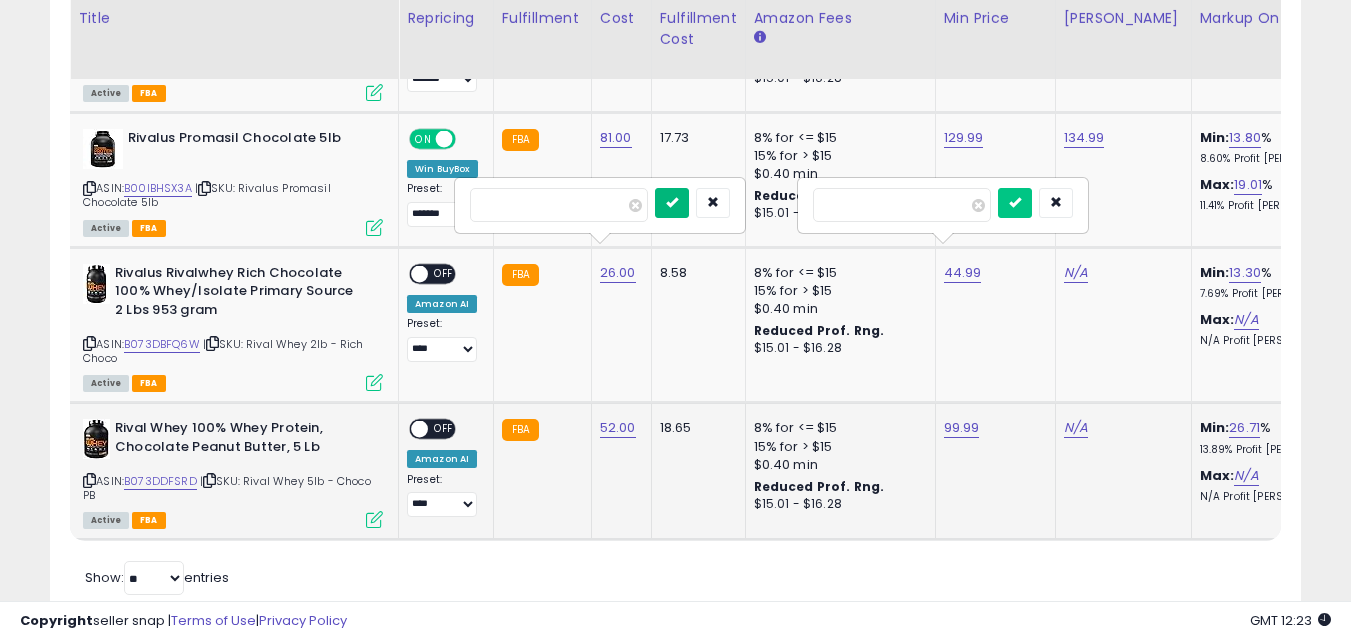 type on "*****" 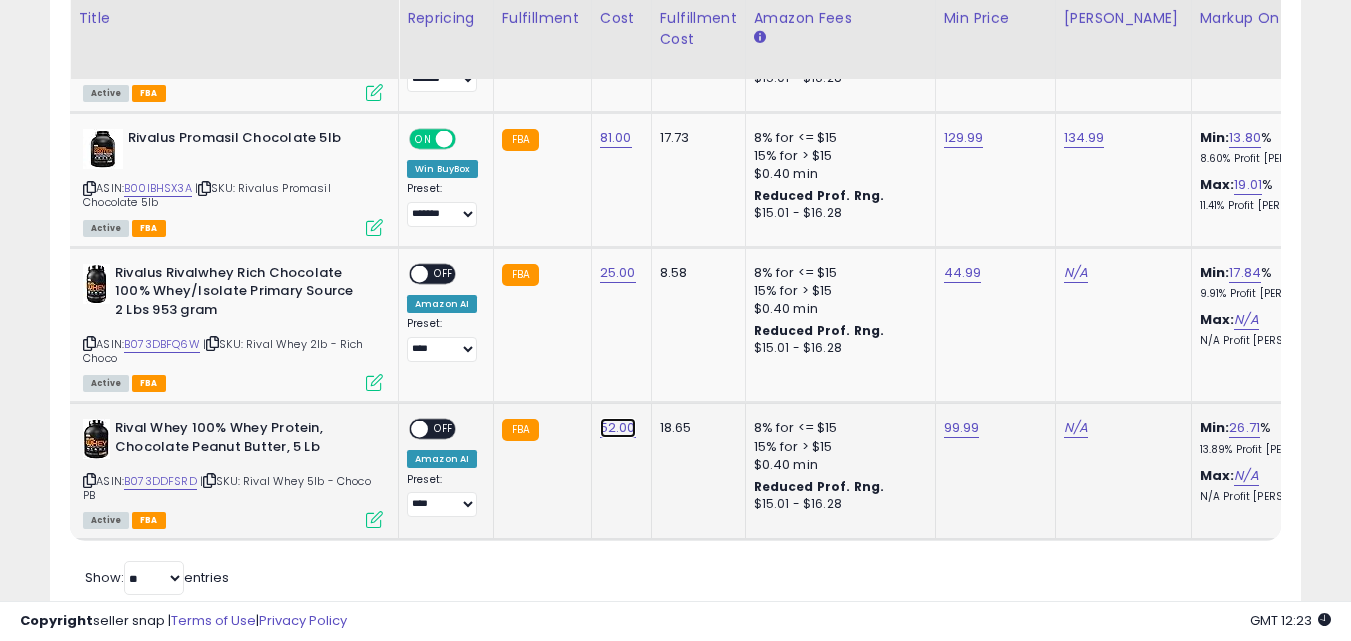 click on "52.00" at bounding box center [617, -227] 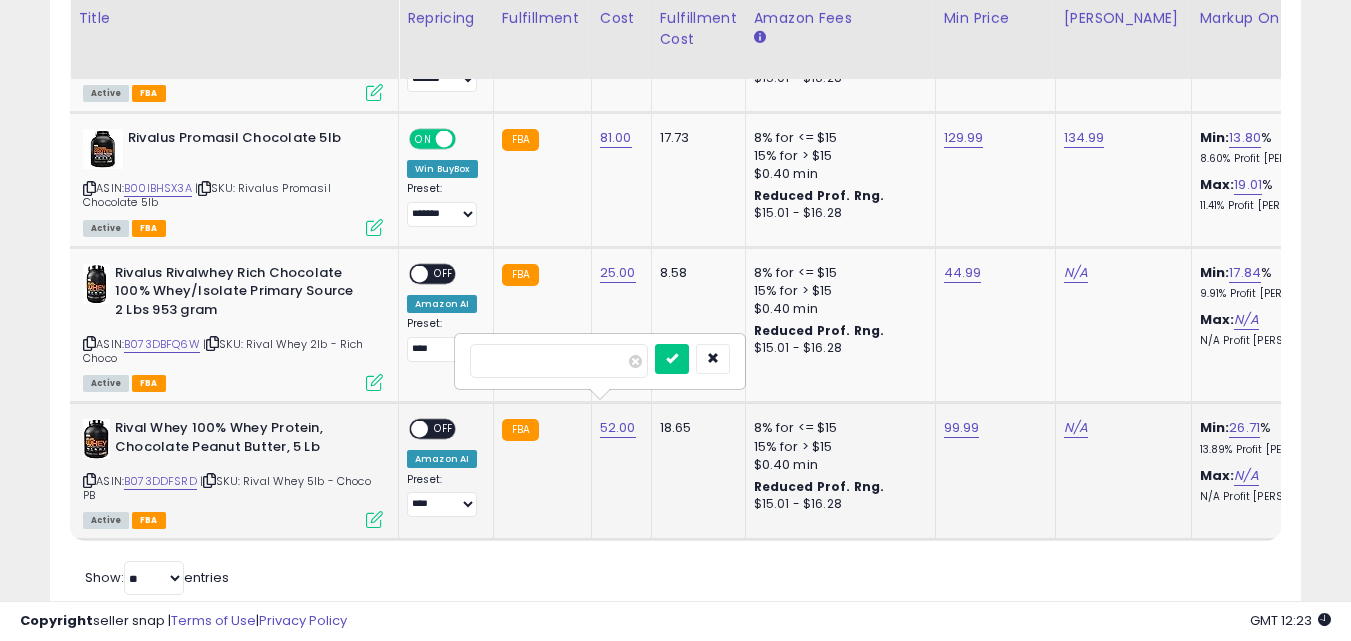 click on "*****" at bounding box center (559, 361) 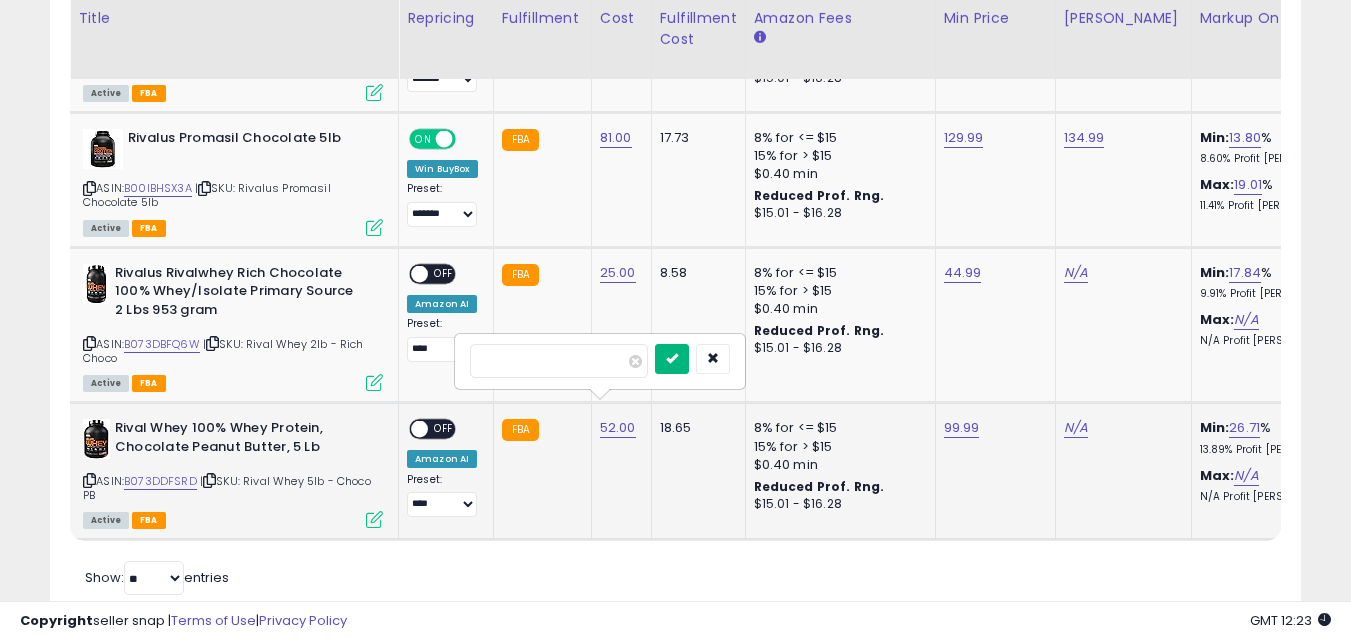 type on "*****" 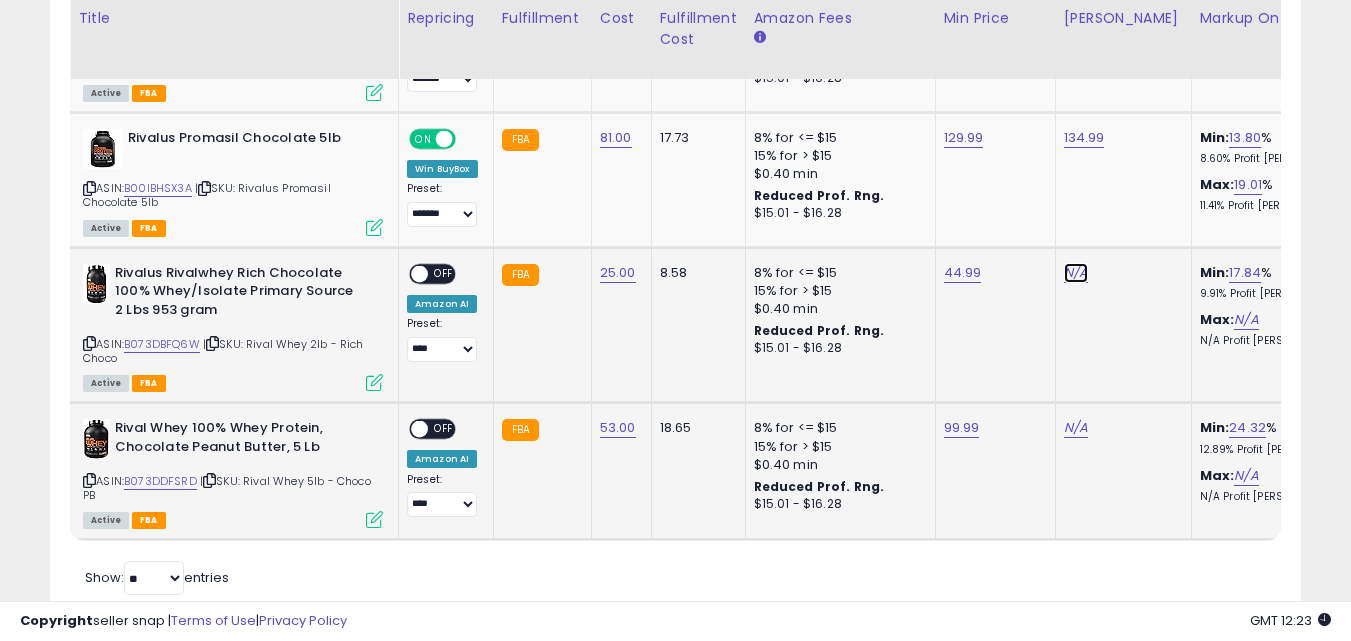 click on "N/A" at bounding box center (1076, 273) 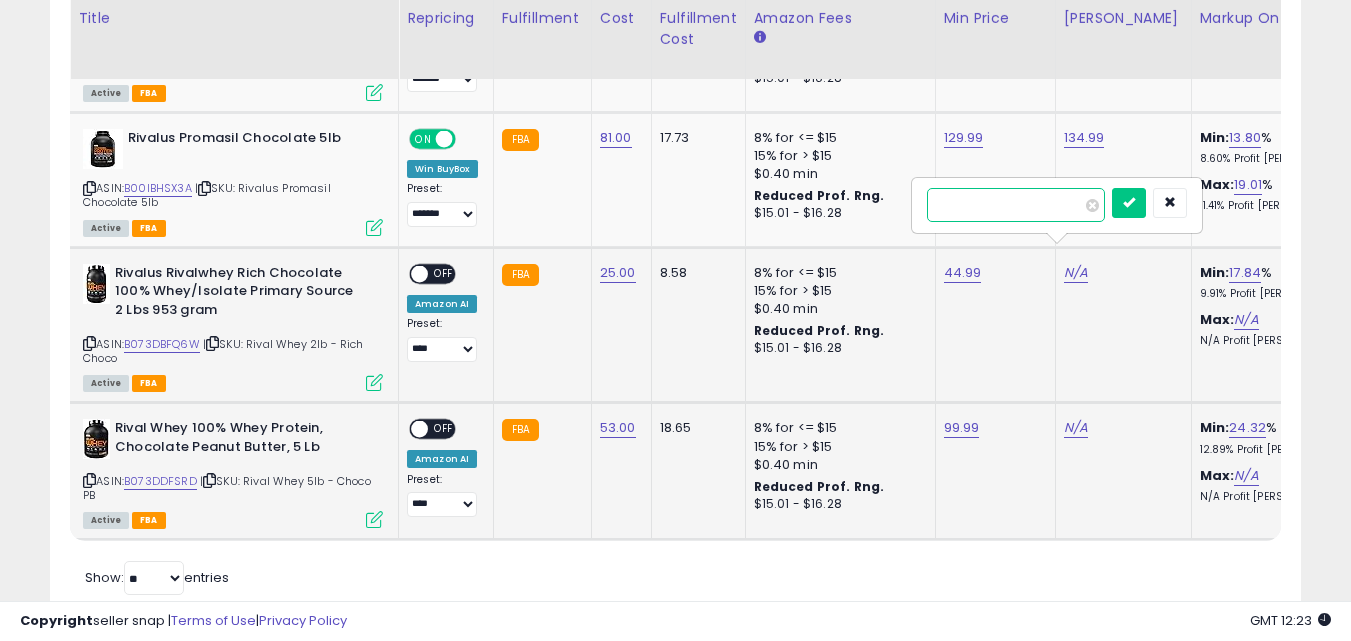 type on "**" 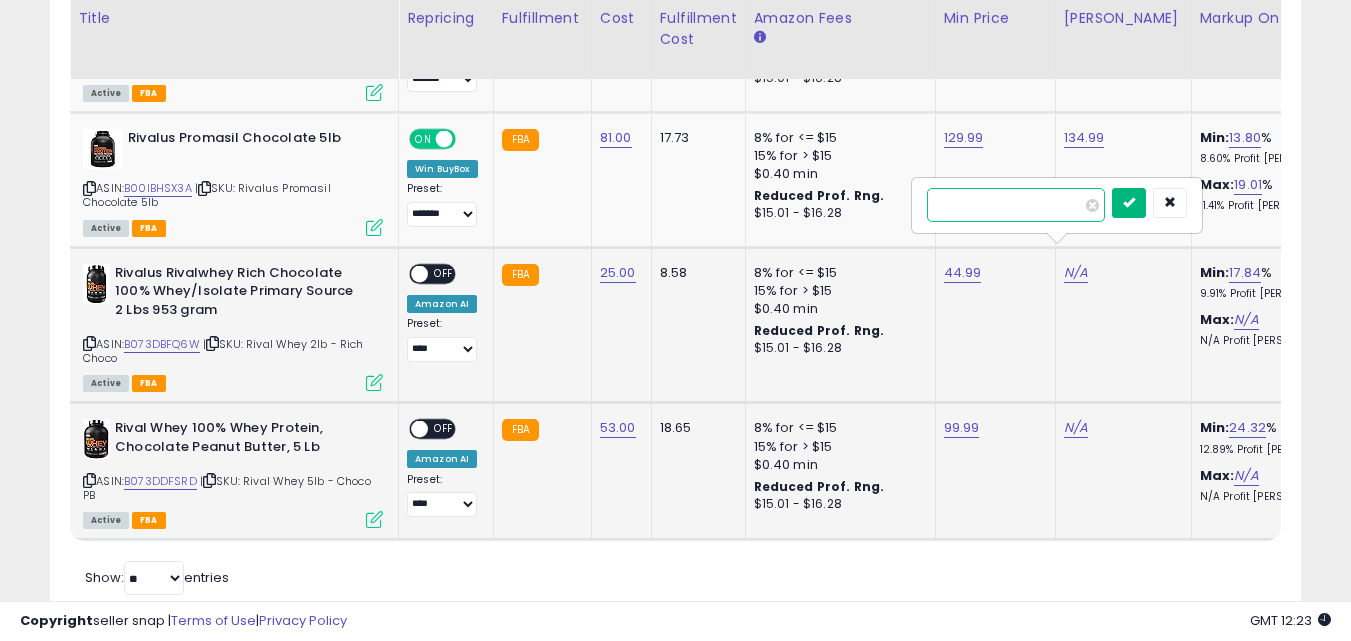 type on "*****" 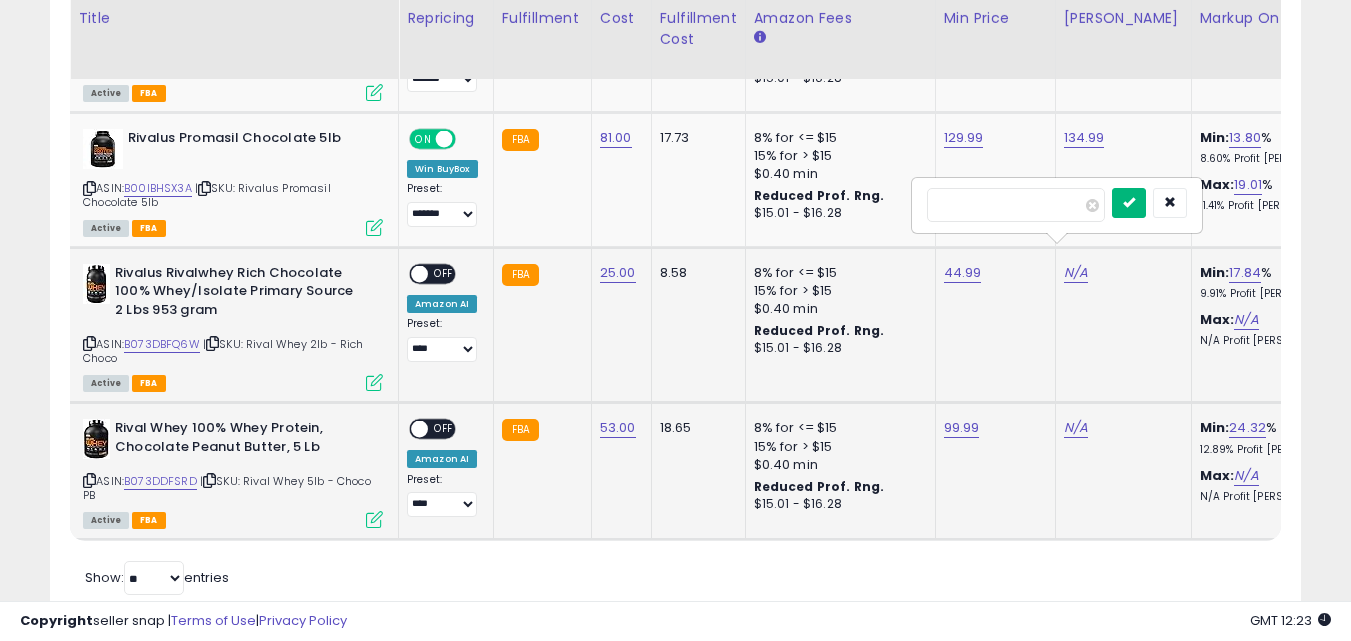 click at bounding box center (1129, 202) 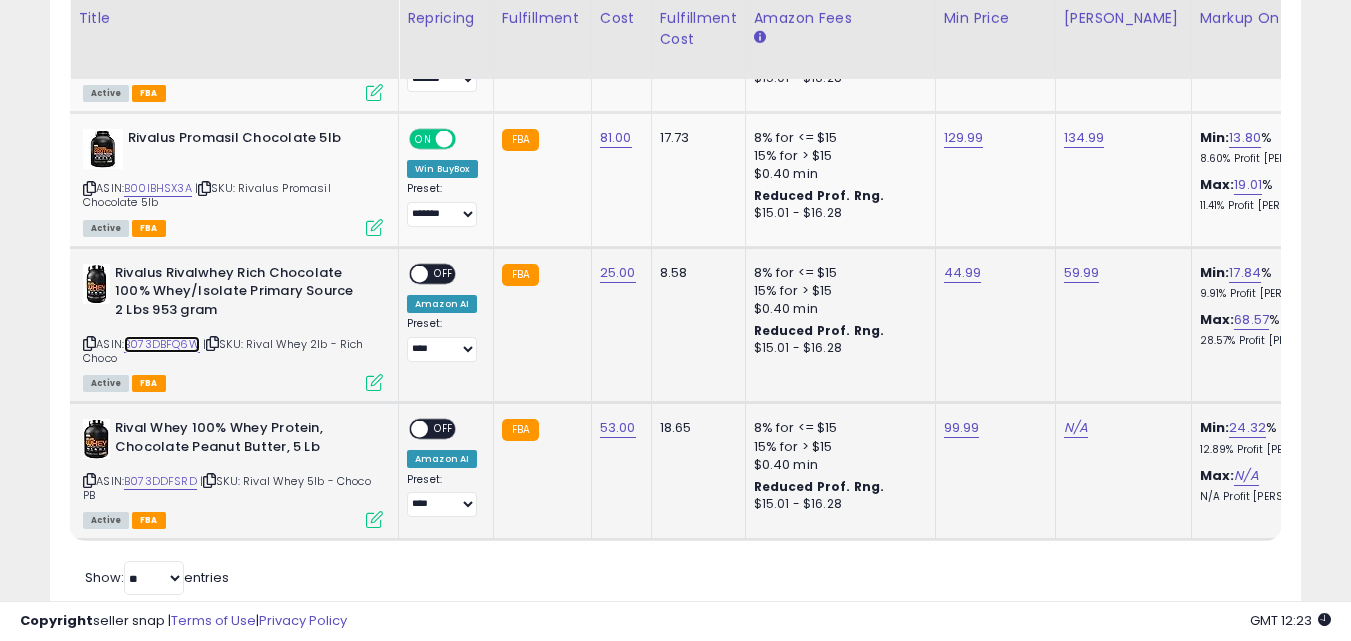 click on "B073DBFQ6W" at bounding box center (162, 344) 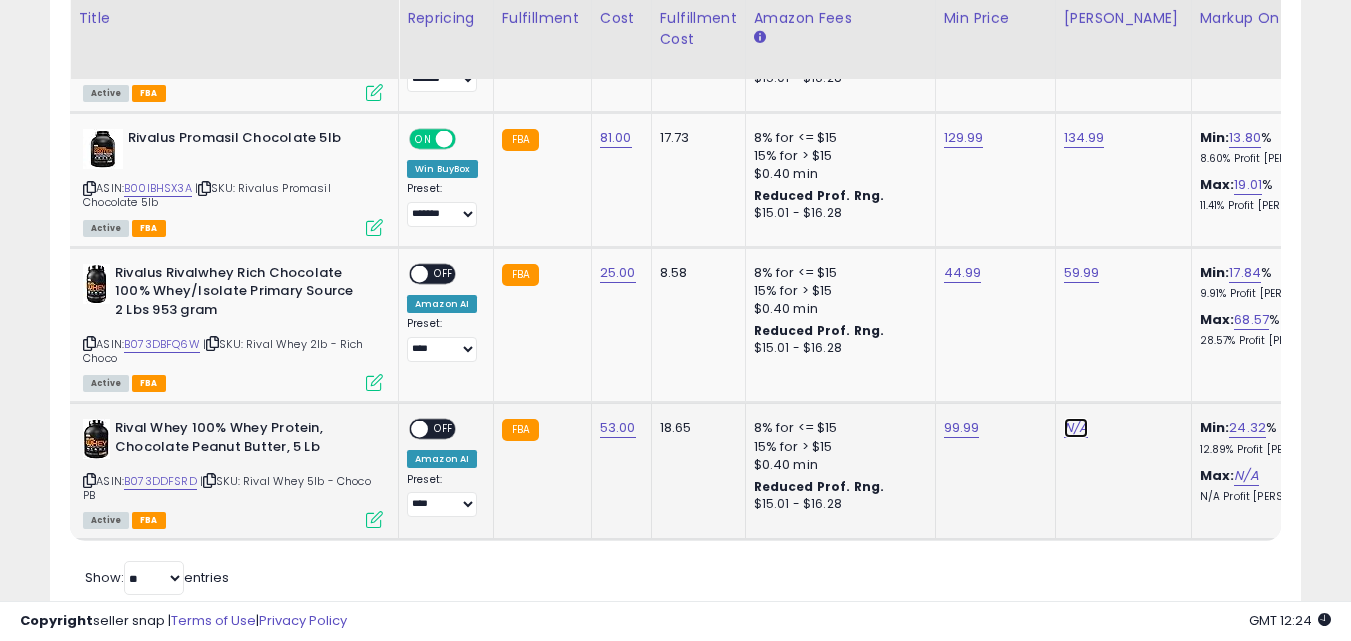 click on "N/A" at bounding box center (1076, 428) 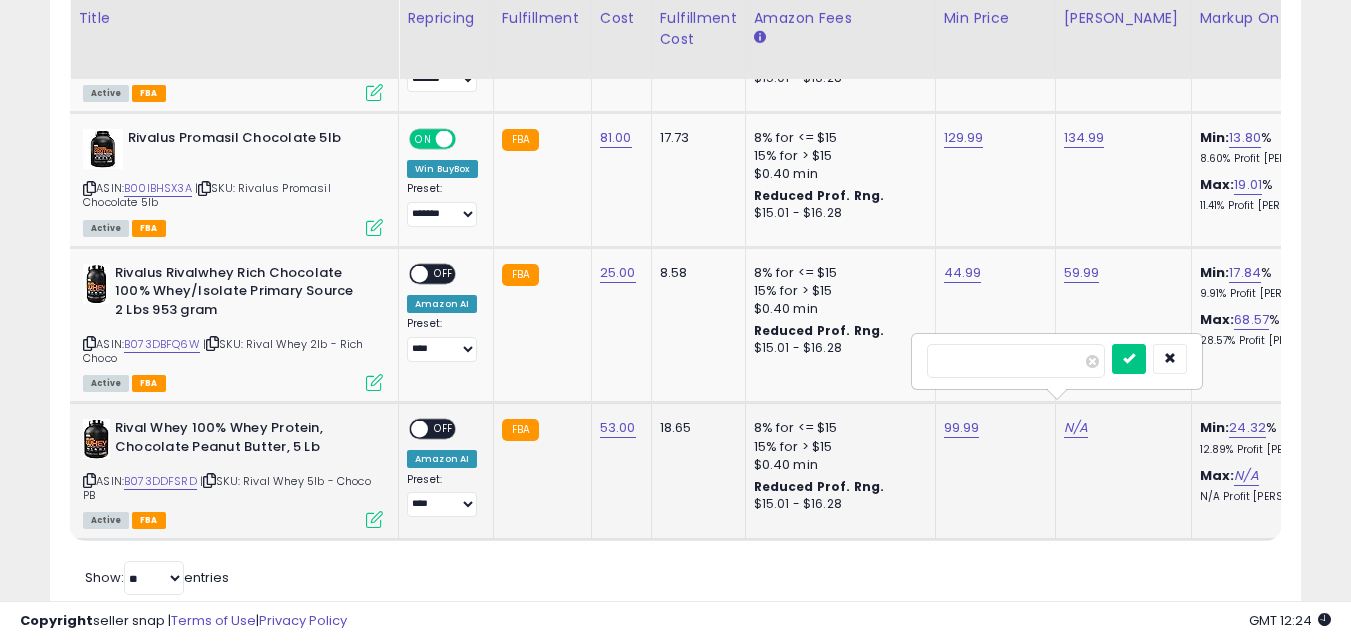 type on "***" 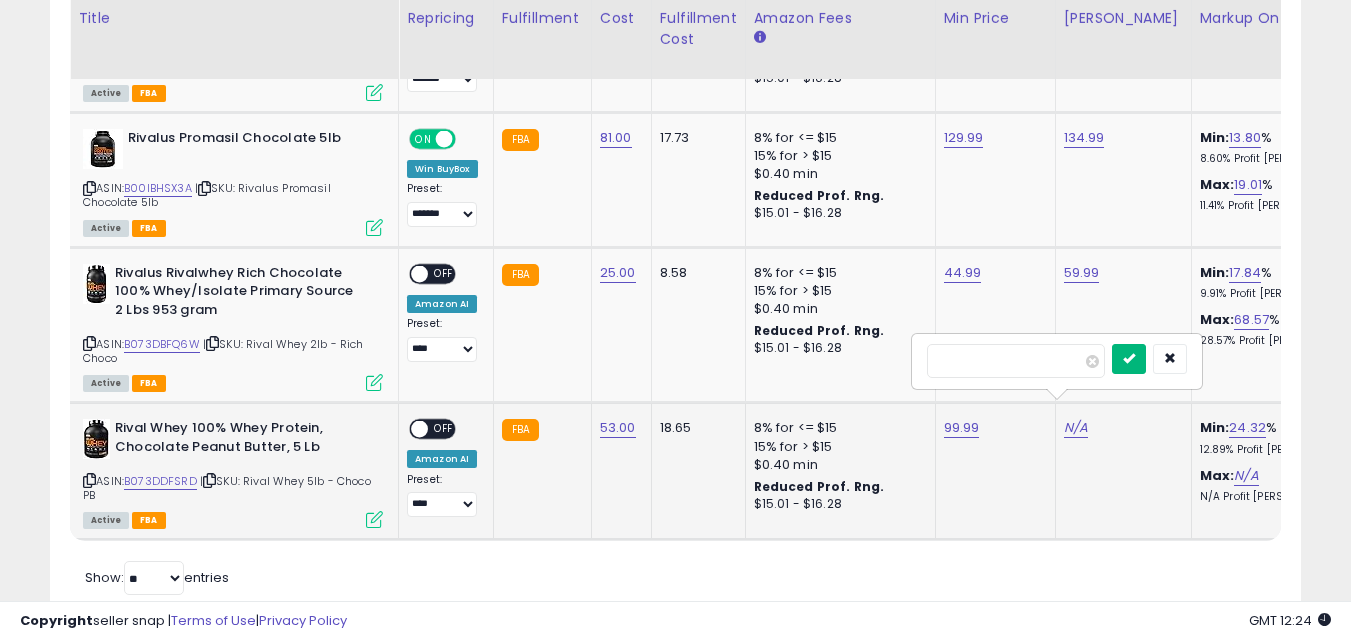 type on "******" 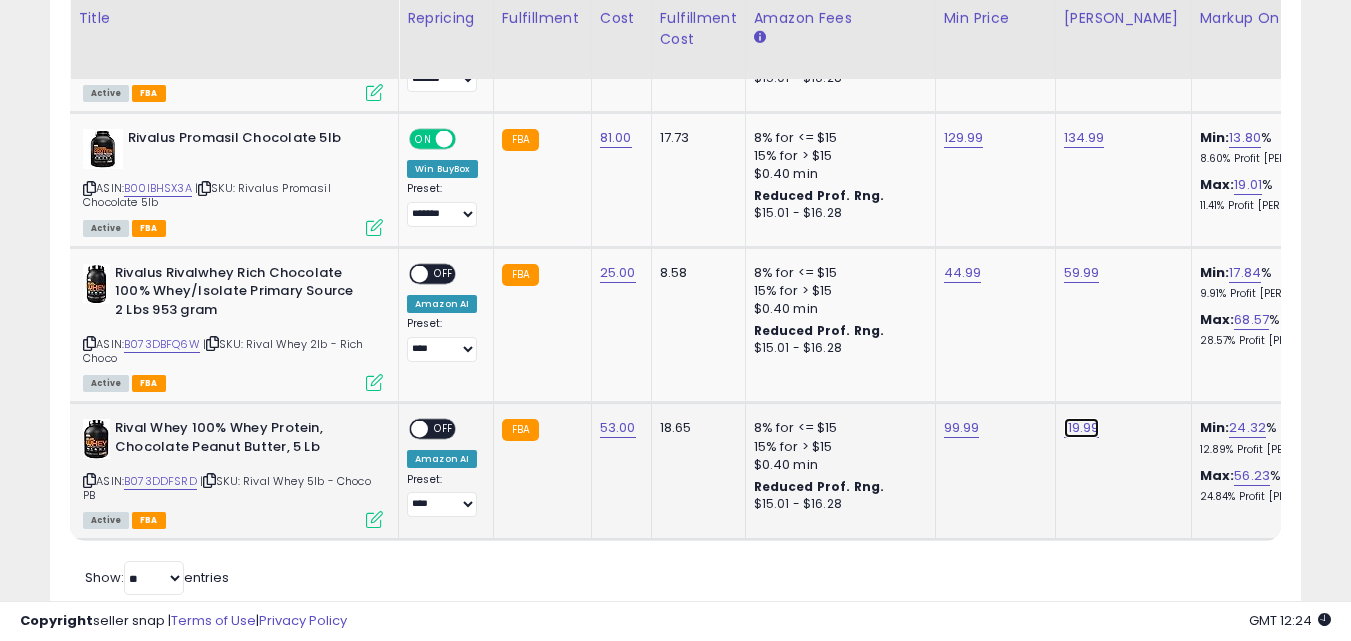 click on "119.99" at bounding box center (1084, -227) 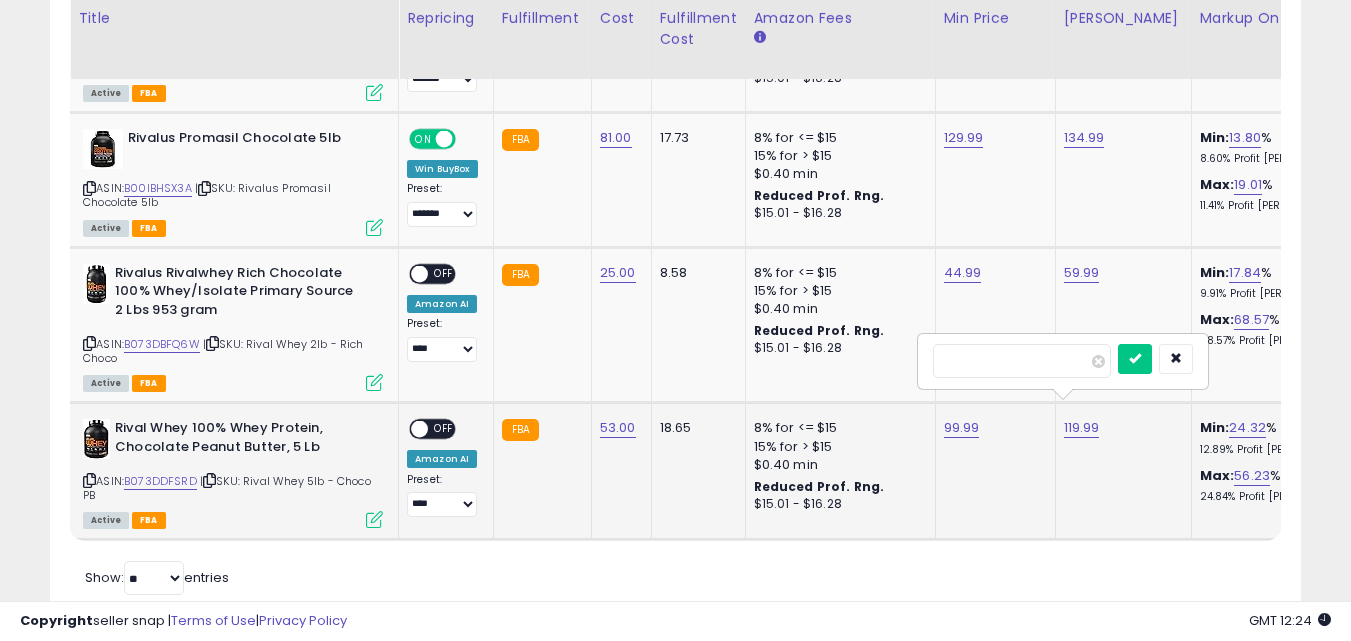 click on "******" at bounding box center (1022, 361) 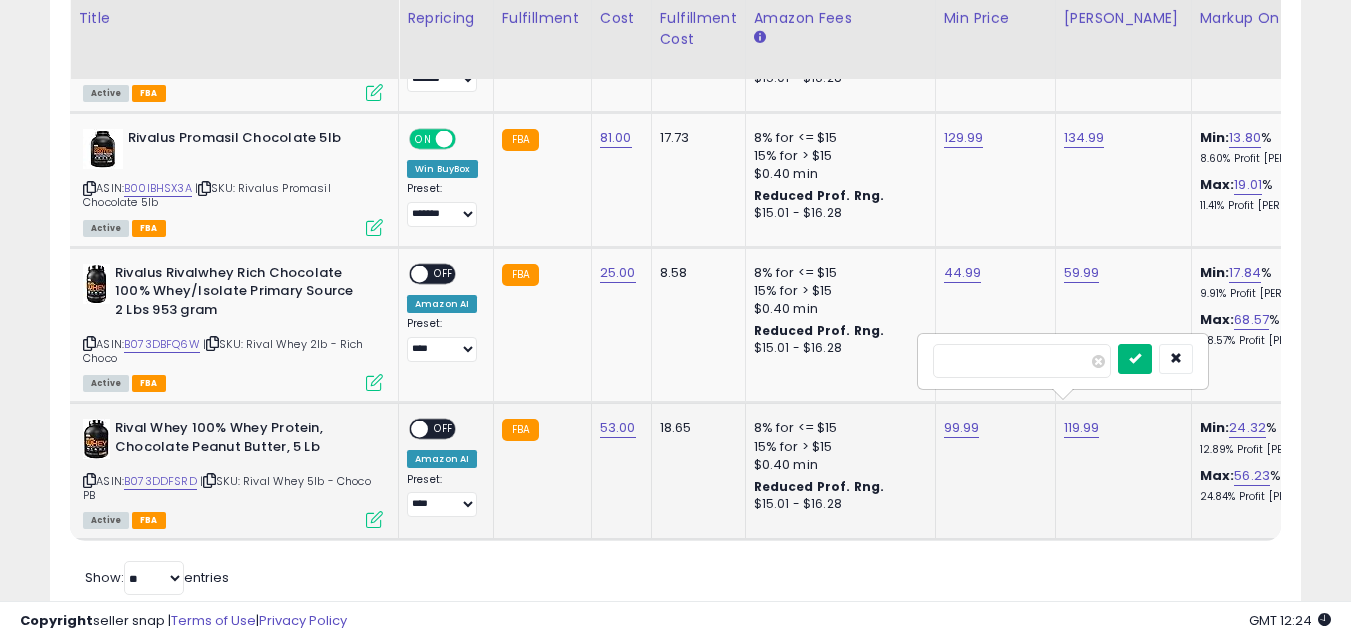 click at bounding box center [1135, 358] 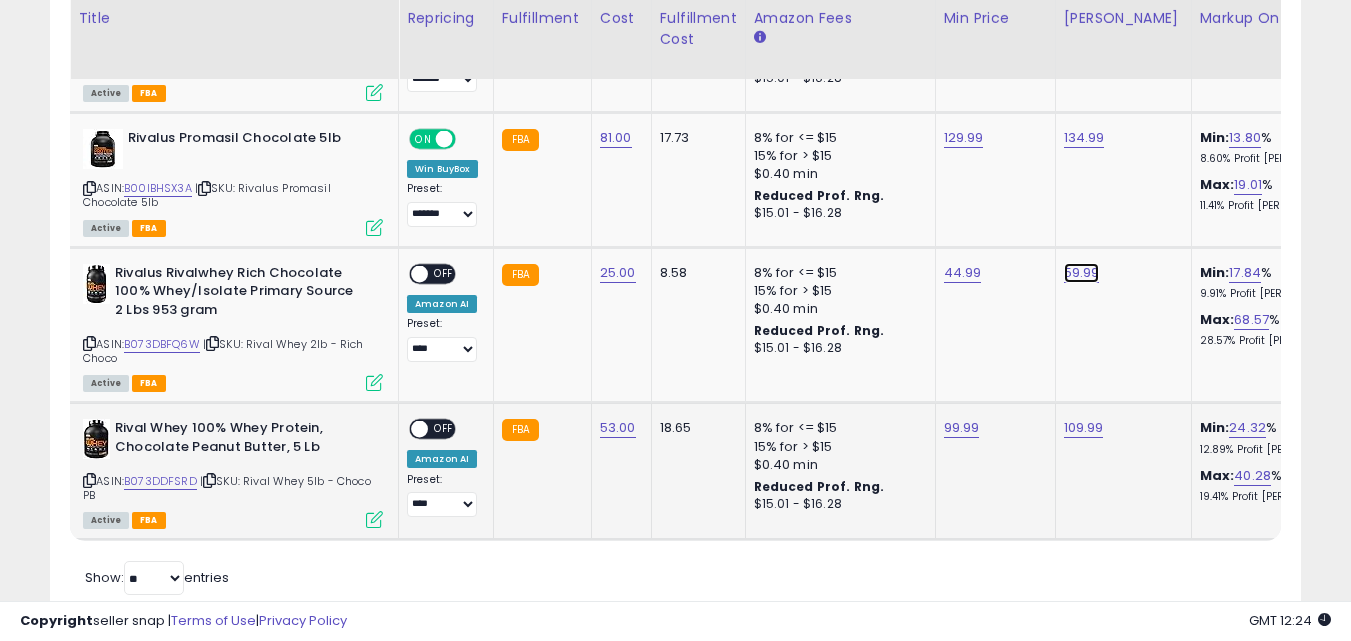 click on "59.99" at bounding box center (1084, -227) 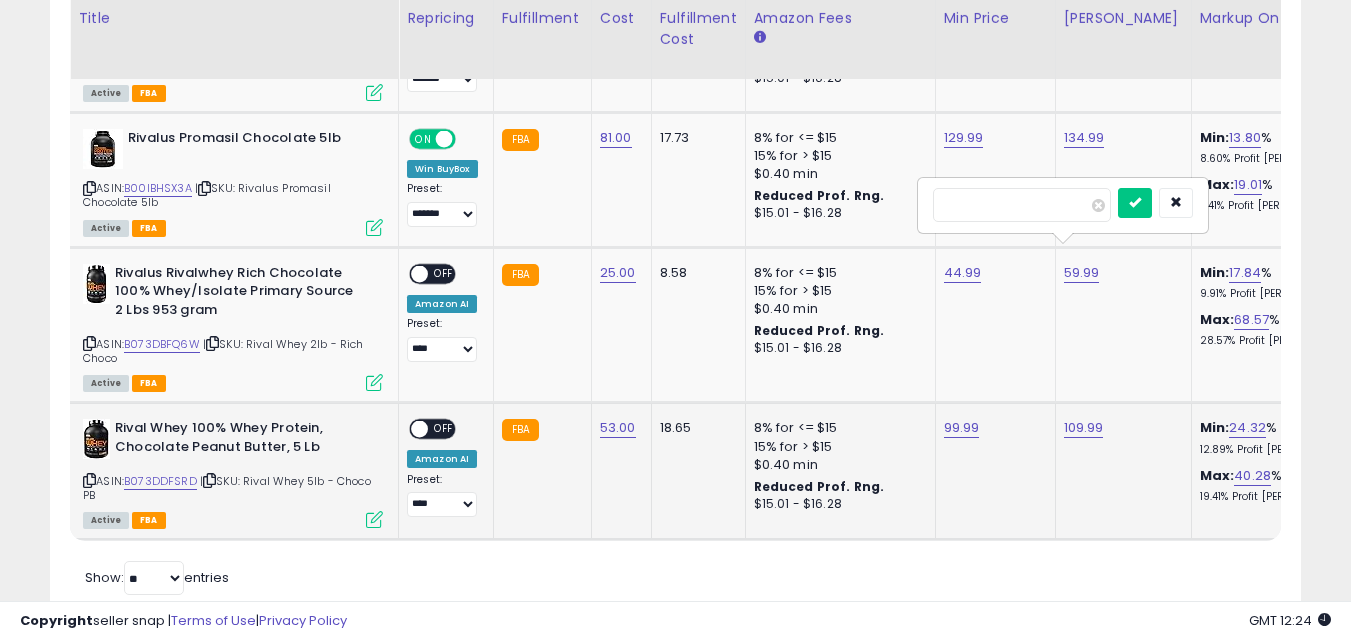 click on "*****" at bounding box center [1022, 205] 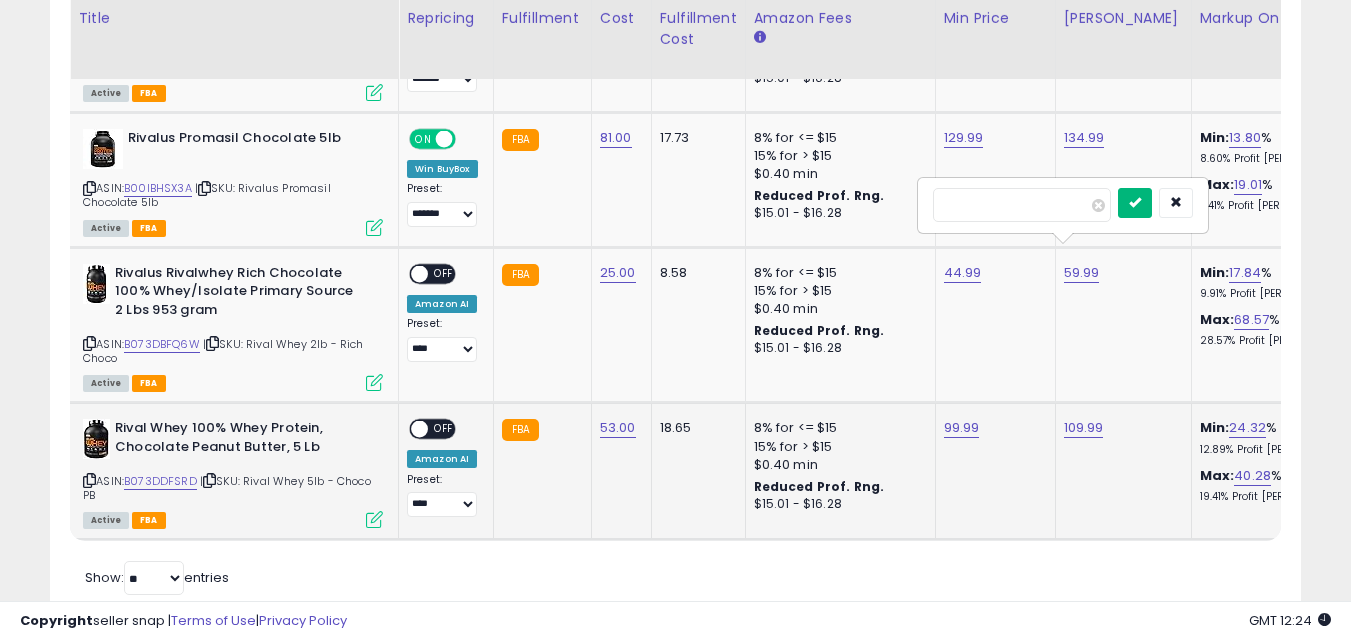 type on "*****" 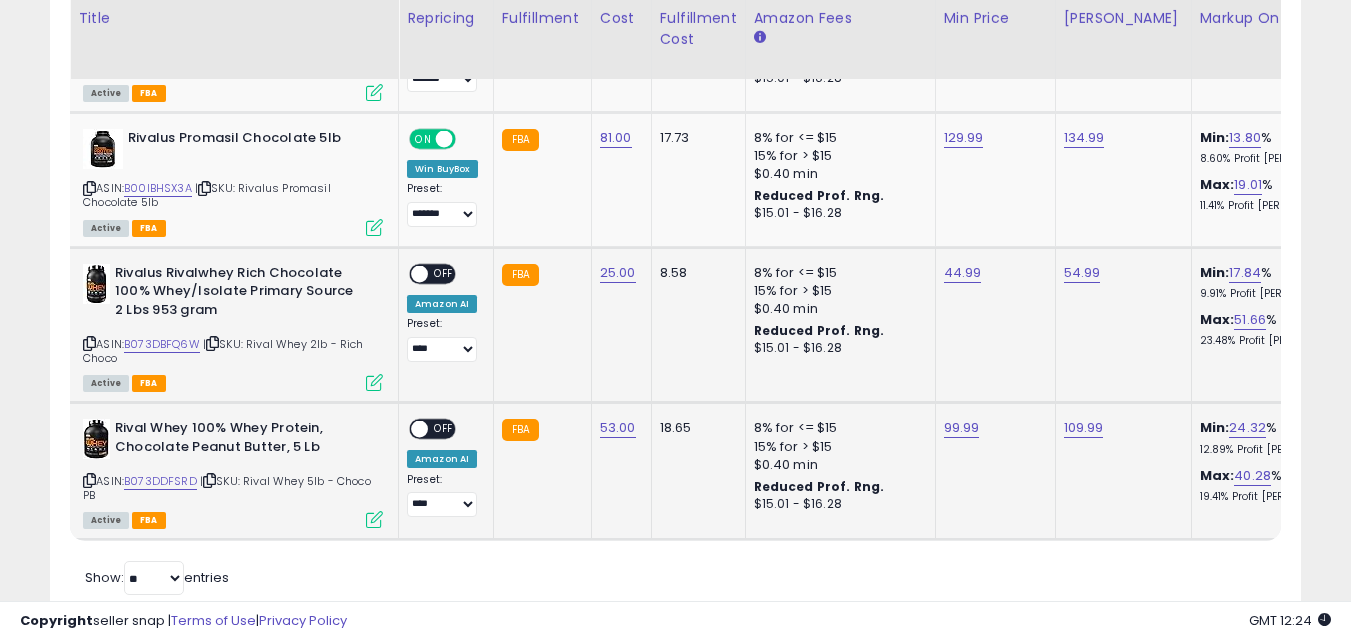 click on "**********" at bounding box center (442, 313) 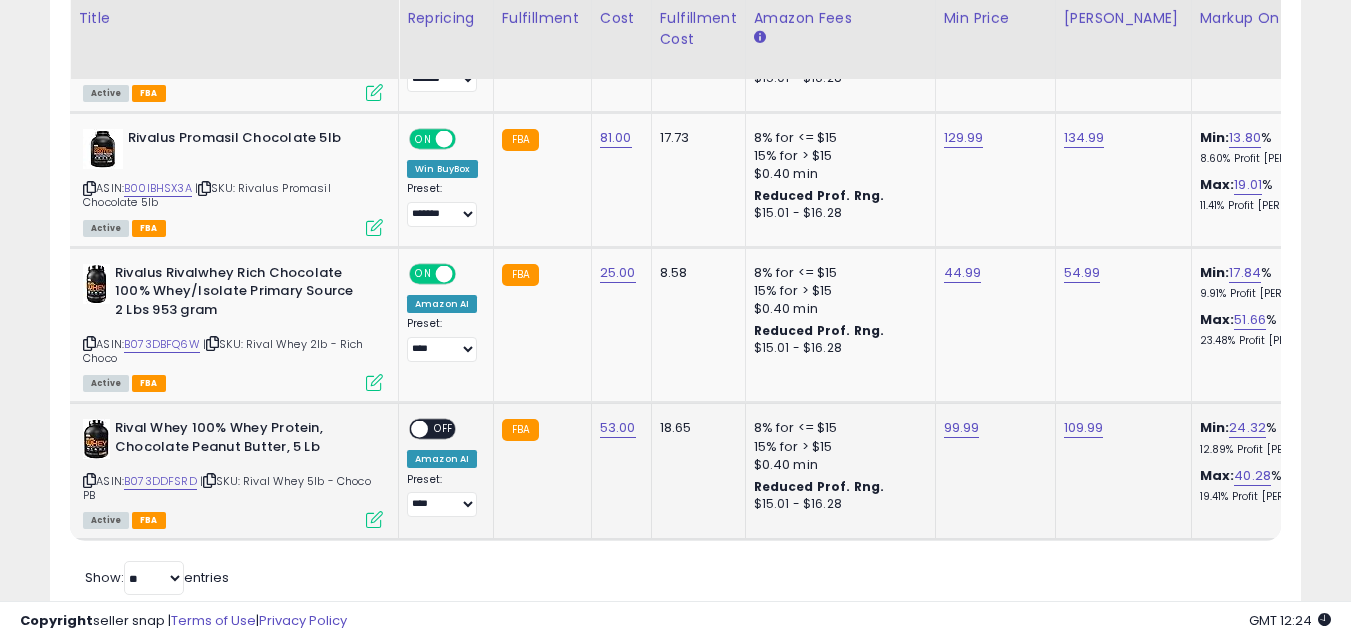 click on "OFF" at bounding box center (444, 429) 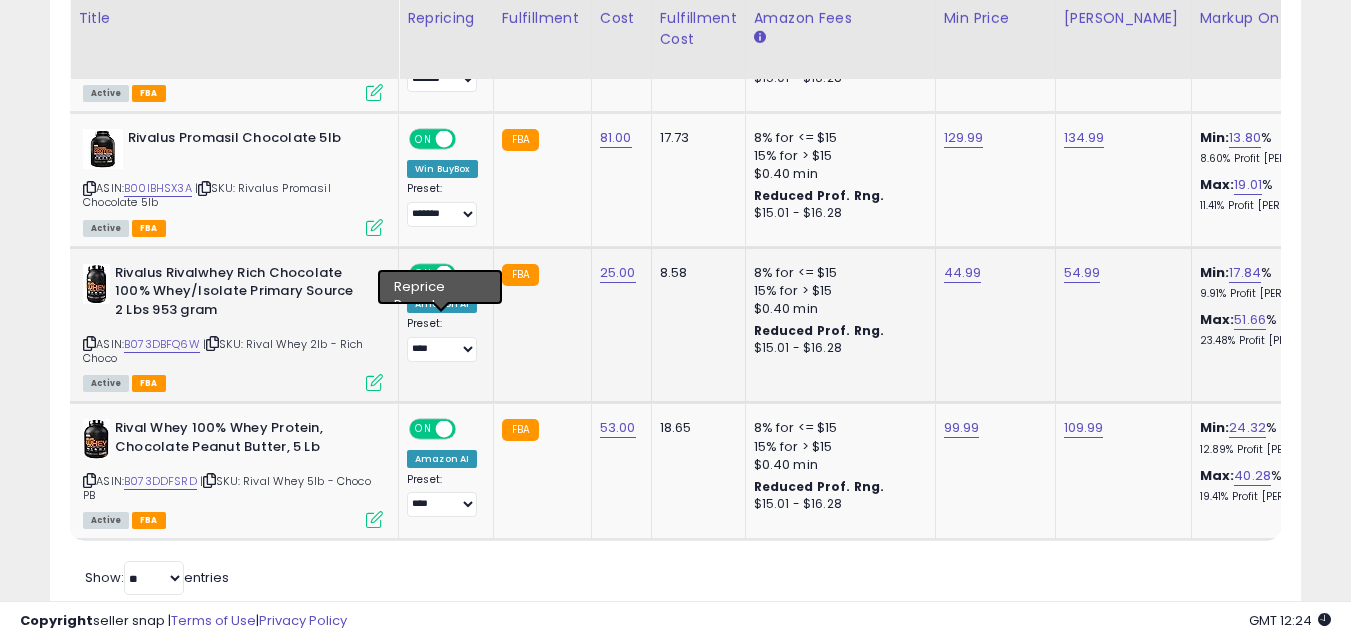 click on "**********" 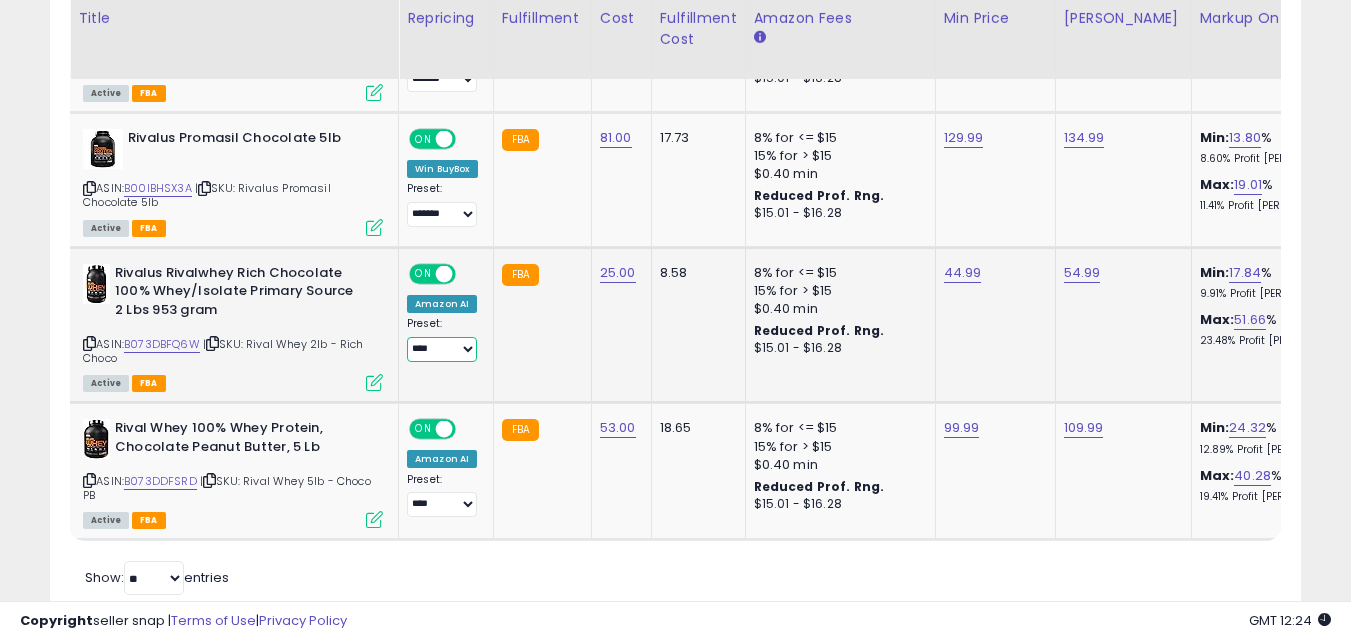 click on "**********" at bounding box center (442, 349) 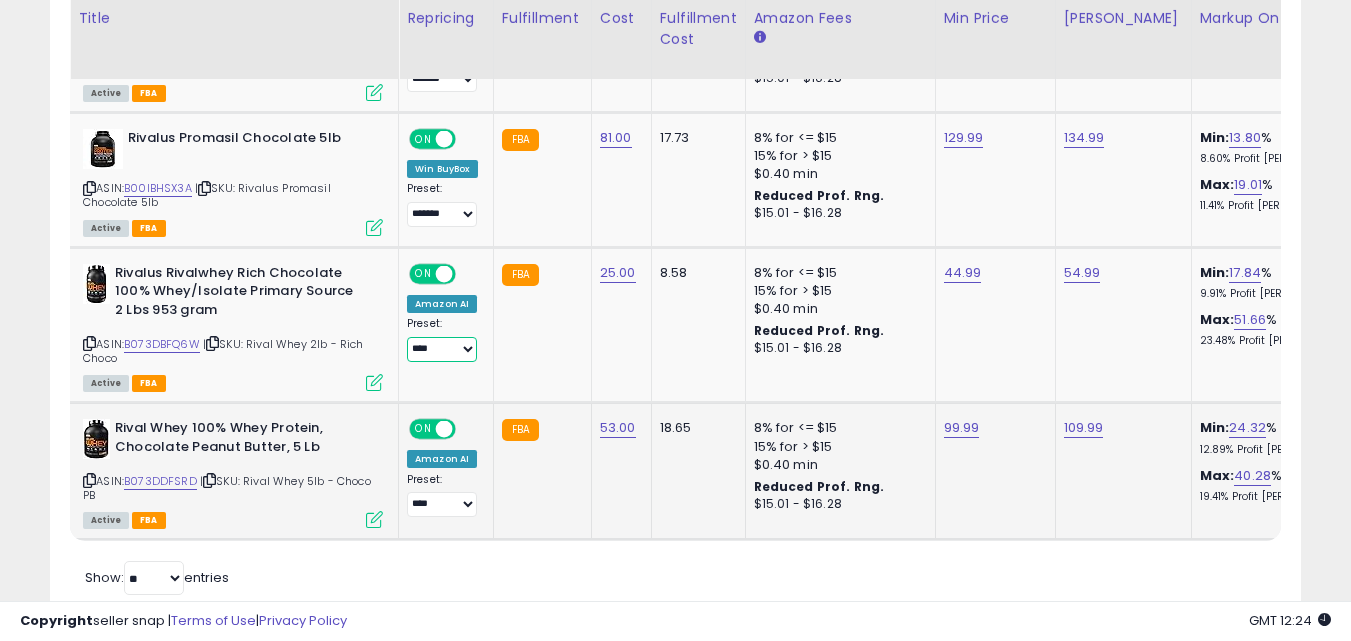 select on "*******" 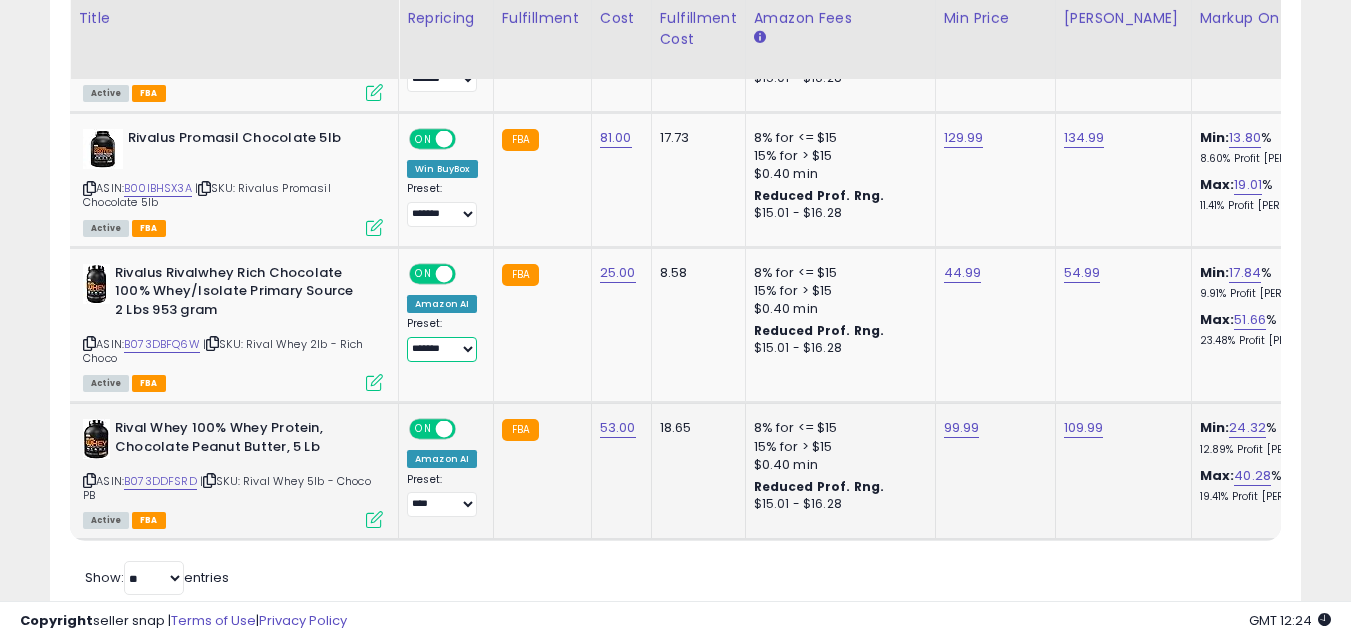 click on "**********" at bounding box center [442, 349] 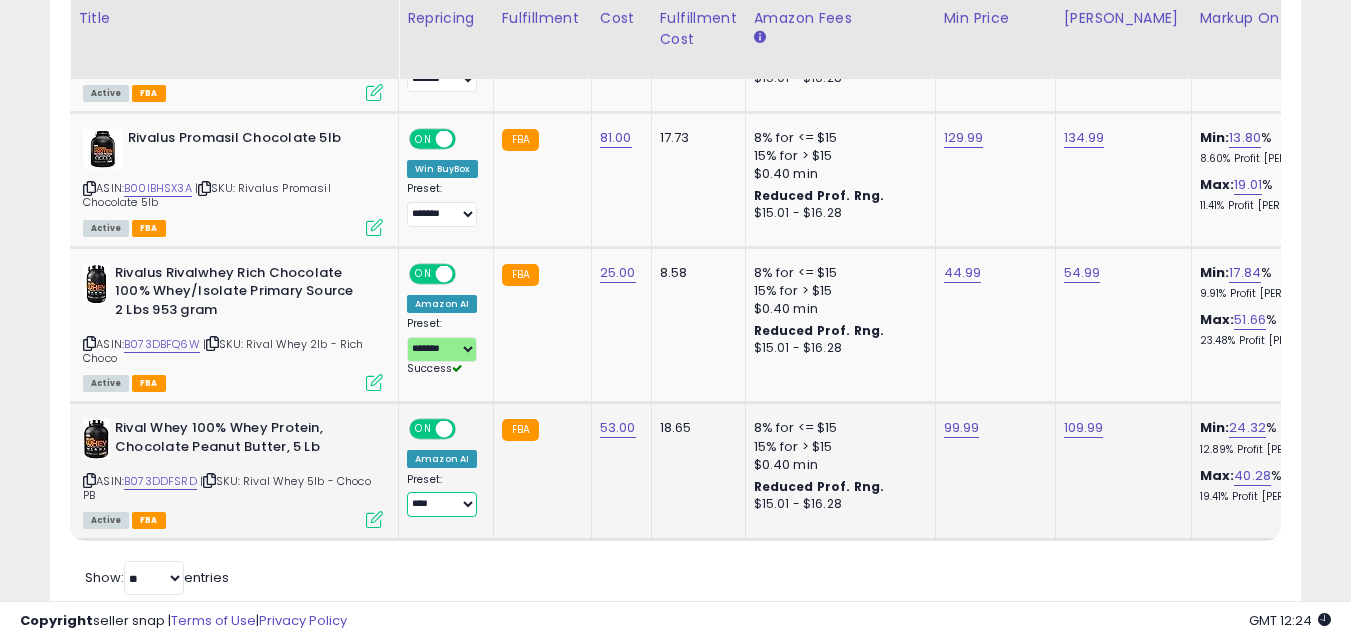click on "**********" at bounding box center (442, 504) 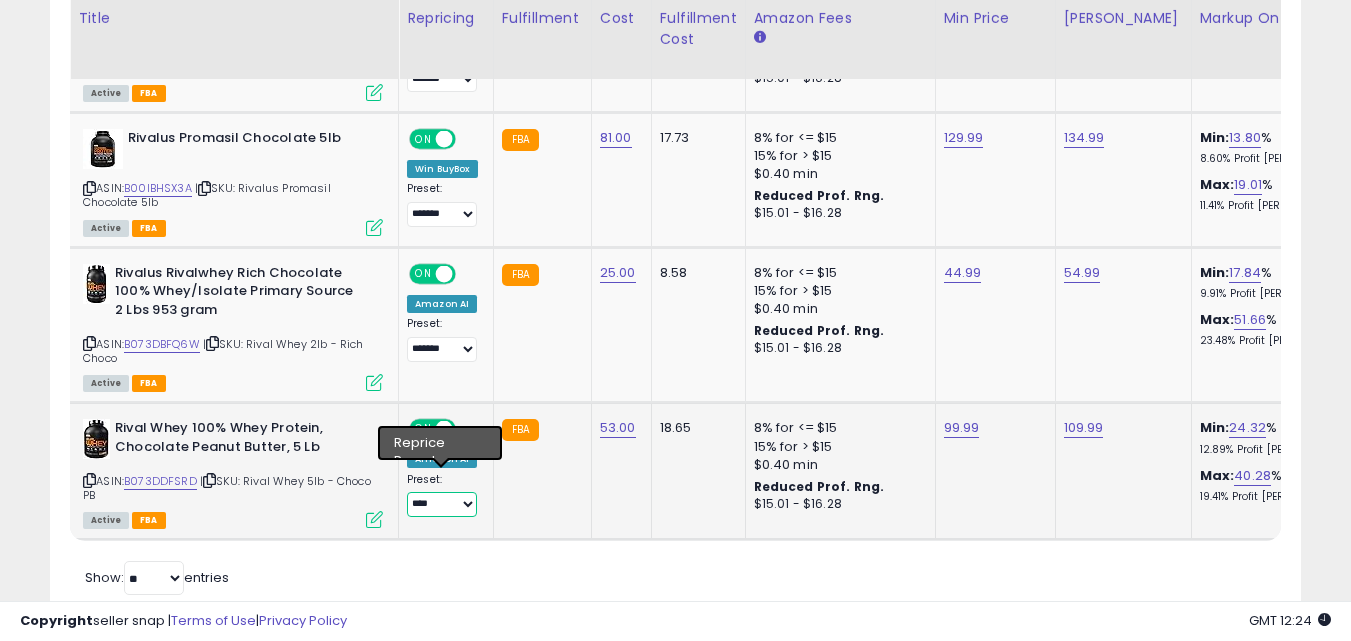 select on "*******" 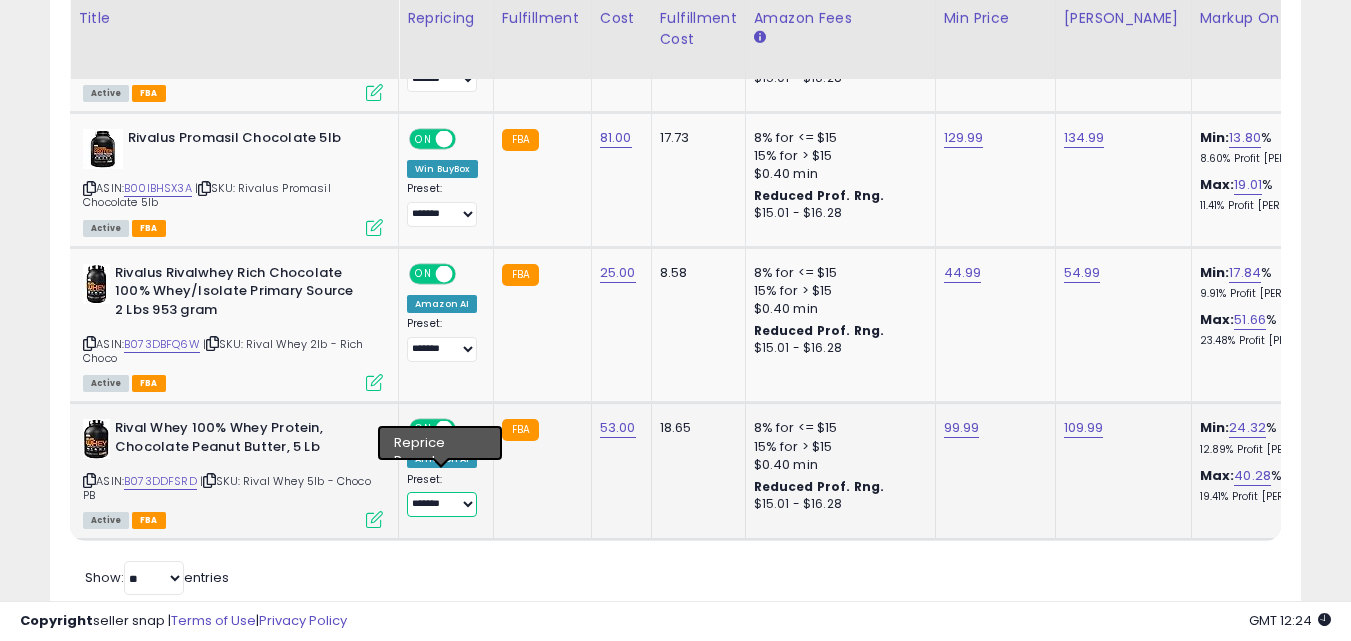 click on "**********" at bounding box center (442, 504) 